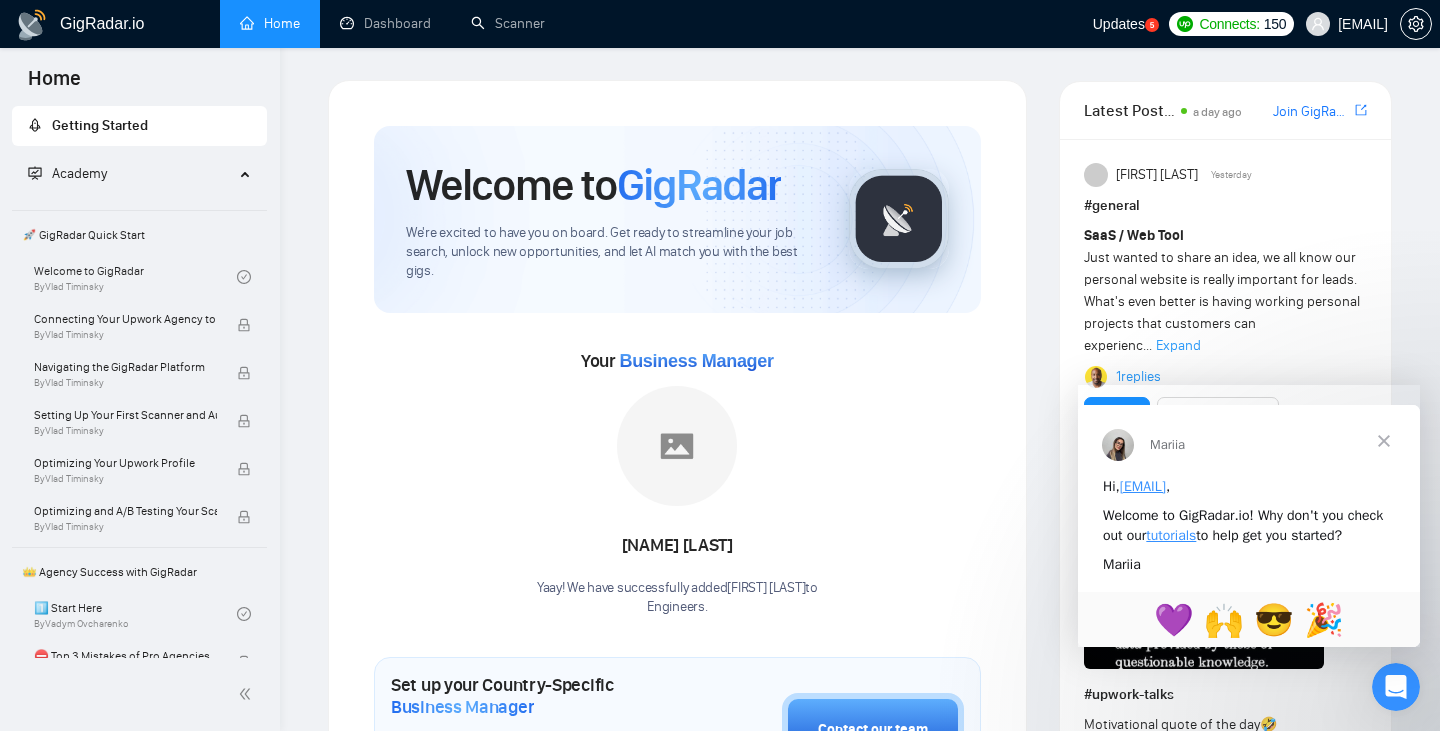 scroll, scrollTop: 0, scrollLeft: 0, axis: both 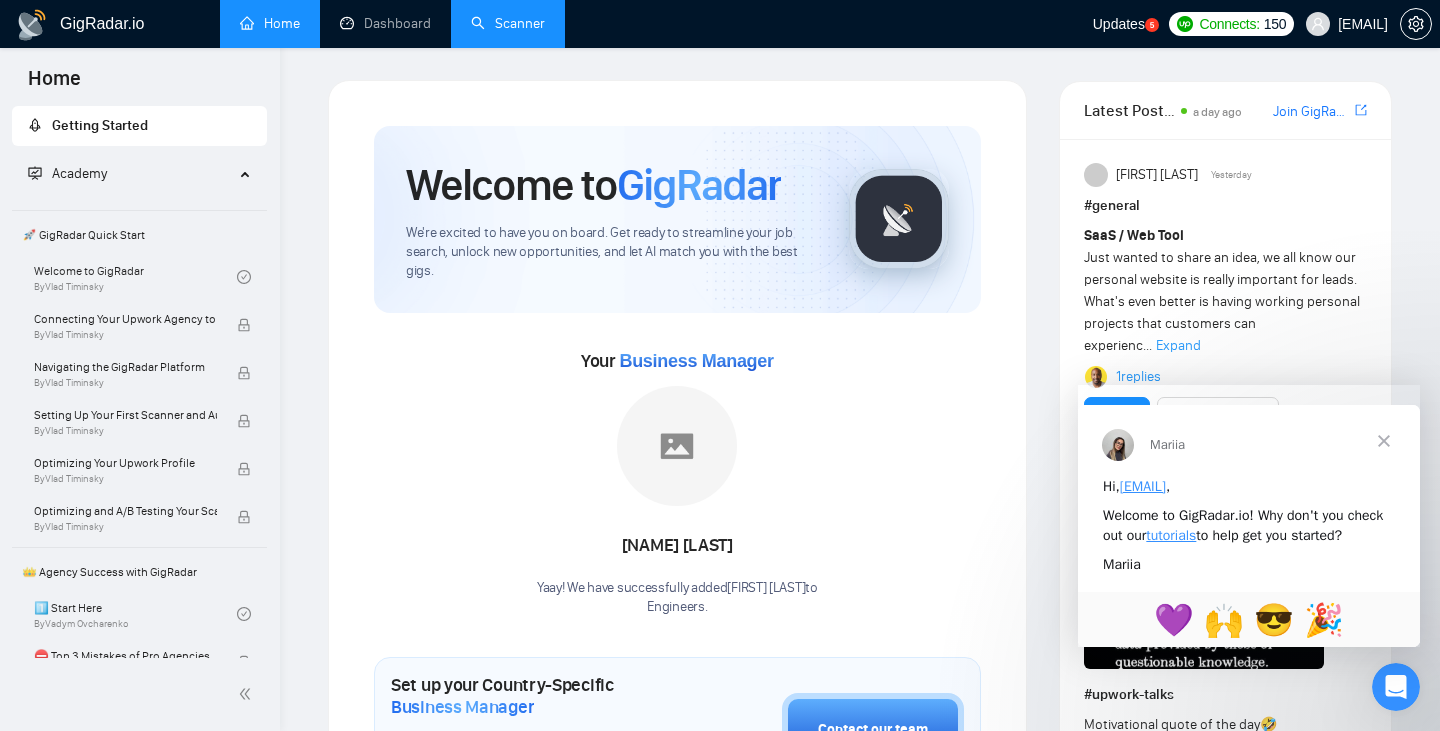 click on "Scanner" at bounding box center (508, 23) 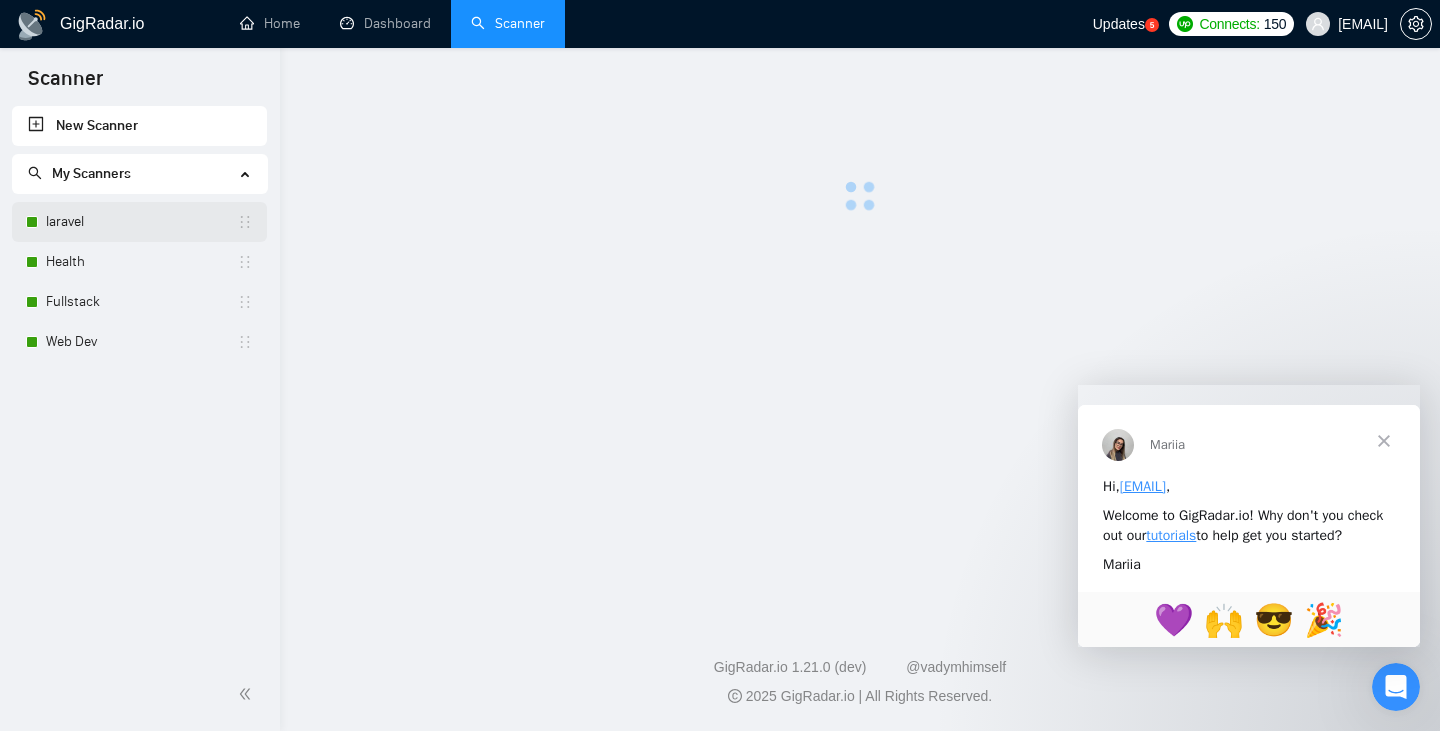 click on "laravel" at bounding box center (141, 222) 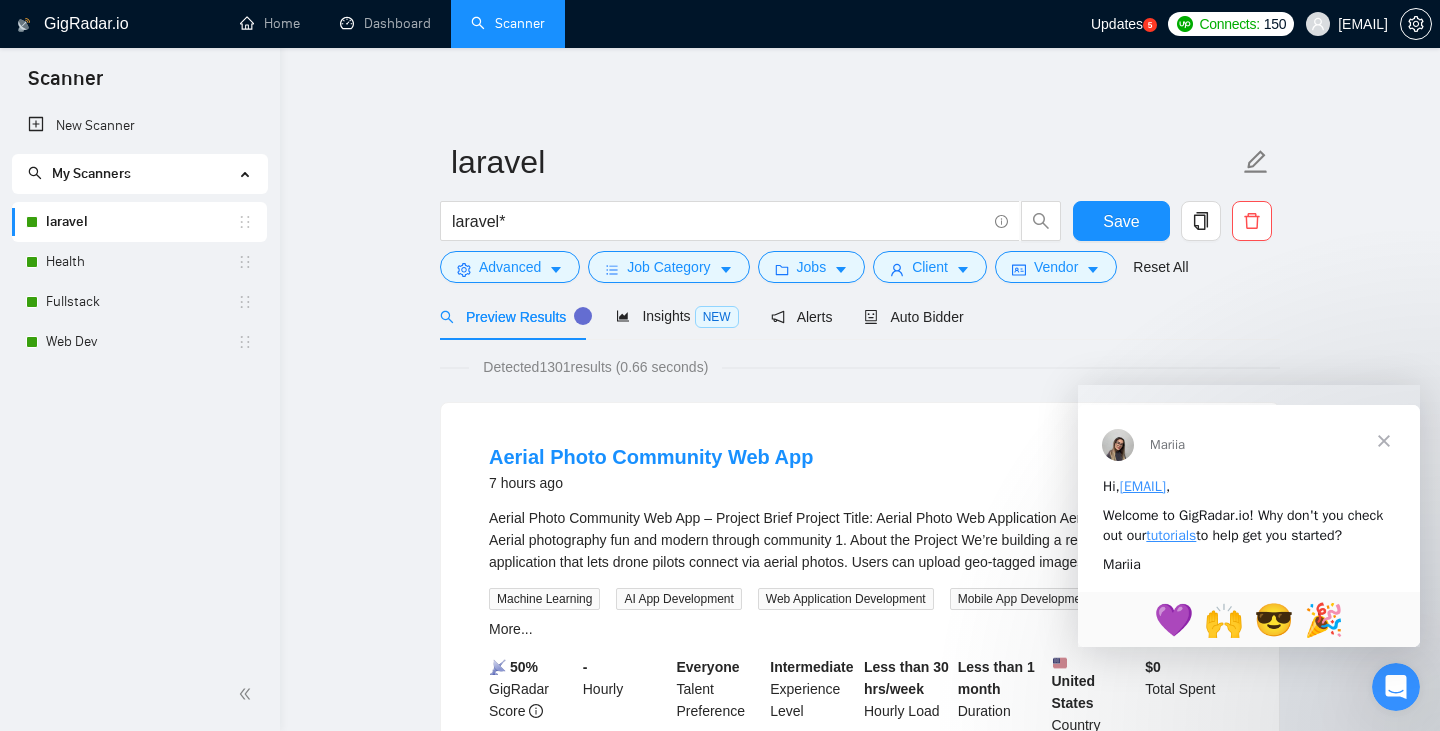 click at bounding box center [1384, 441] 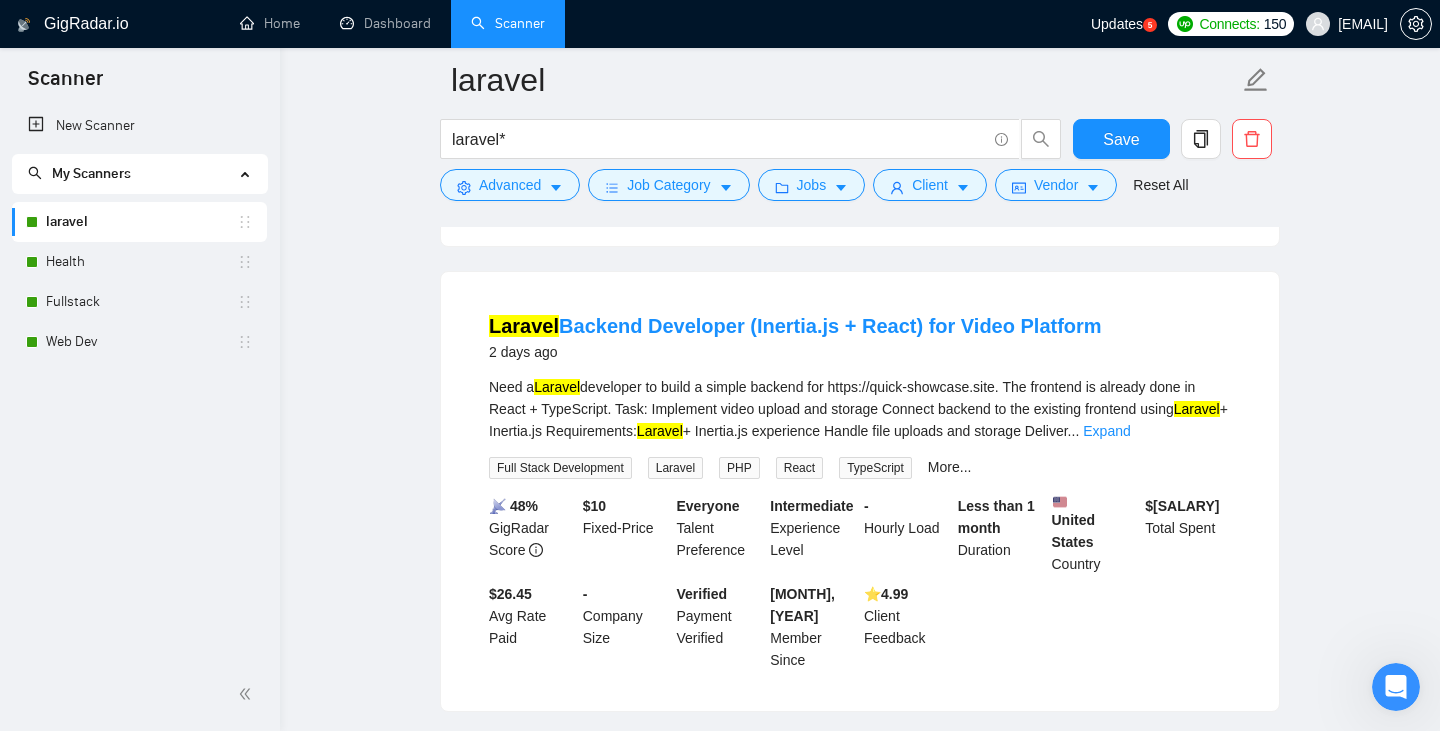 scroll, scrollTop: 1089, scrollLeft: 0, axis: vertical 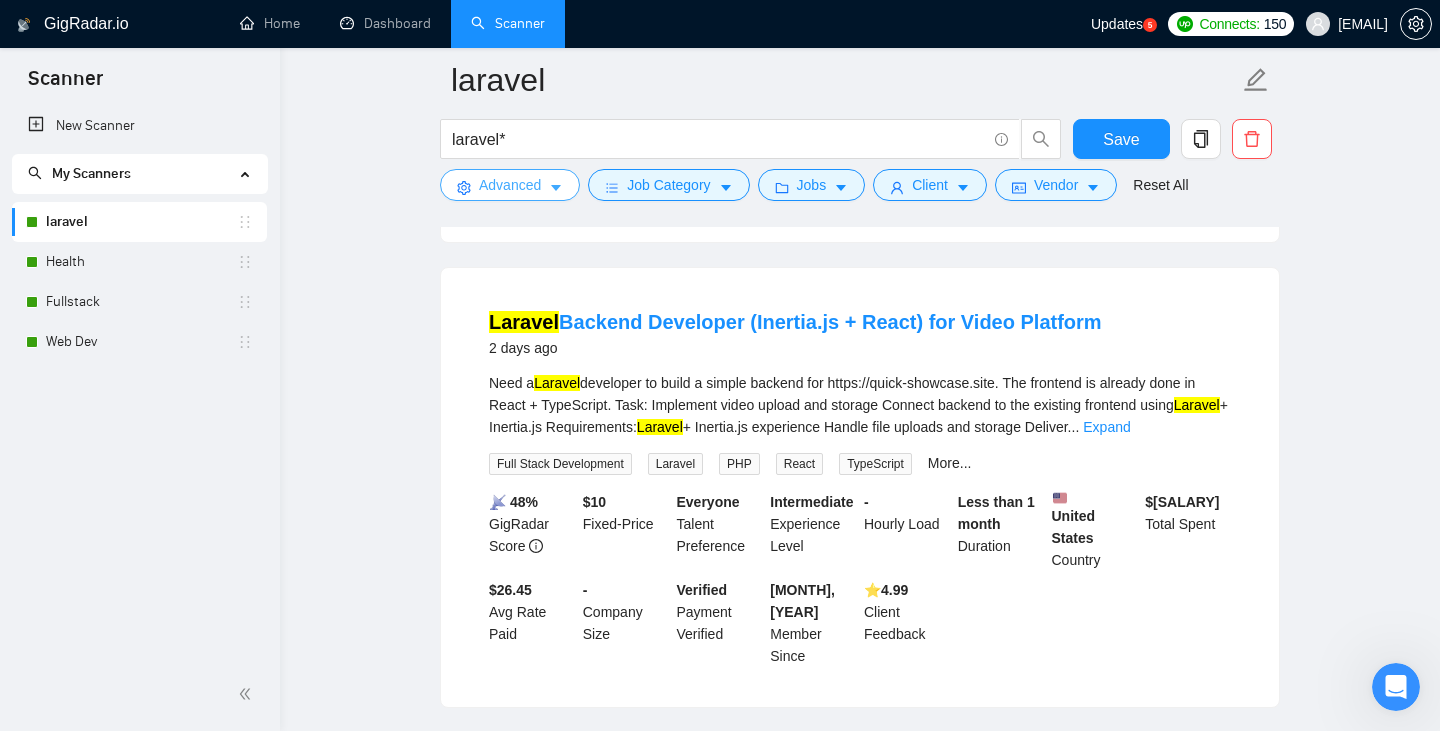 click 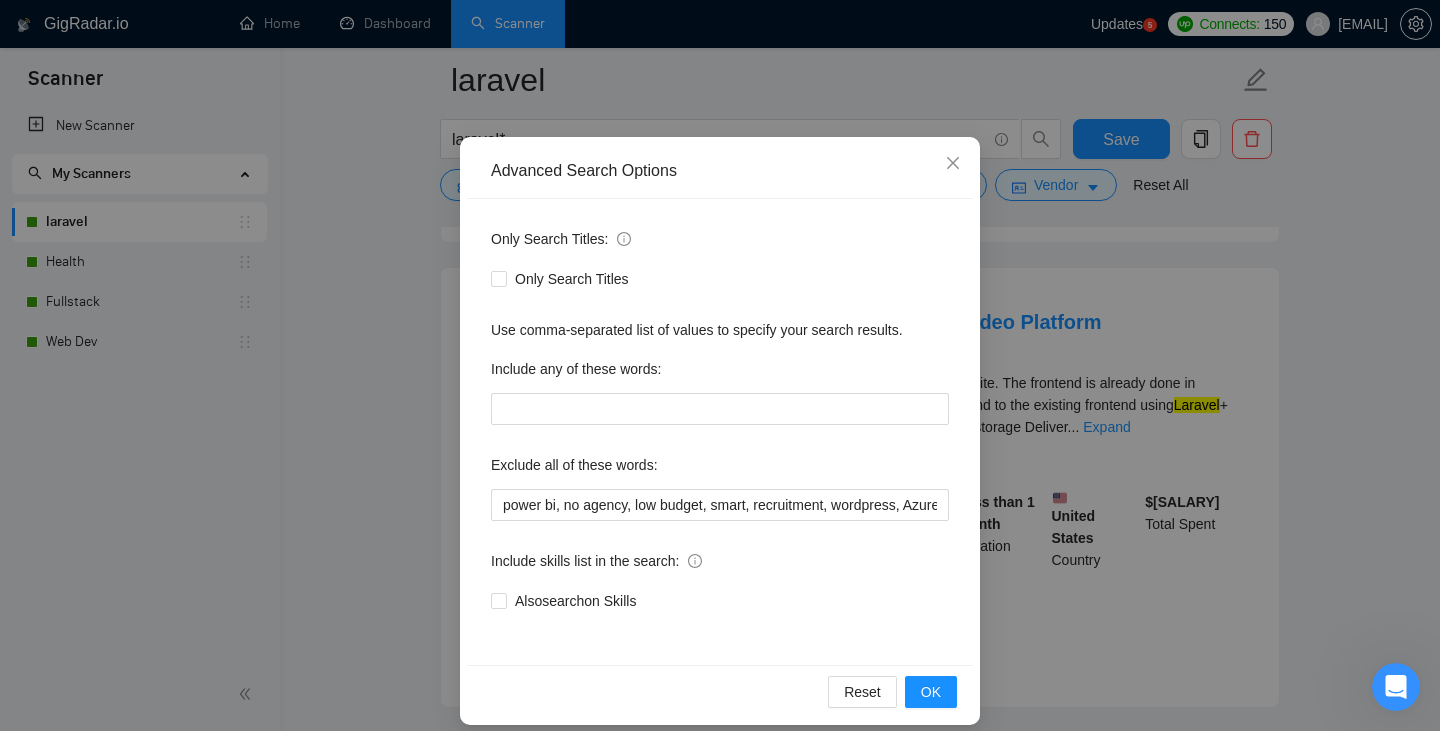 scroll, scrollTop: 102, scrollLeft: 0, axis: vertical 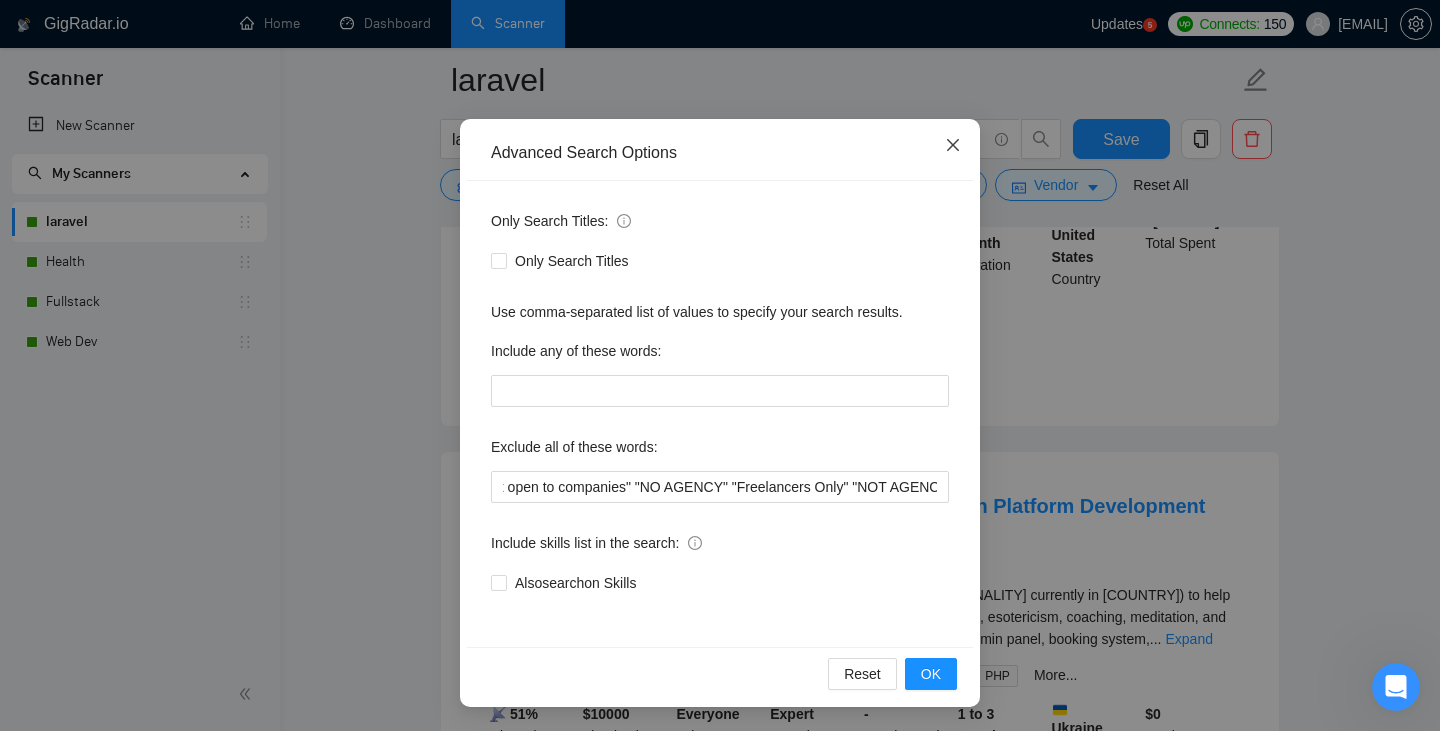 click 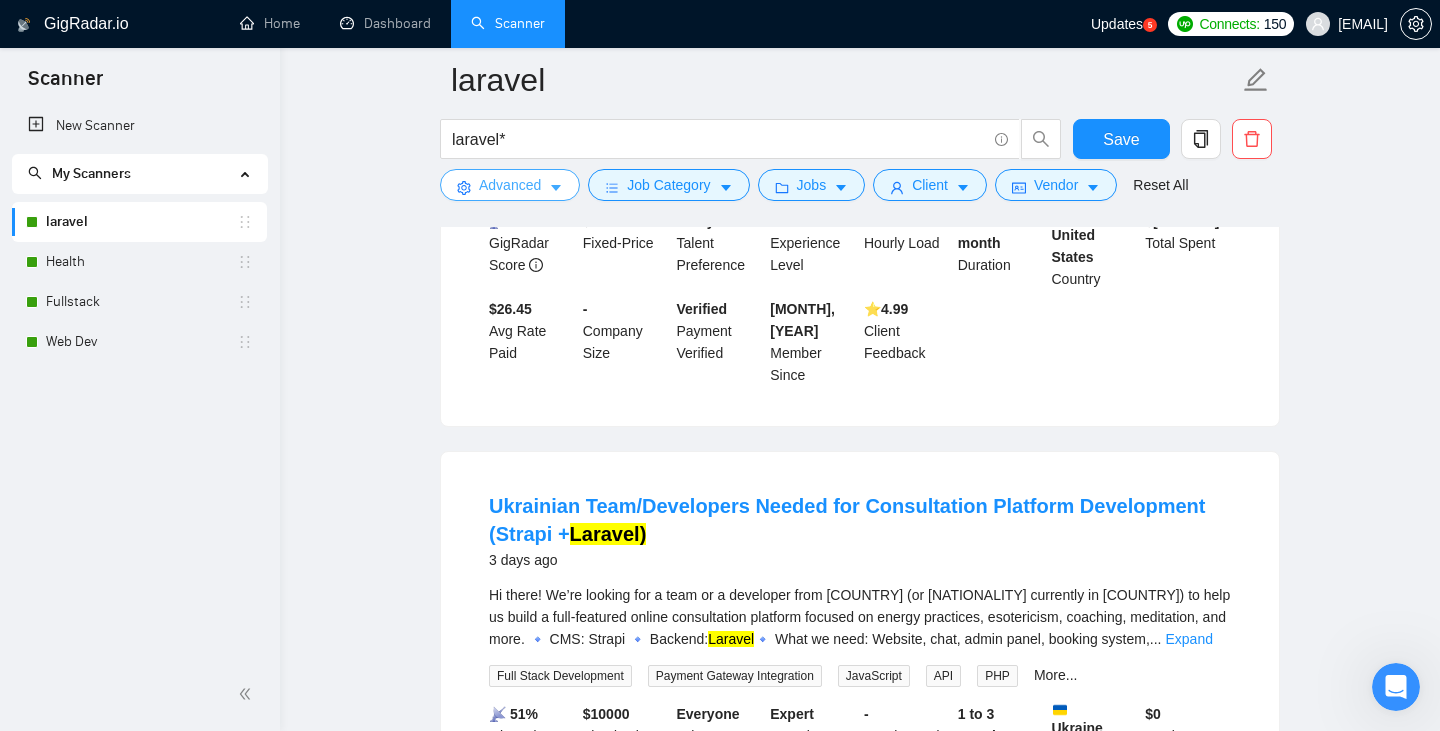scroll, scrollTop: 0, scrollLeft: 0, axis: both 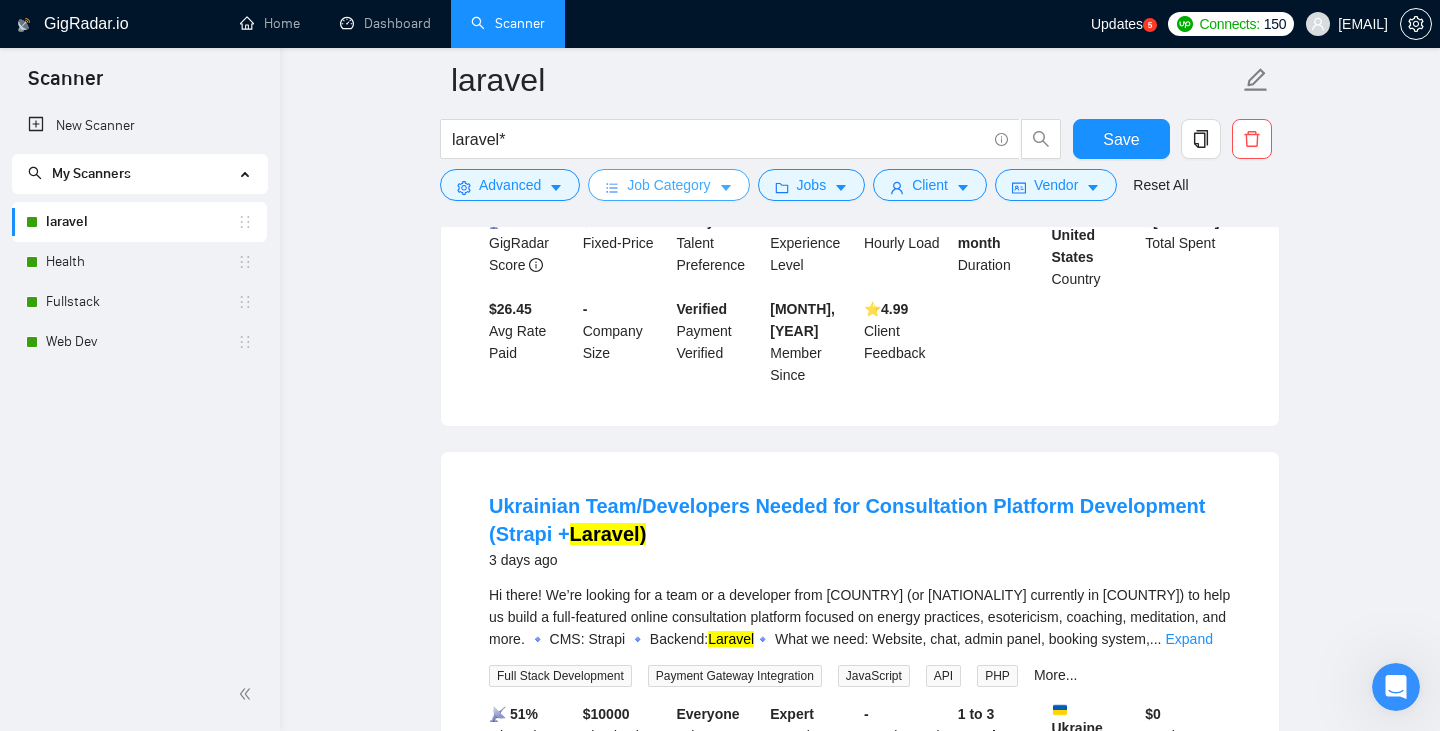 click 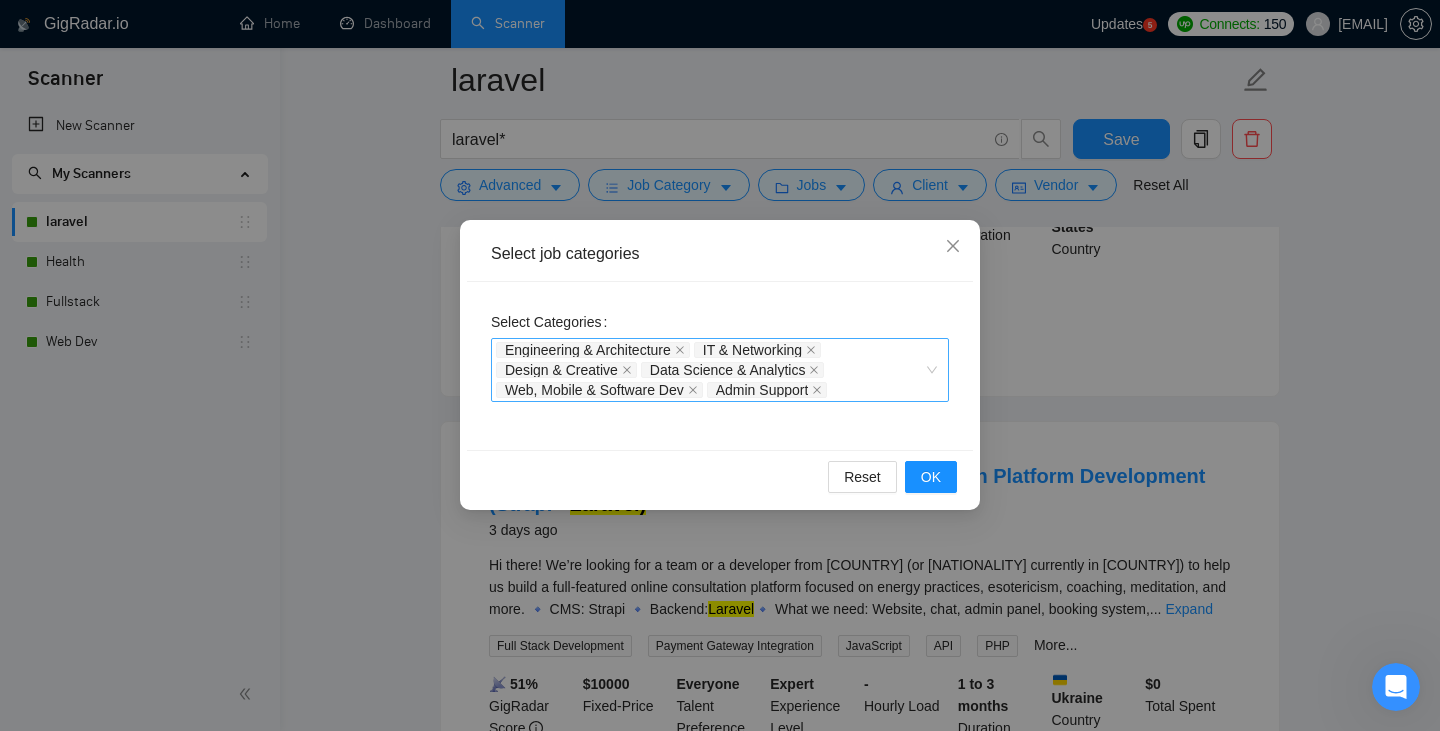scroll, scrollTop: 1402, scrollLeft: 0, axis: vertical 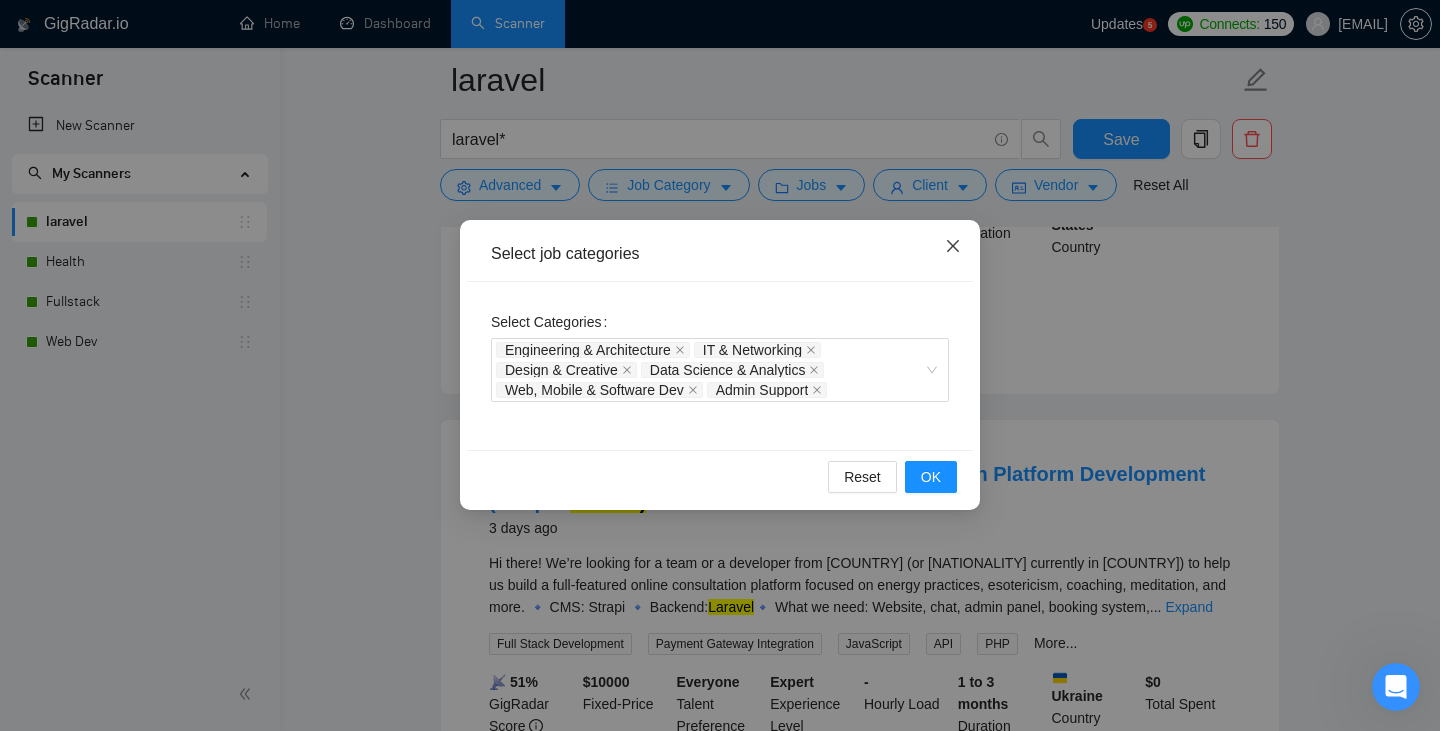 click 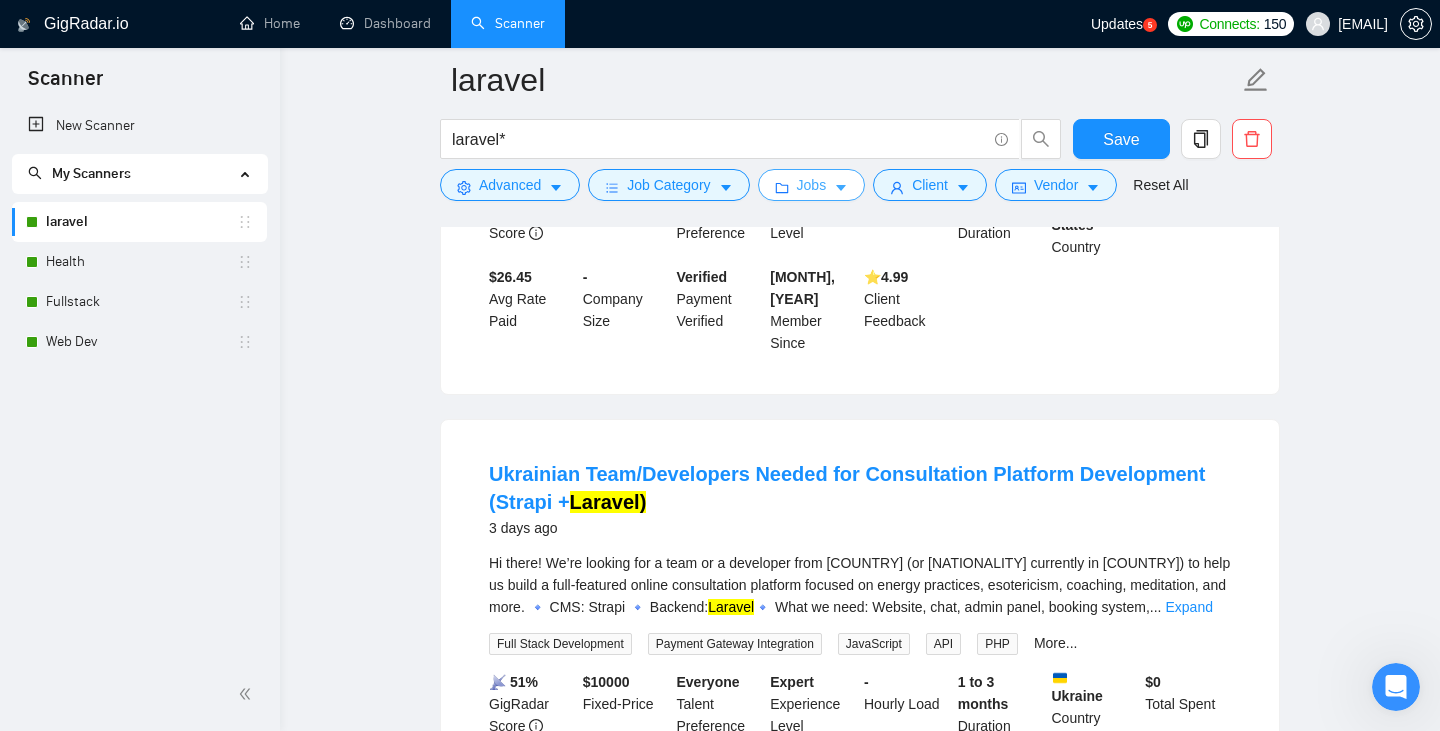click 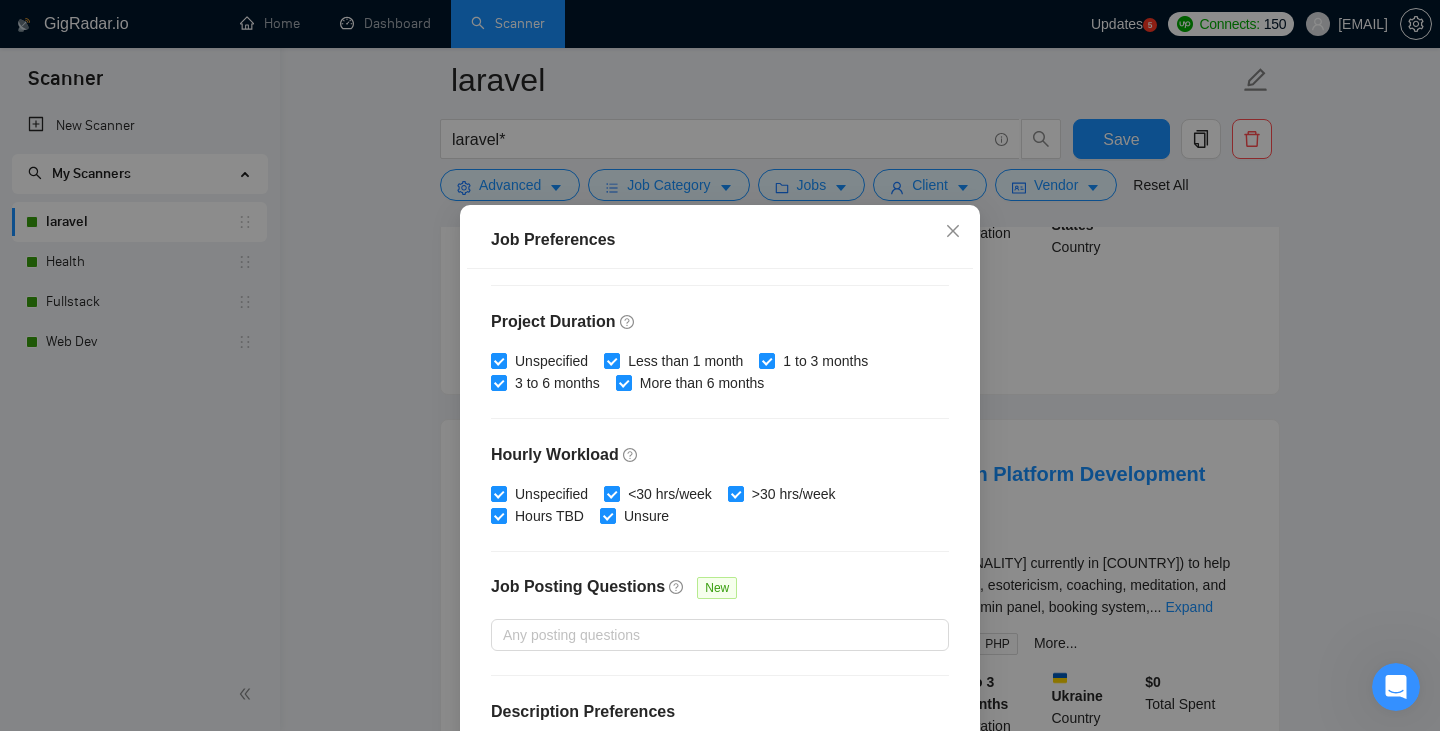 scroll, scrollTop: 617, scrollLeft: 0, axis: vertical 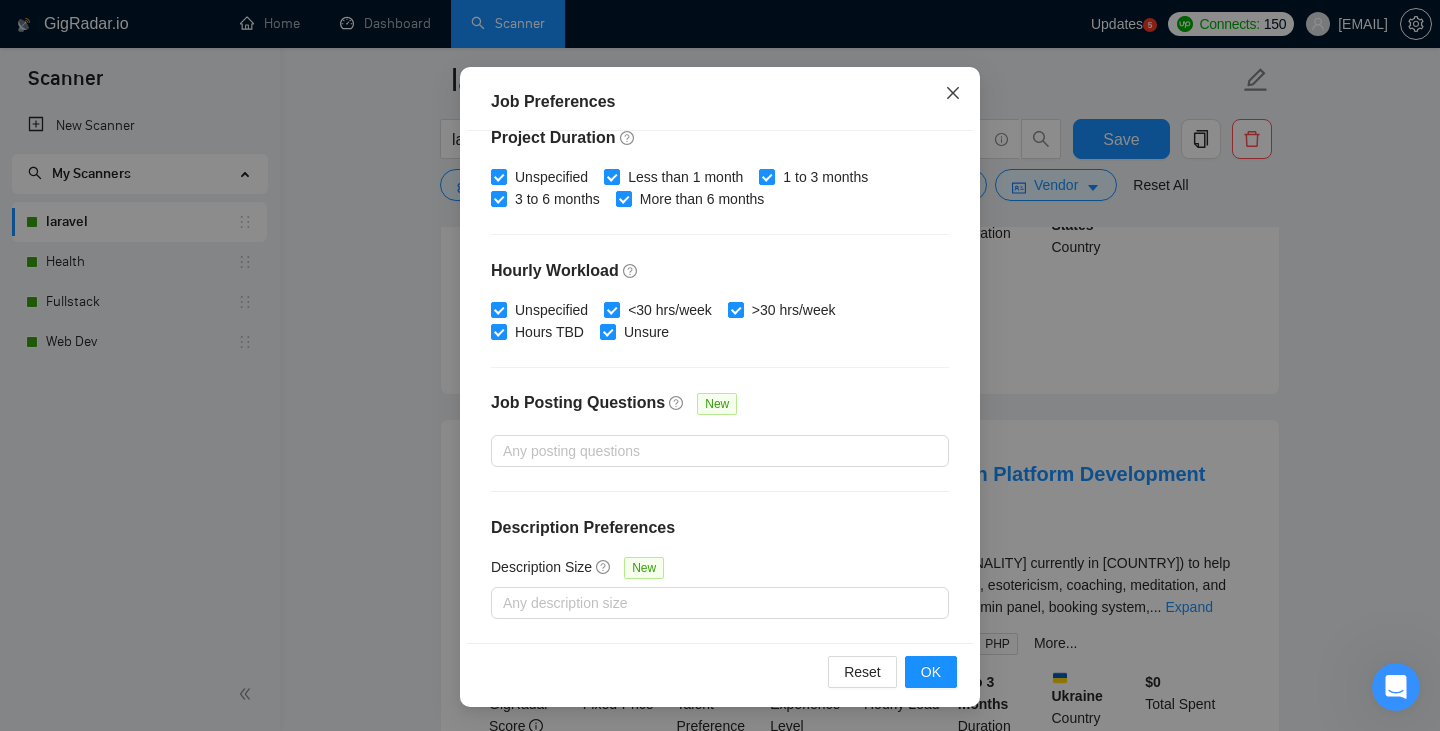 click 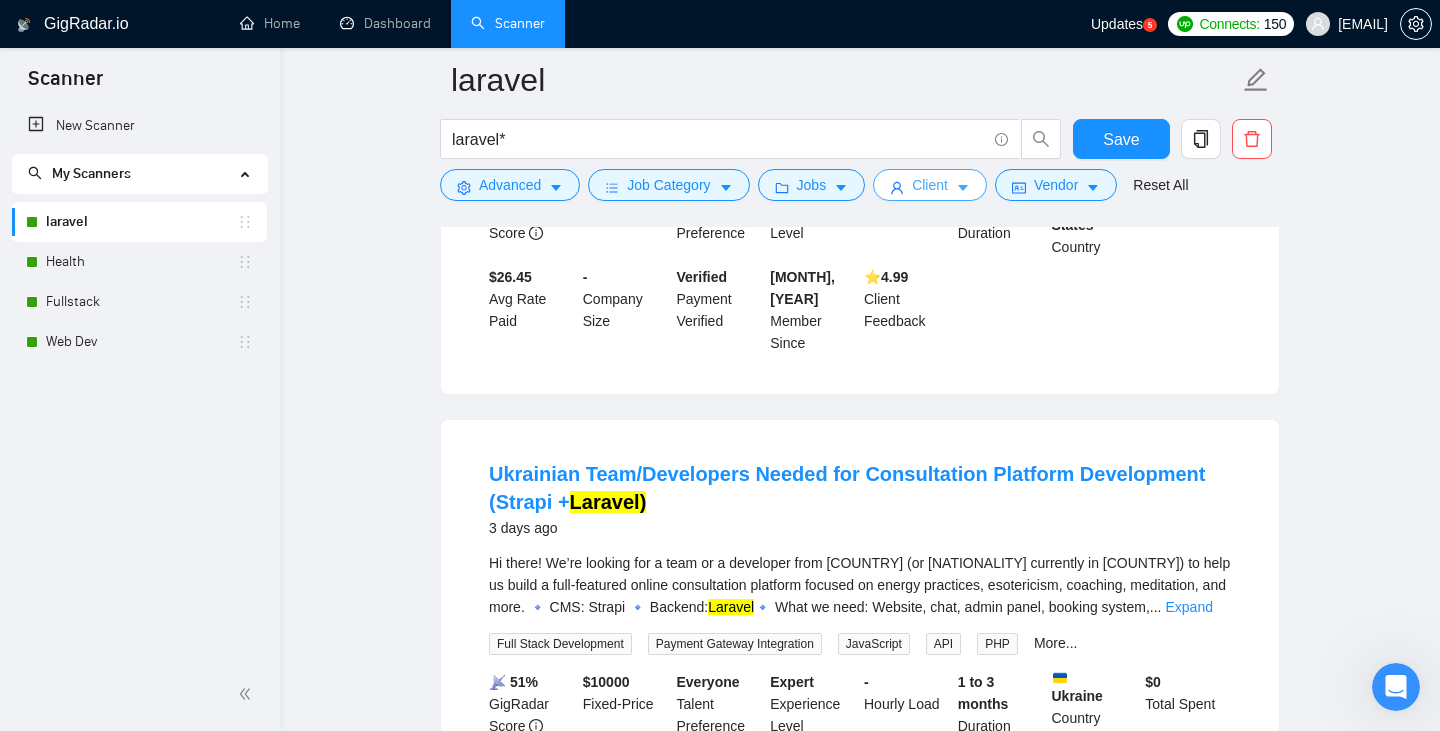 click 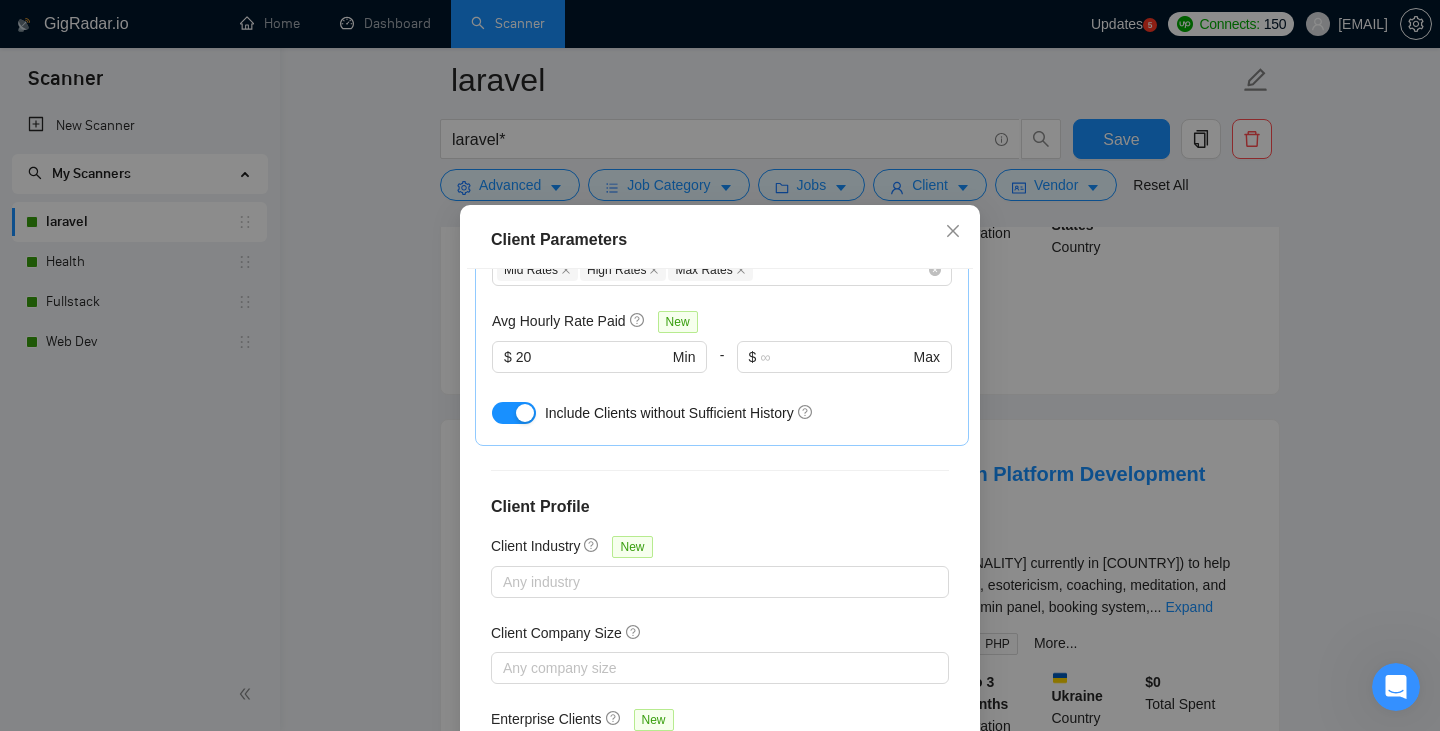 scroll, scrollTop: 737, scrollLeft: 0, axis: vertical 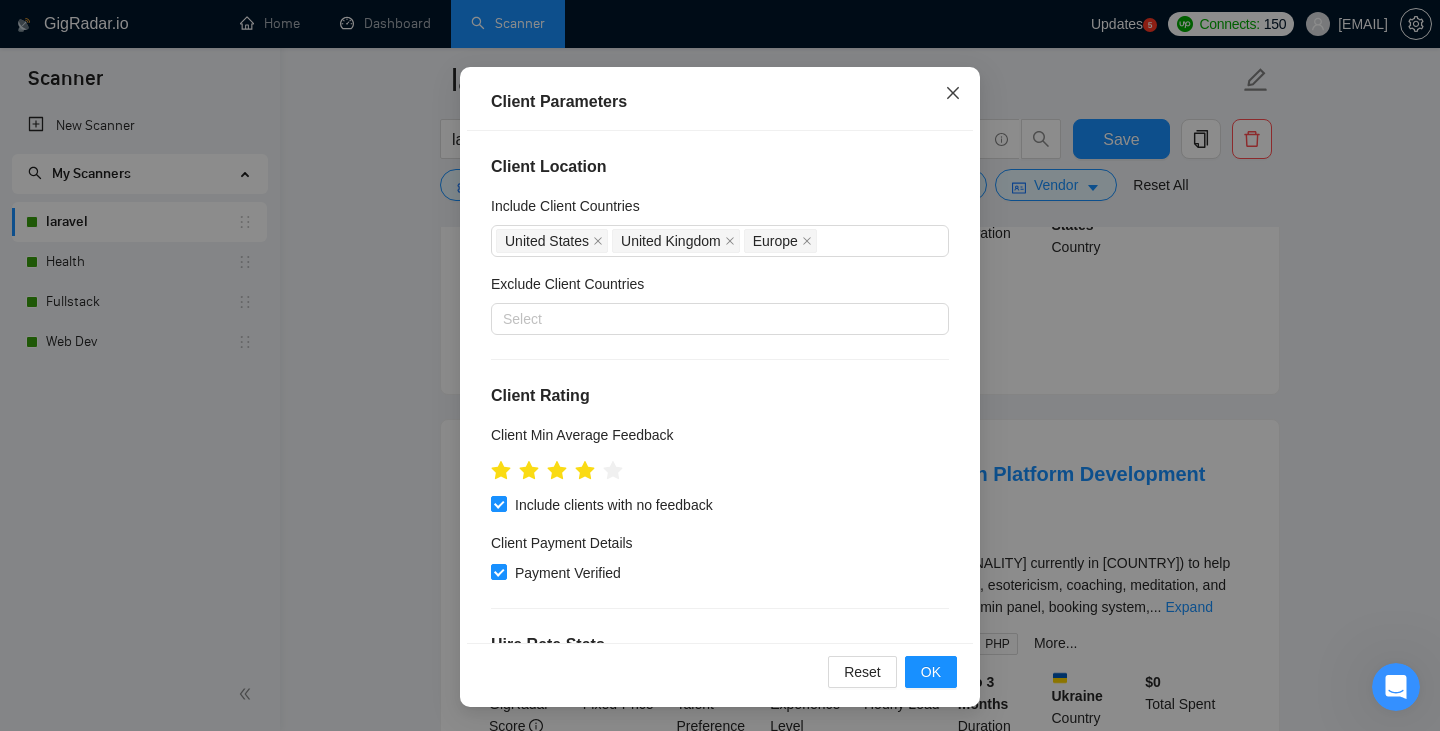 click 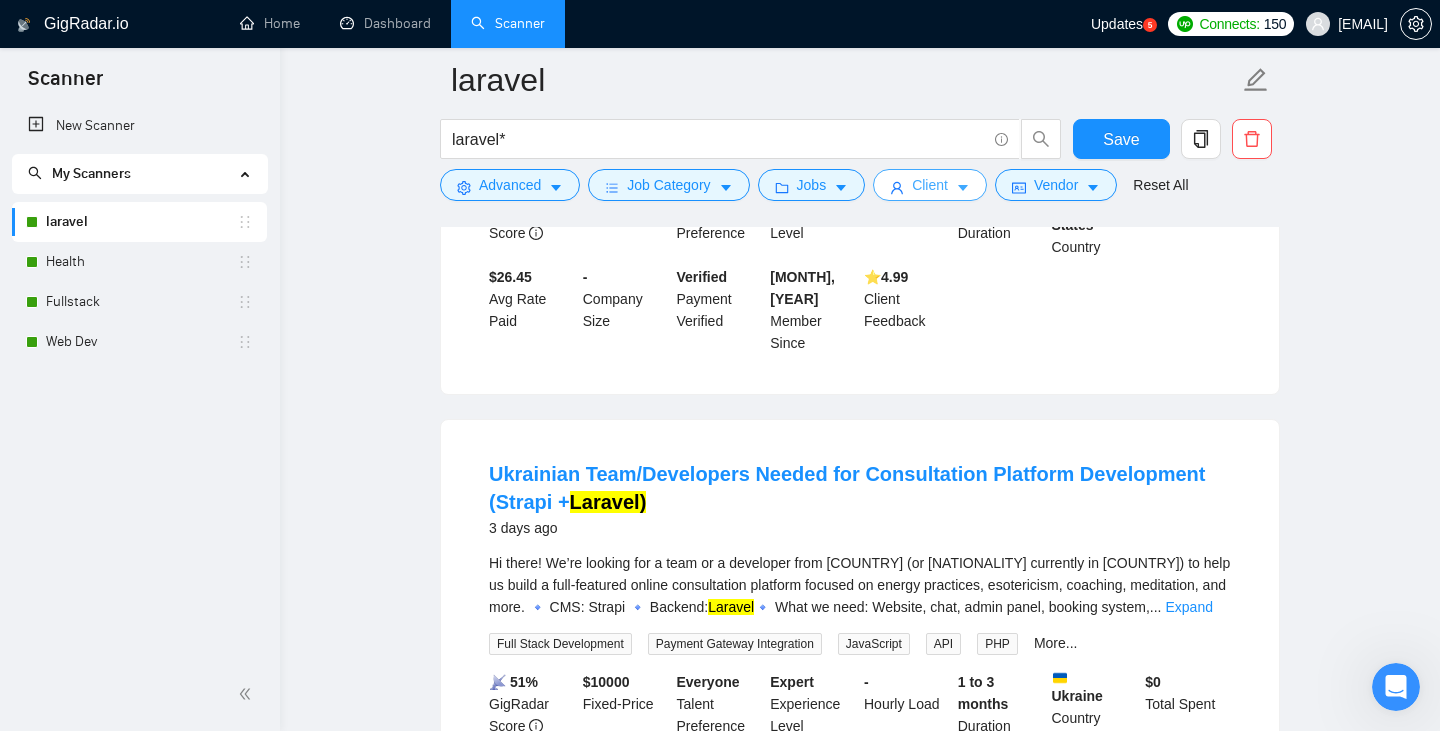 scroll, scrollTop: 0, scrollLeft: 0, axis: both 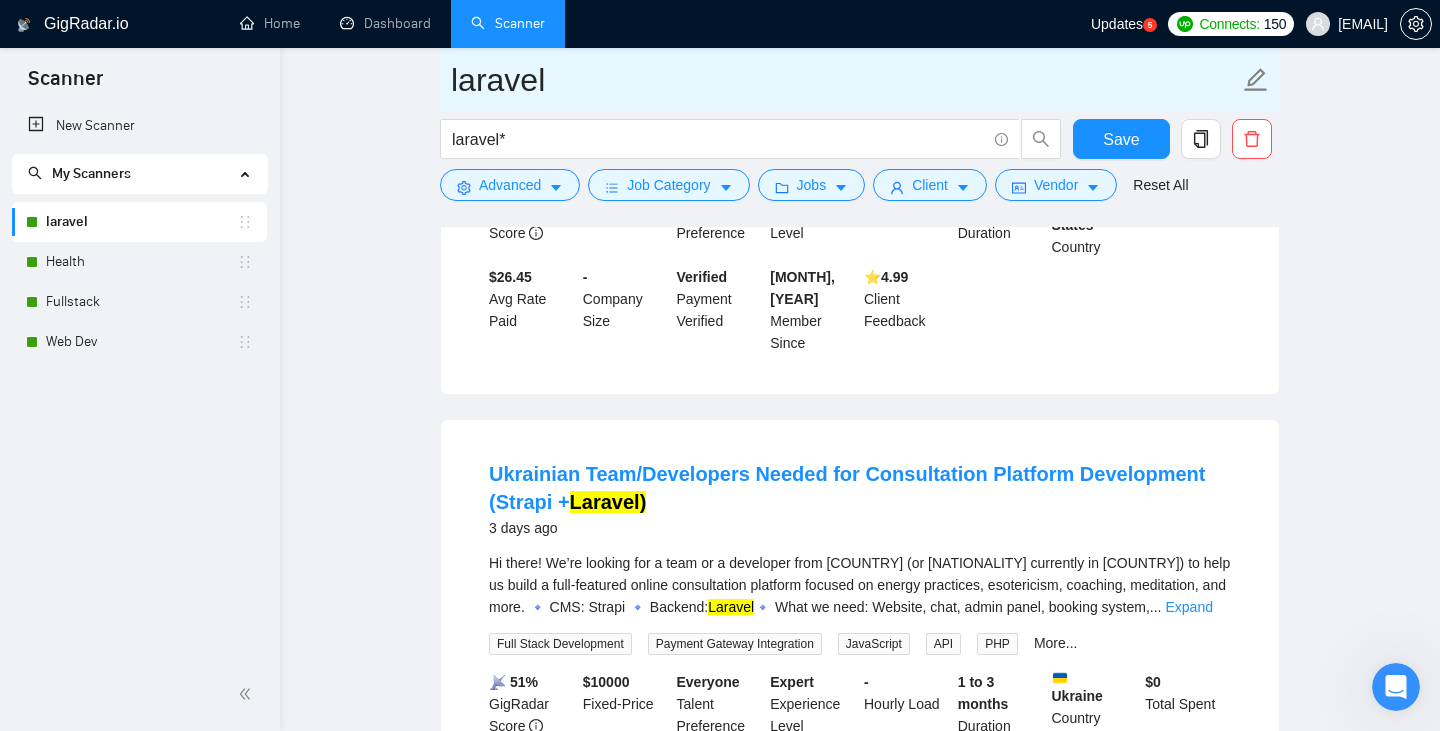 click on "laravel" at bounding box center [845, 80] 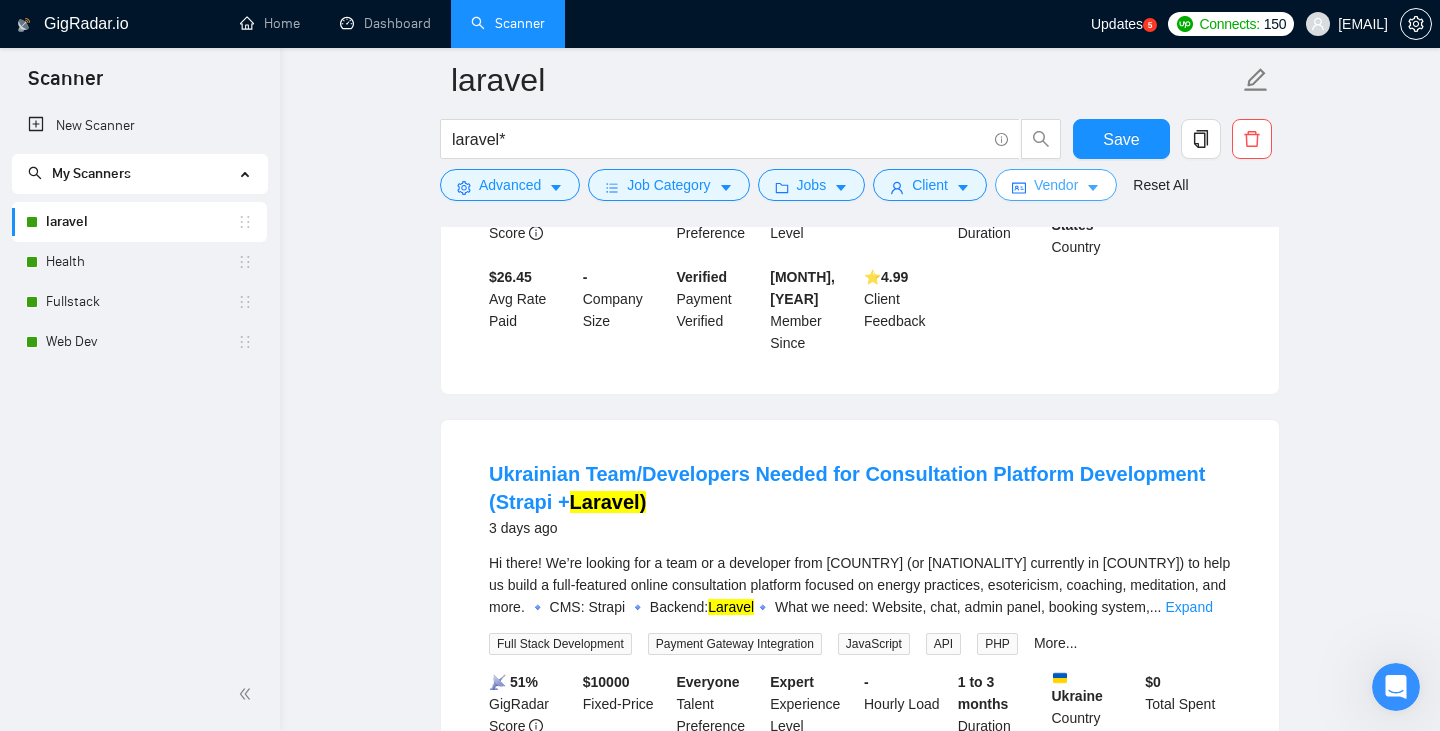 click on "Vendor" at bounding box center [1056, 185] 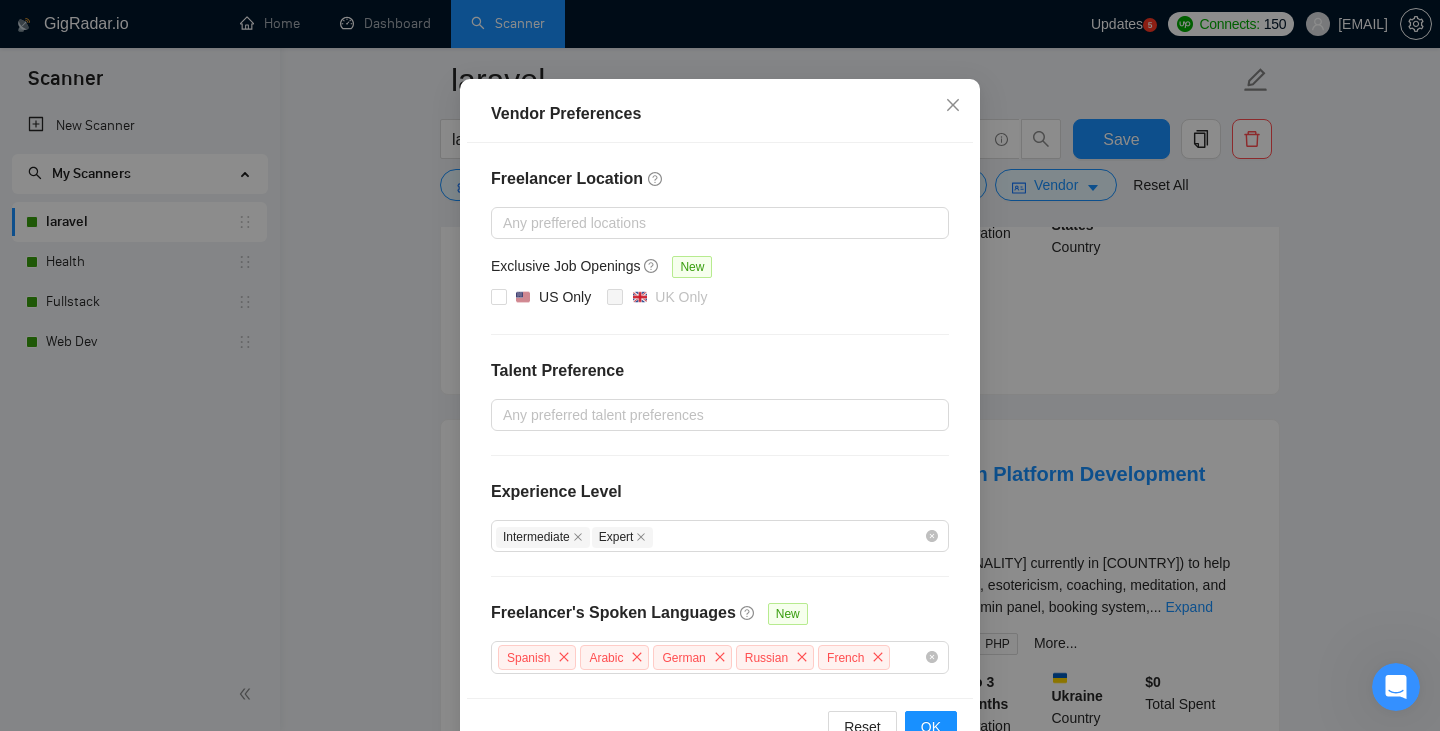 scroll, scrollTop: 144, scrollLeft: 0, axis: vertical 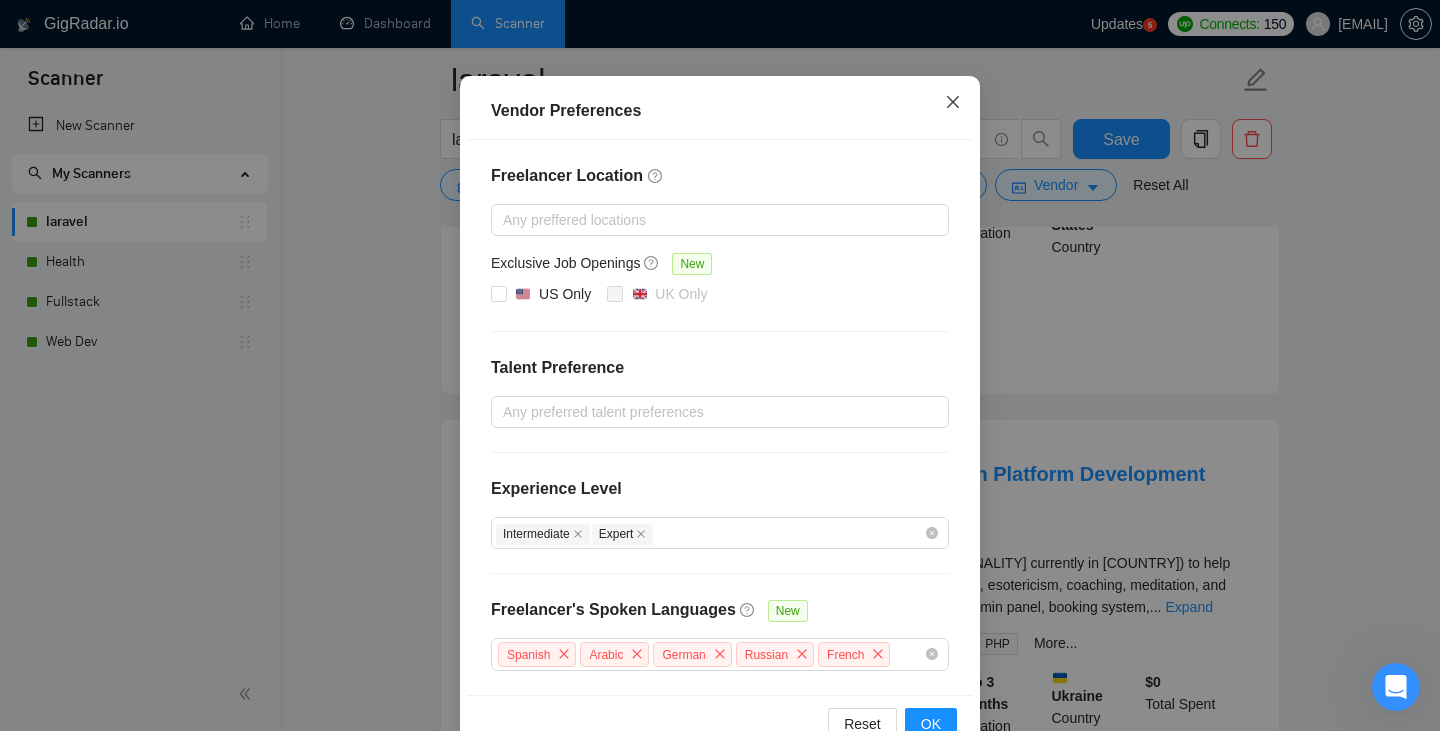 click 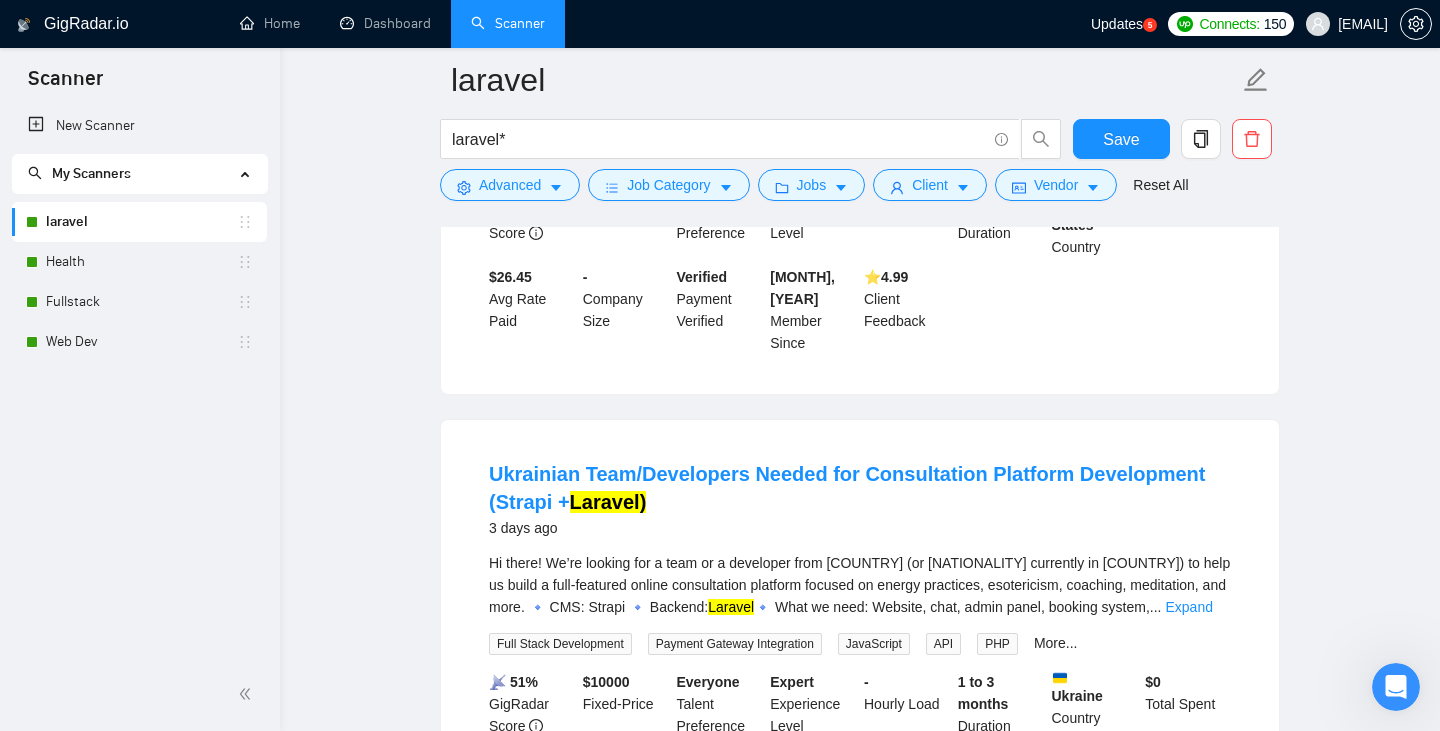 scroll, scrollTop: 96, scrollLeft: 0, axis: vertical 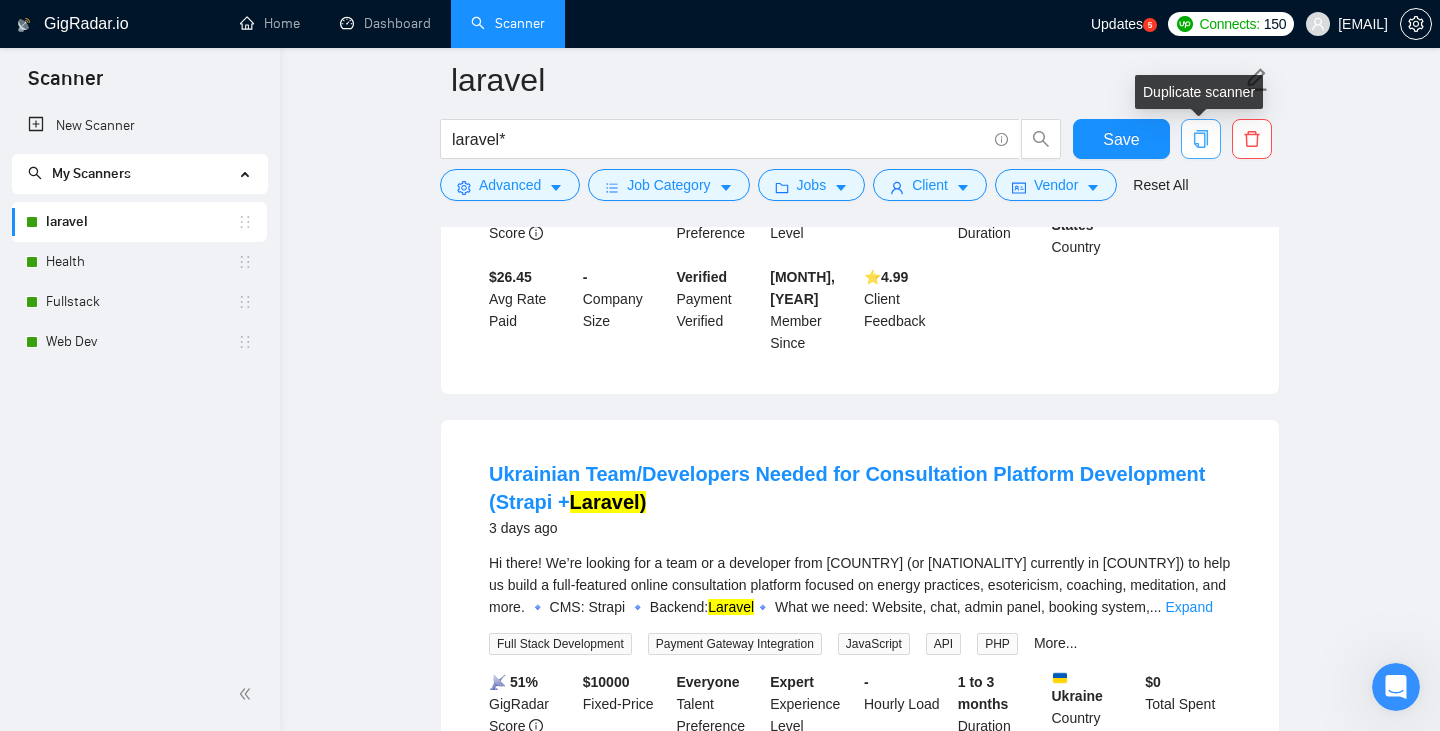 click 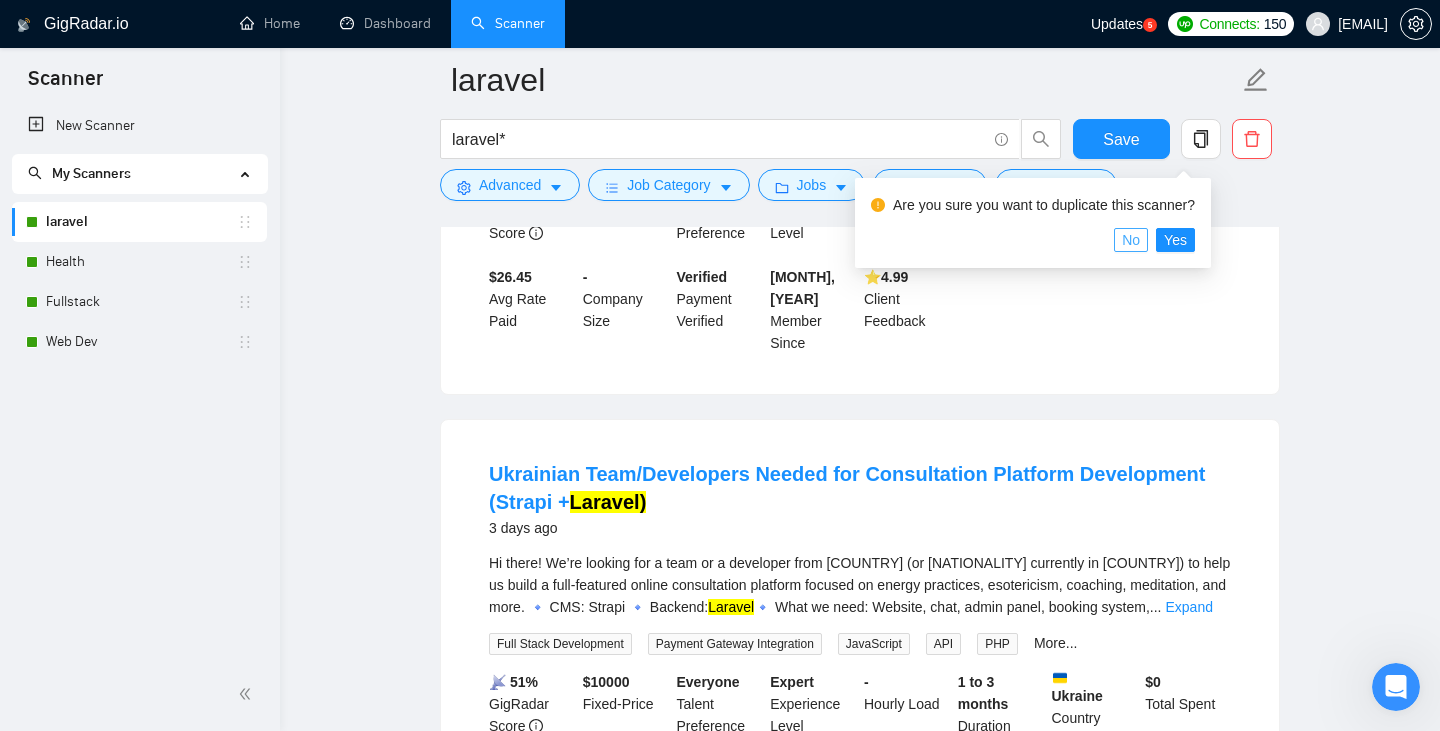 click on "No" at bounding box center (1131, 240) 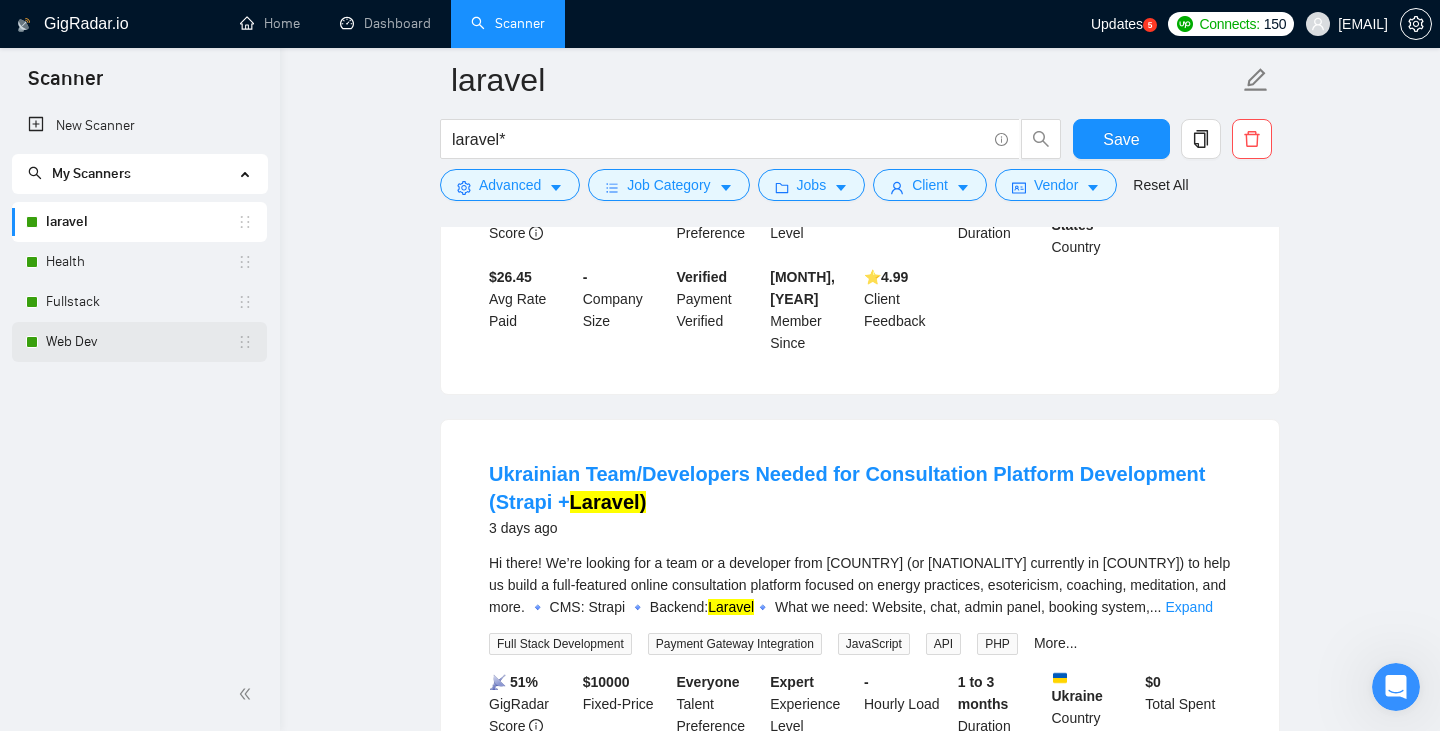 click on "Web Dev" at bounding box center (141, 342) 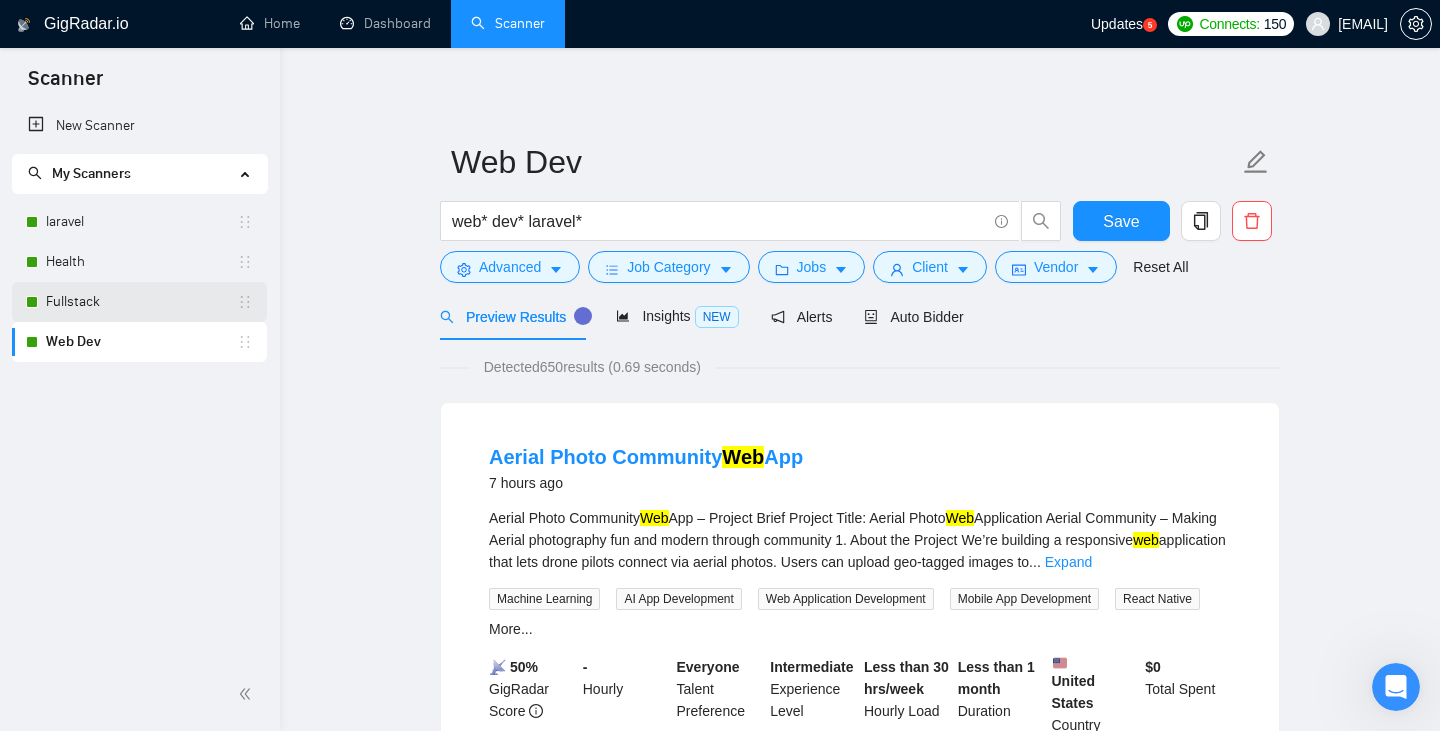 click on "Fullstack" at bounding box center [141, 302] 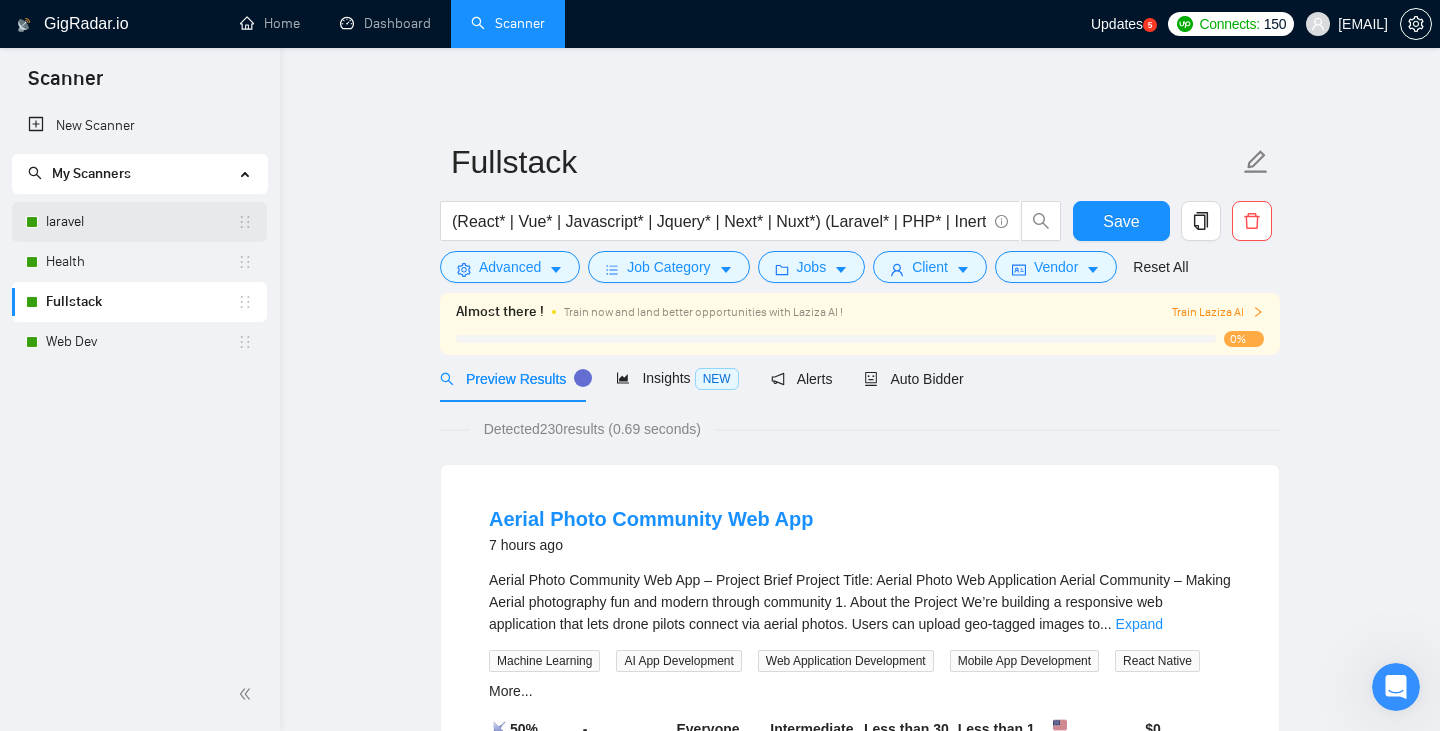 click on "laravel" at bounding box center [141, 222] 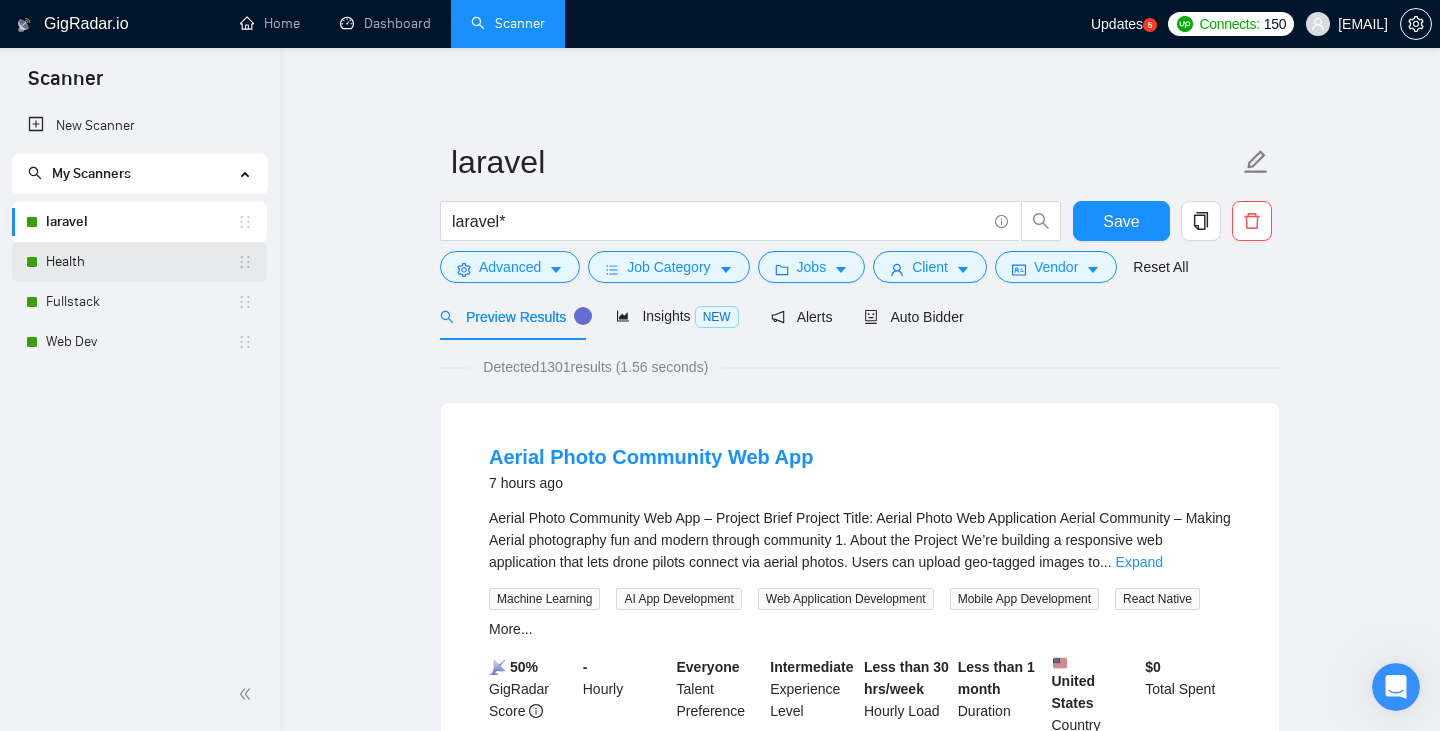 click on "Health" at bounding box center (141, 262) 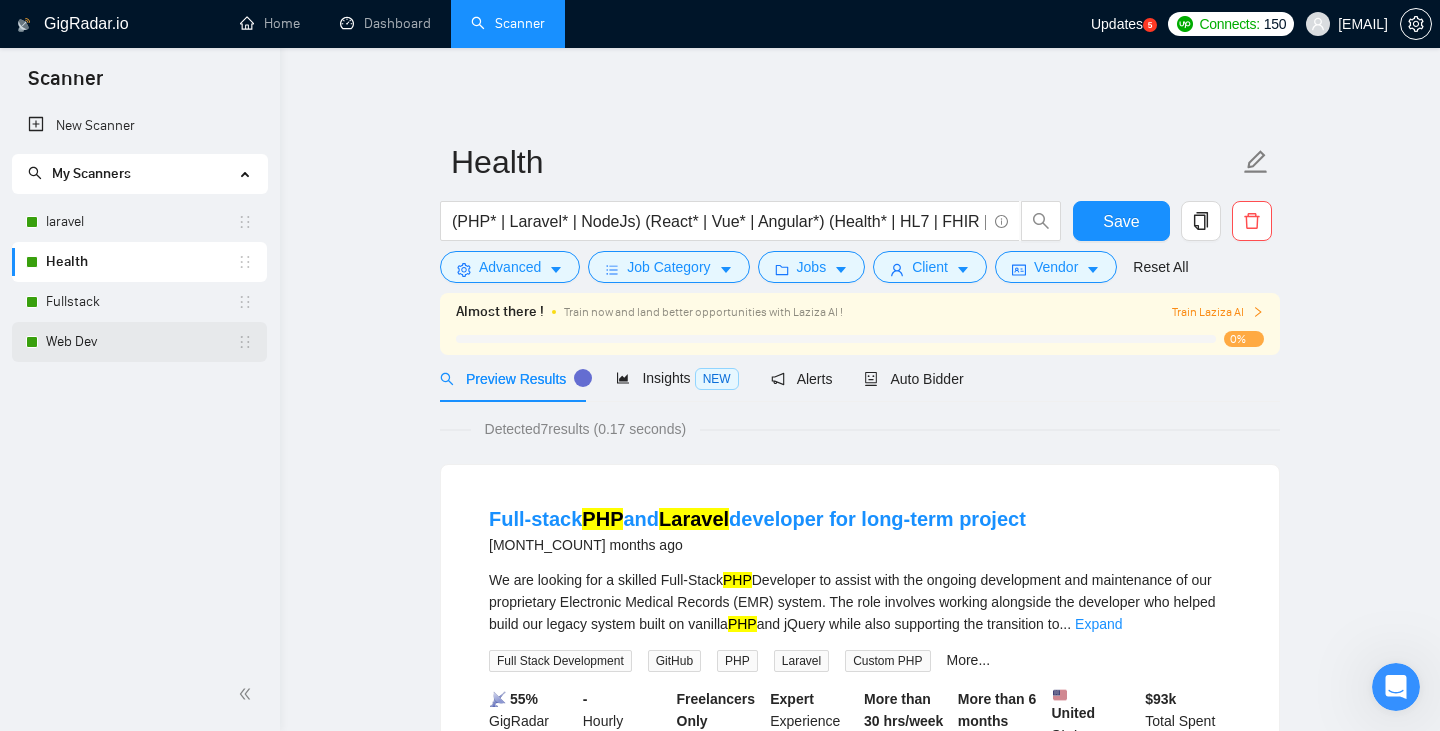 click on "Web Dev" at bounding box center [141, 342] 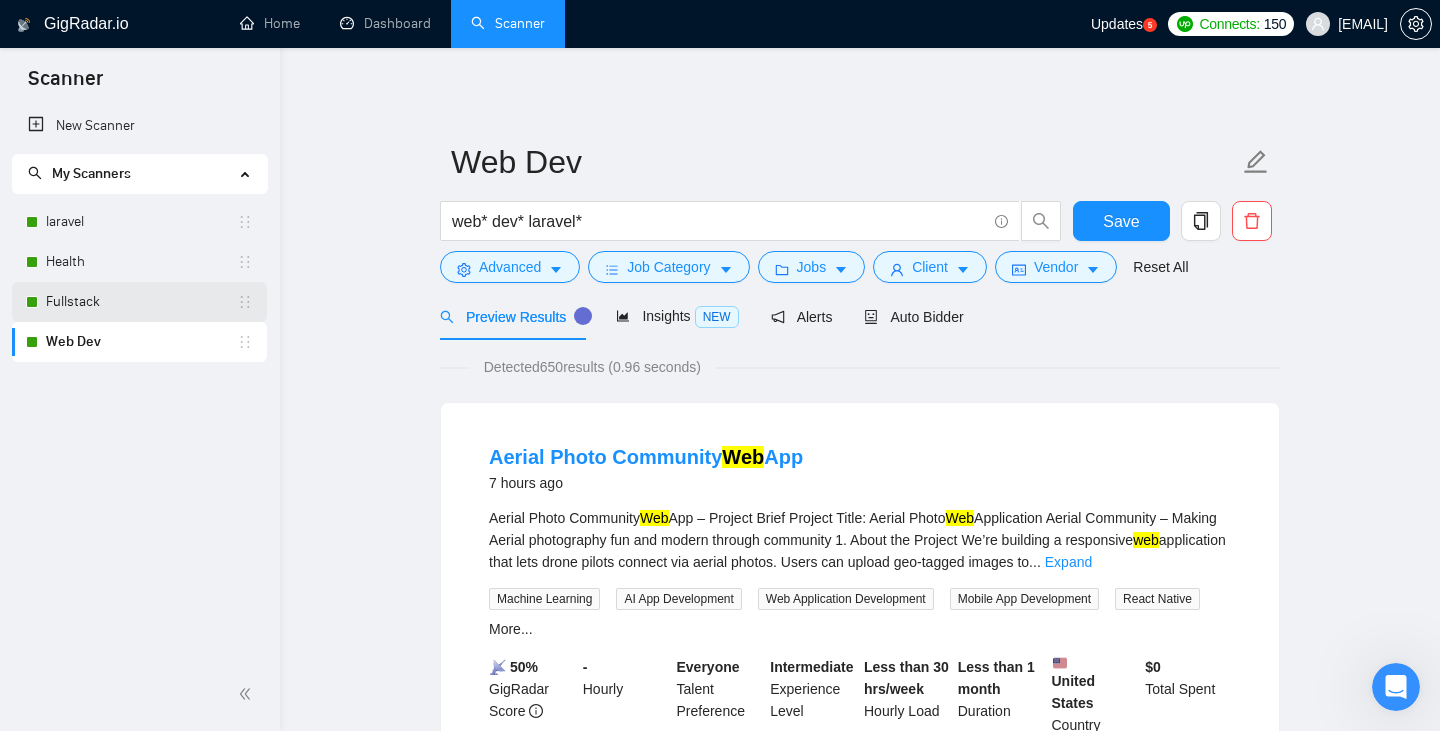click on "Fullstack" at bounding box center (141, 302) 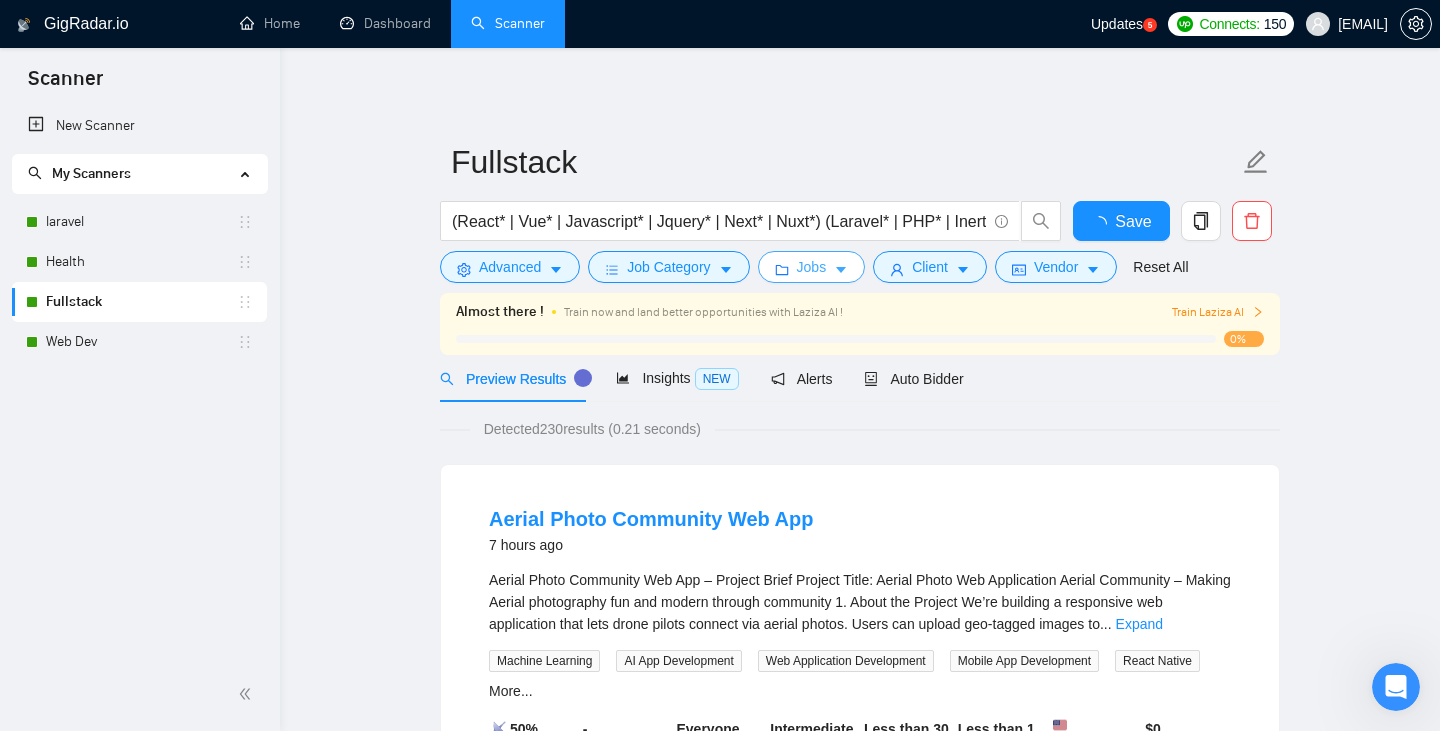 click 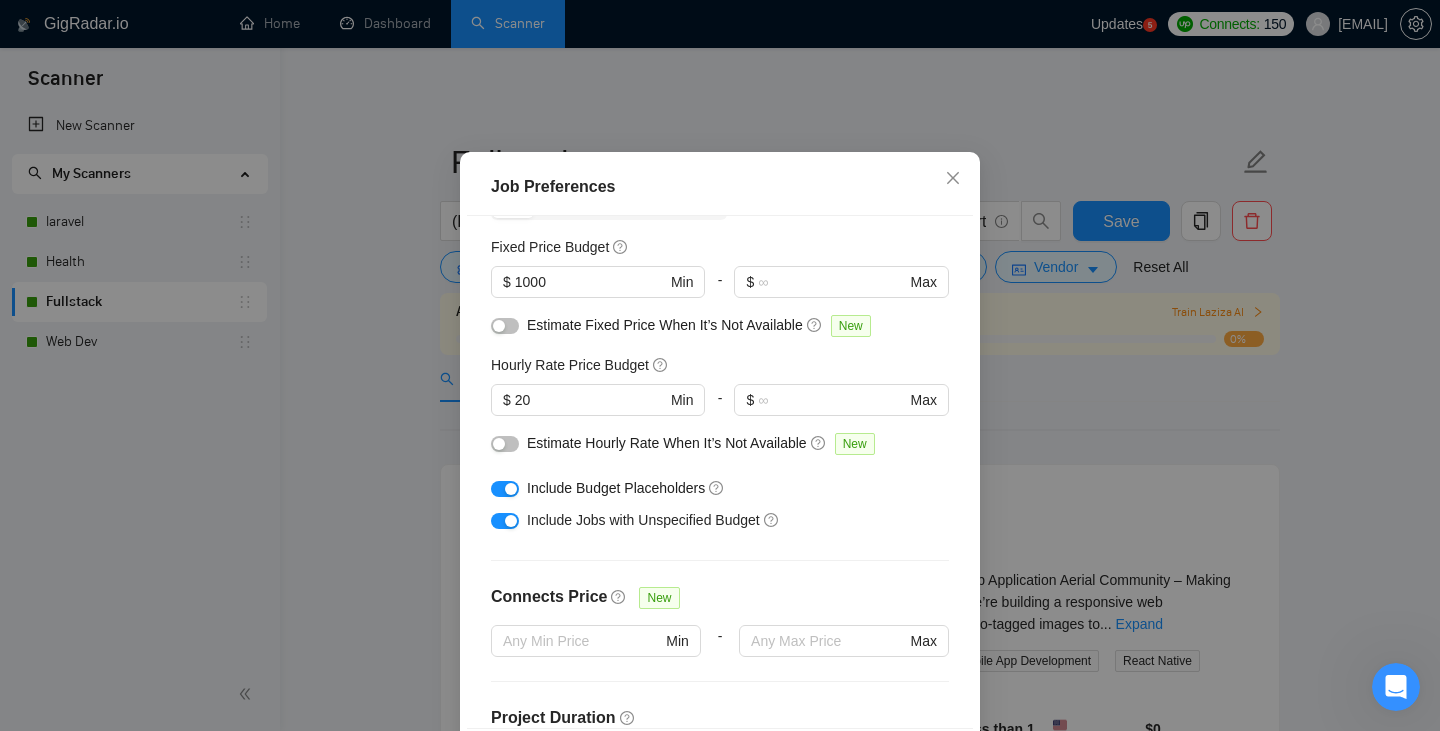 scroll, scrollTop: 0, scrollLeft: 0, axis: both 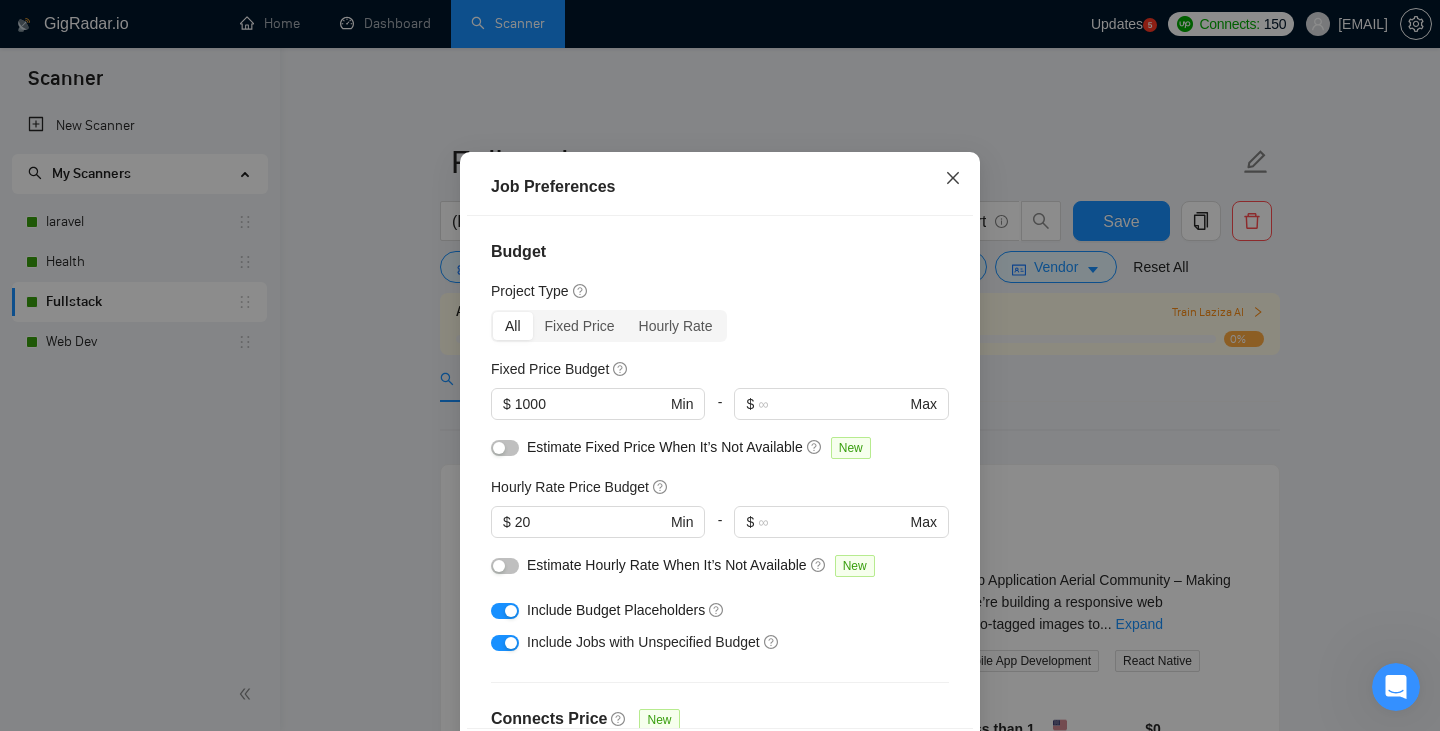 click 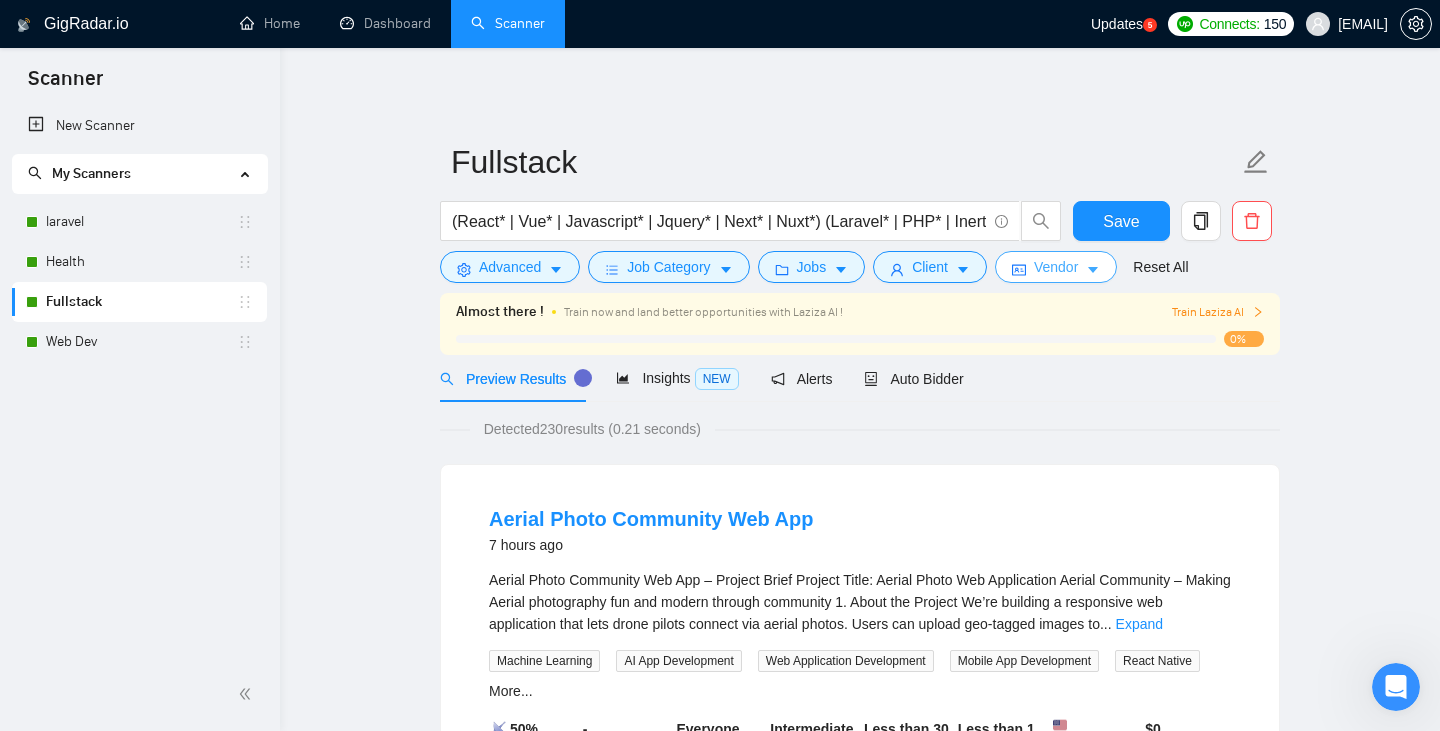 click on "Vendor" at bounding box center [1056, 267] 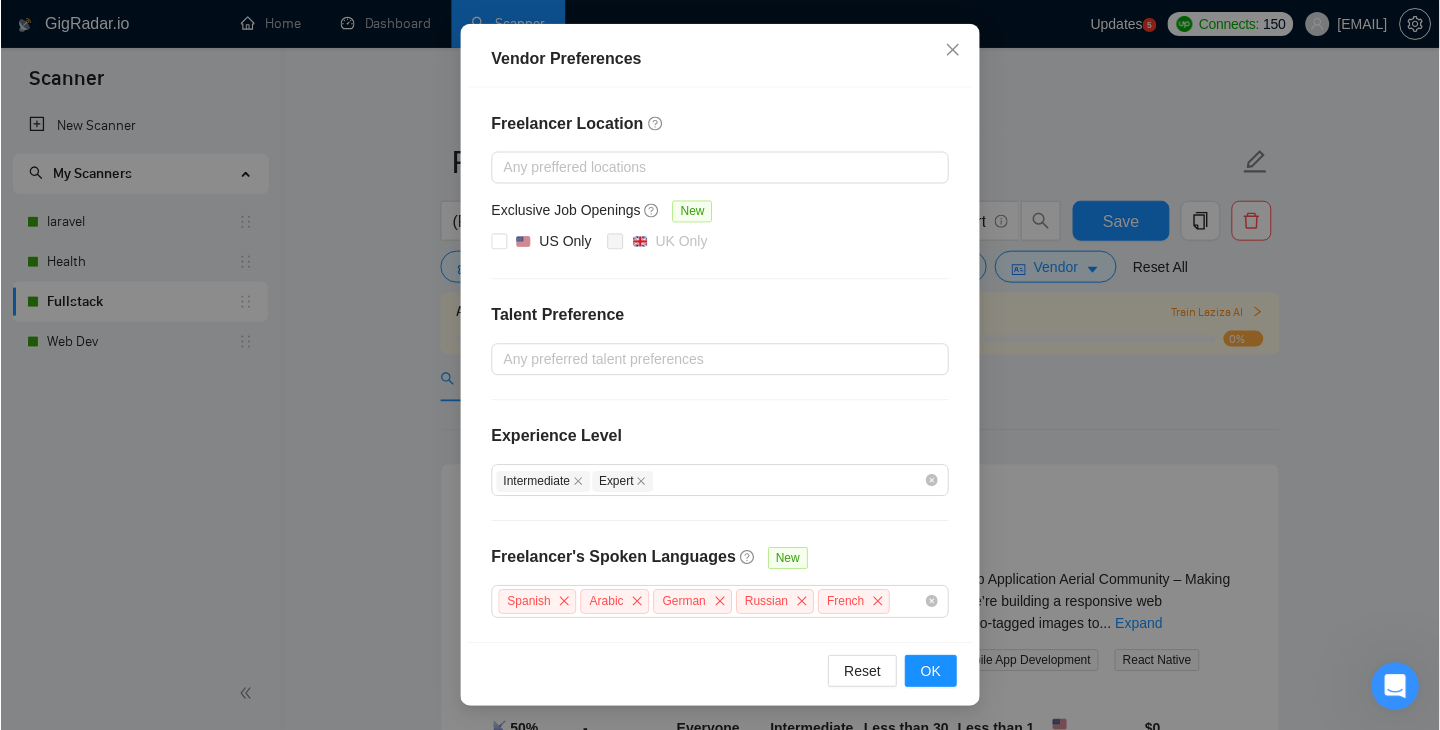 scroll, scrollTop: 0, scrollLeft: 0, axis: both 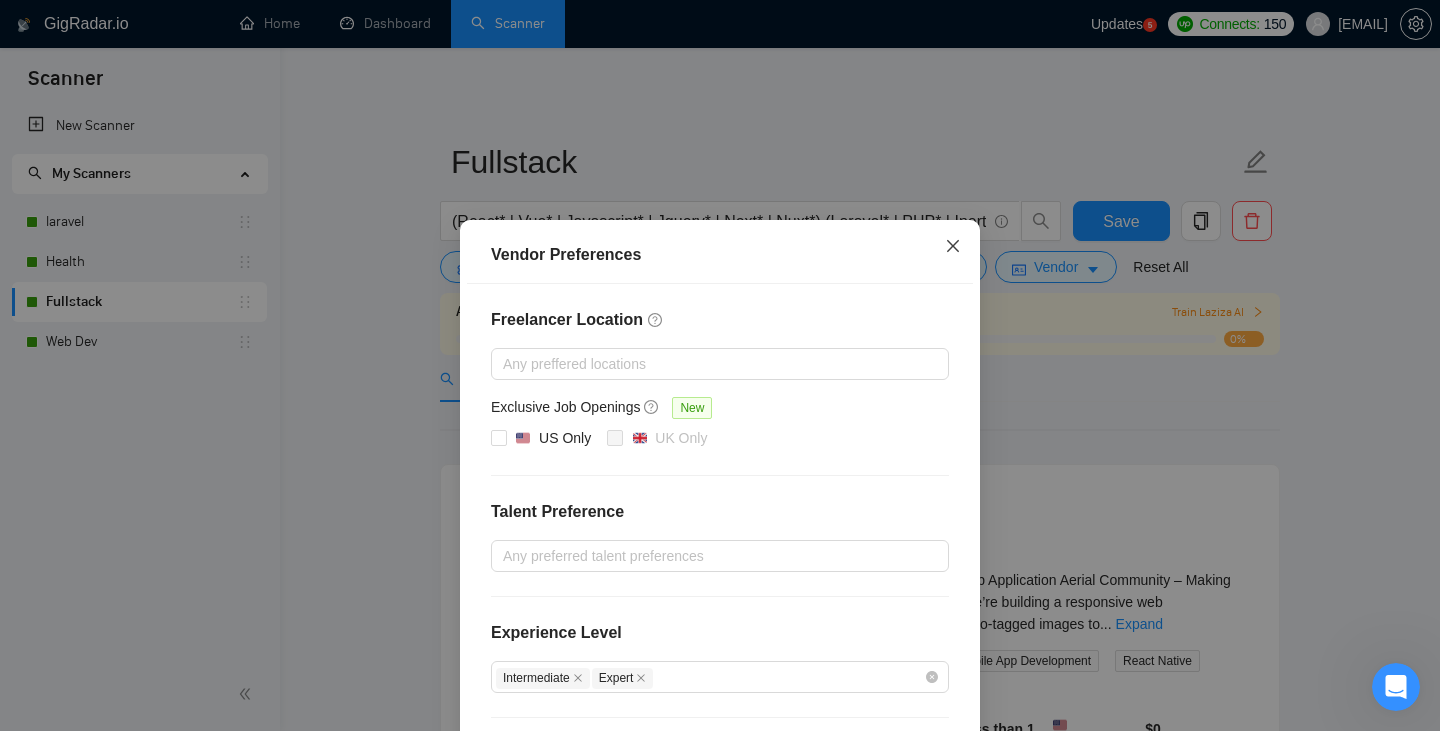 click 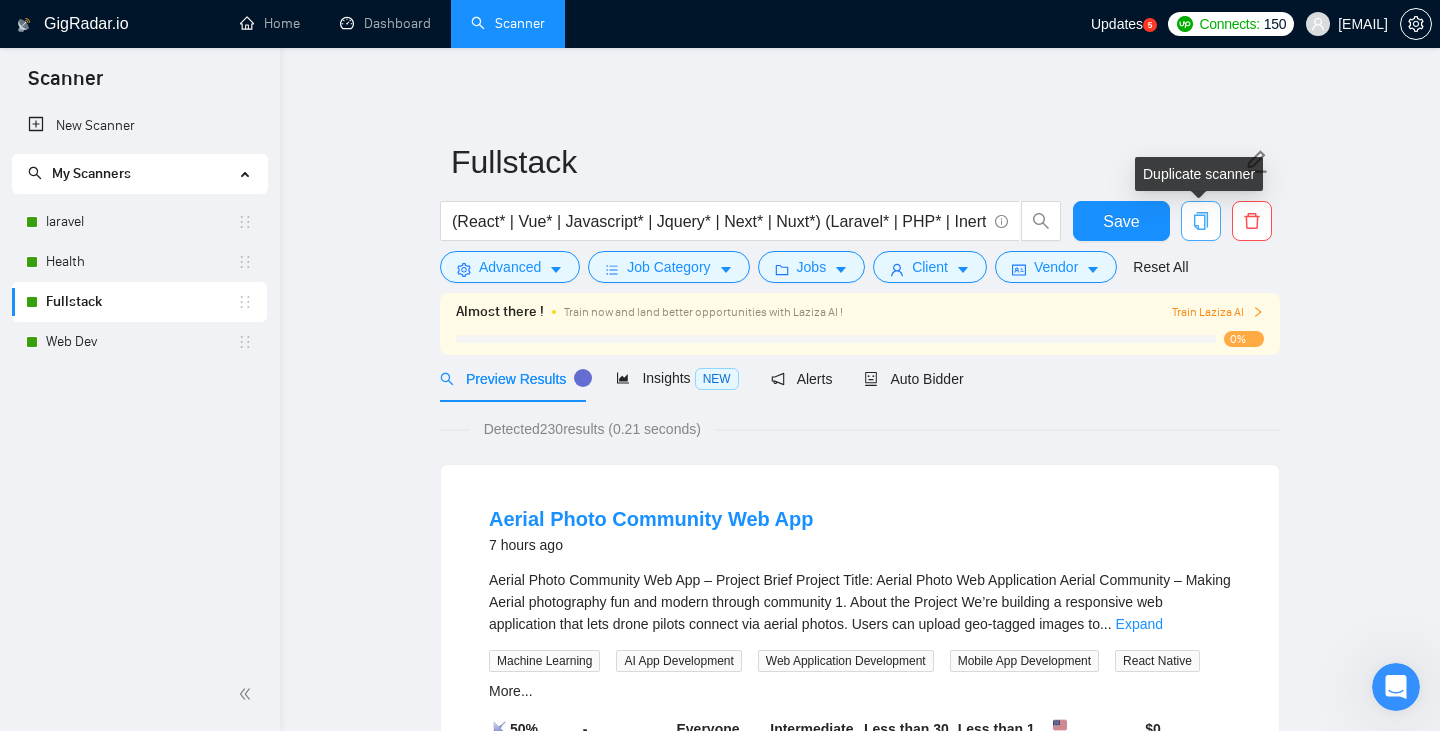 click 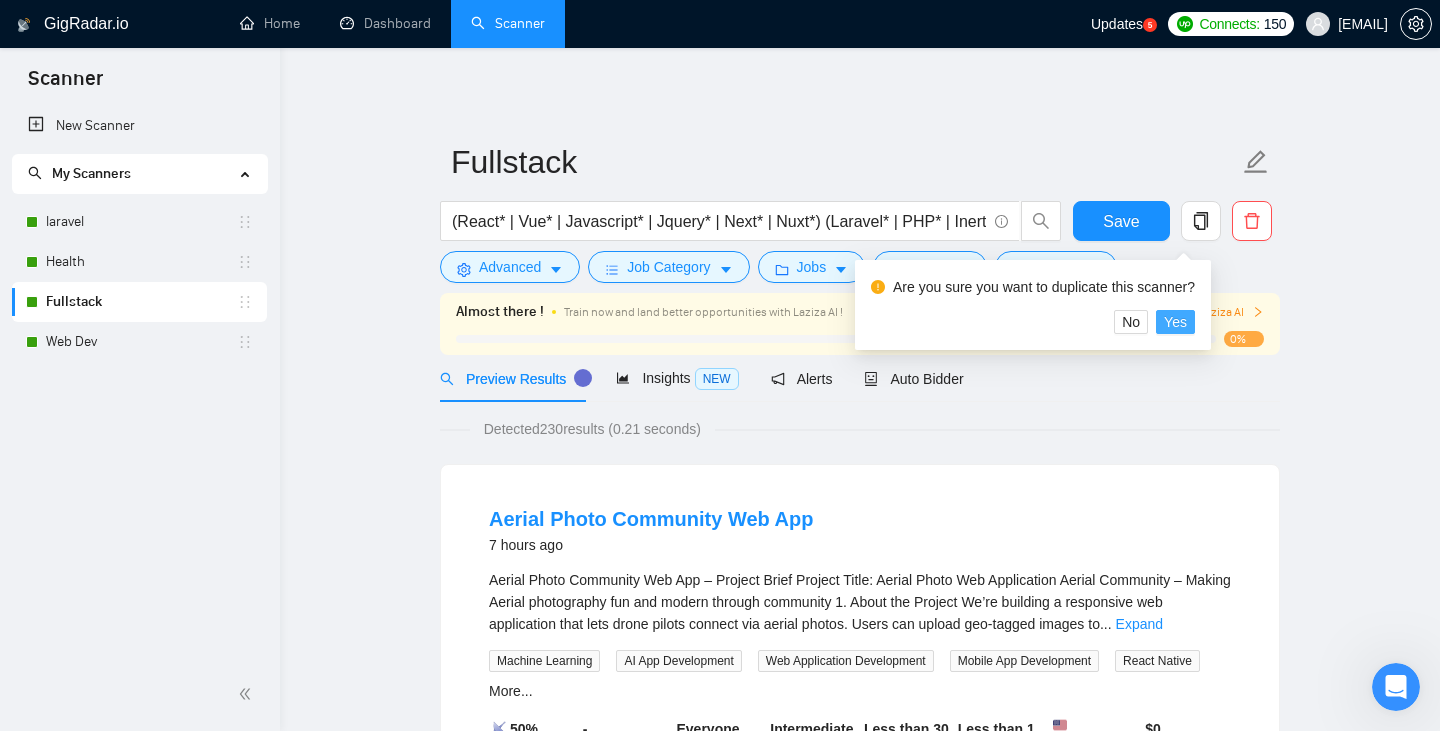 click on "Yes" at bounding box center (1175, 322) 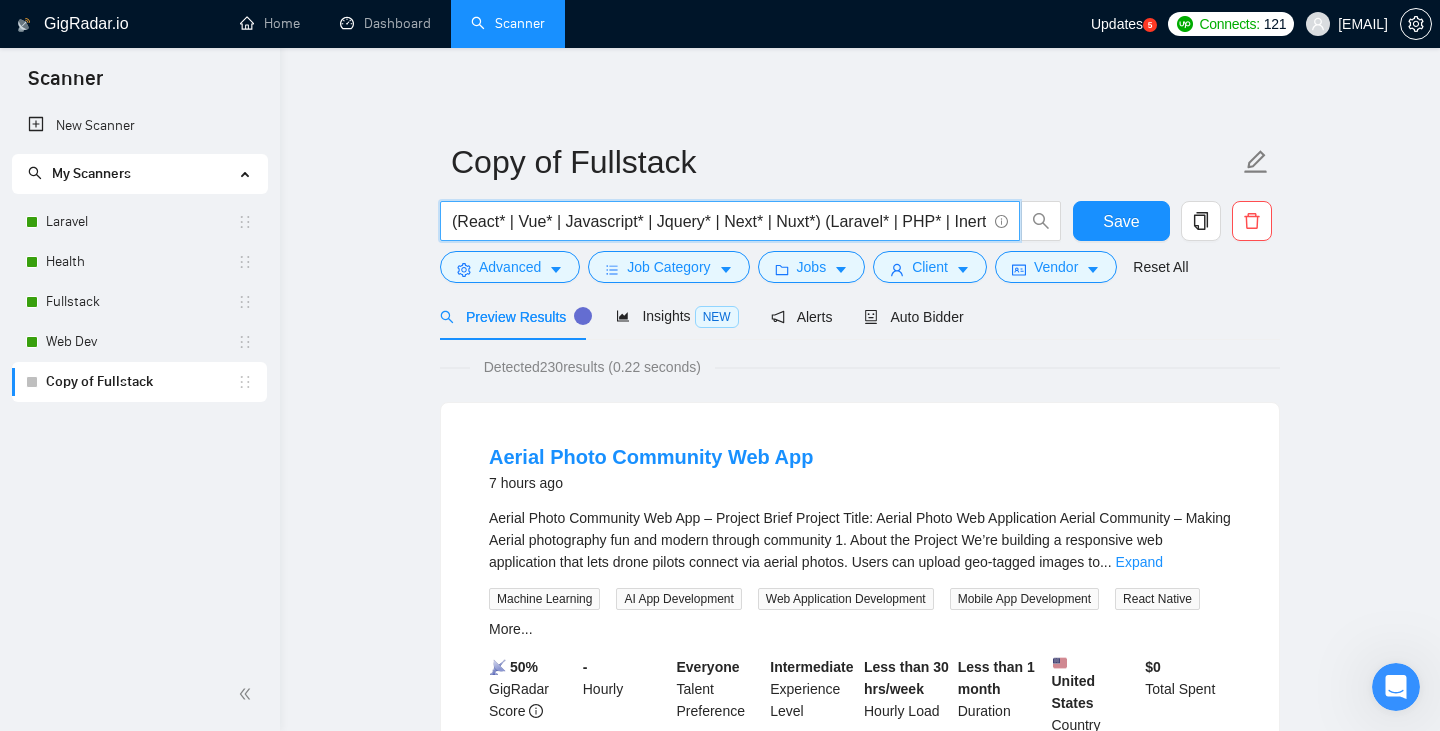 click on "(React* | Vue* | Javascript* | Jquery* | Next* | Nuxt*) (Laravel* | PHP* | Inertia | Livewire) (AWS* | Cloud* | Digitalocean | Vercel*)" at bounding box center (719, 221) 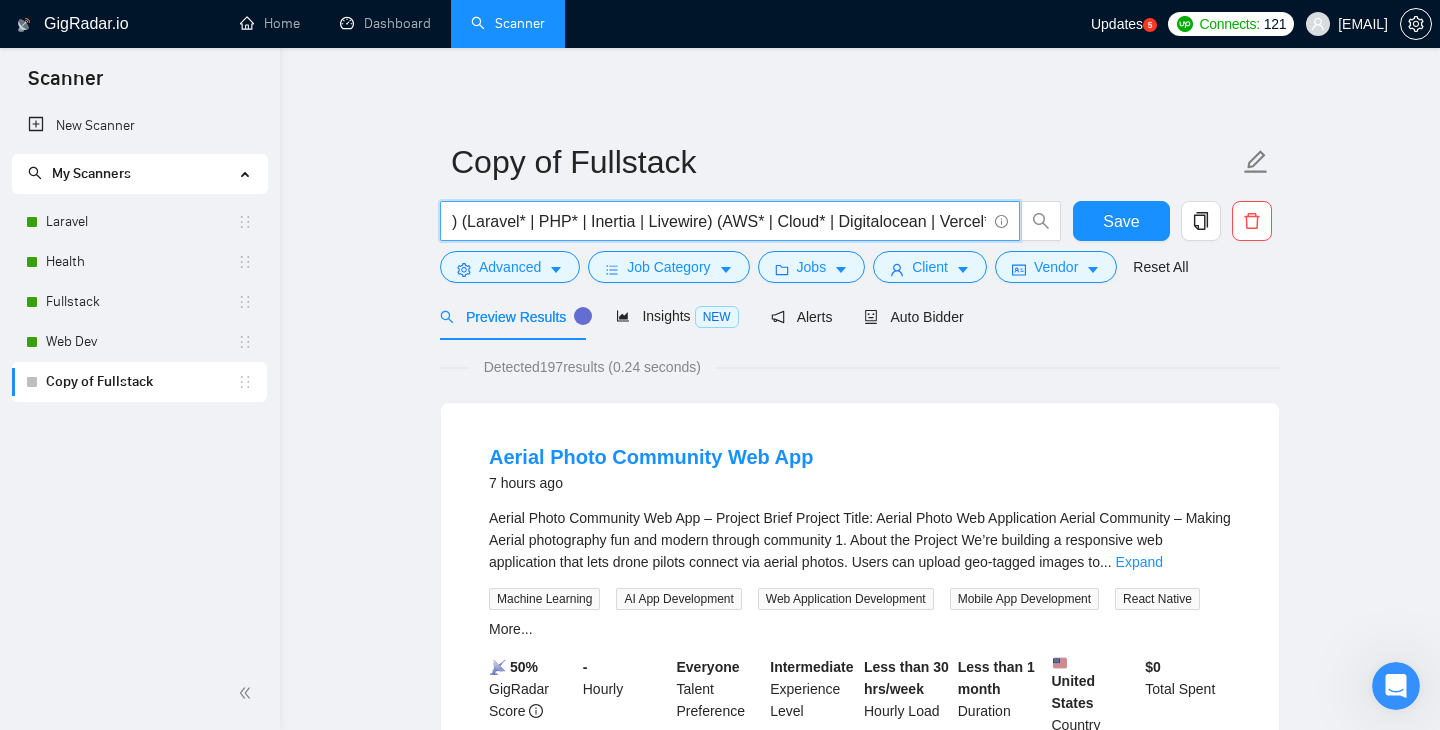 scroll, scrollTop: 0, scrollLeft: 417, axis: horizontal 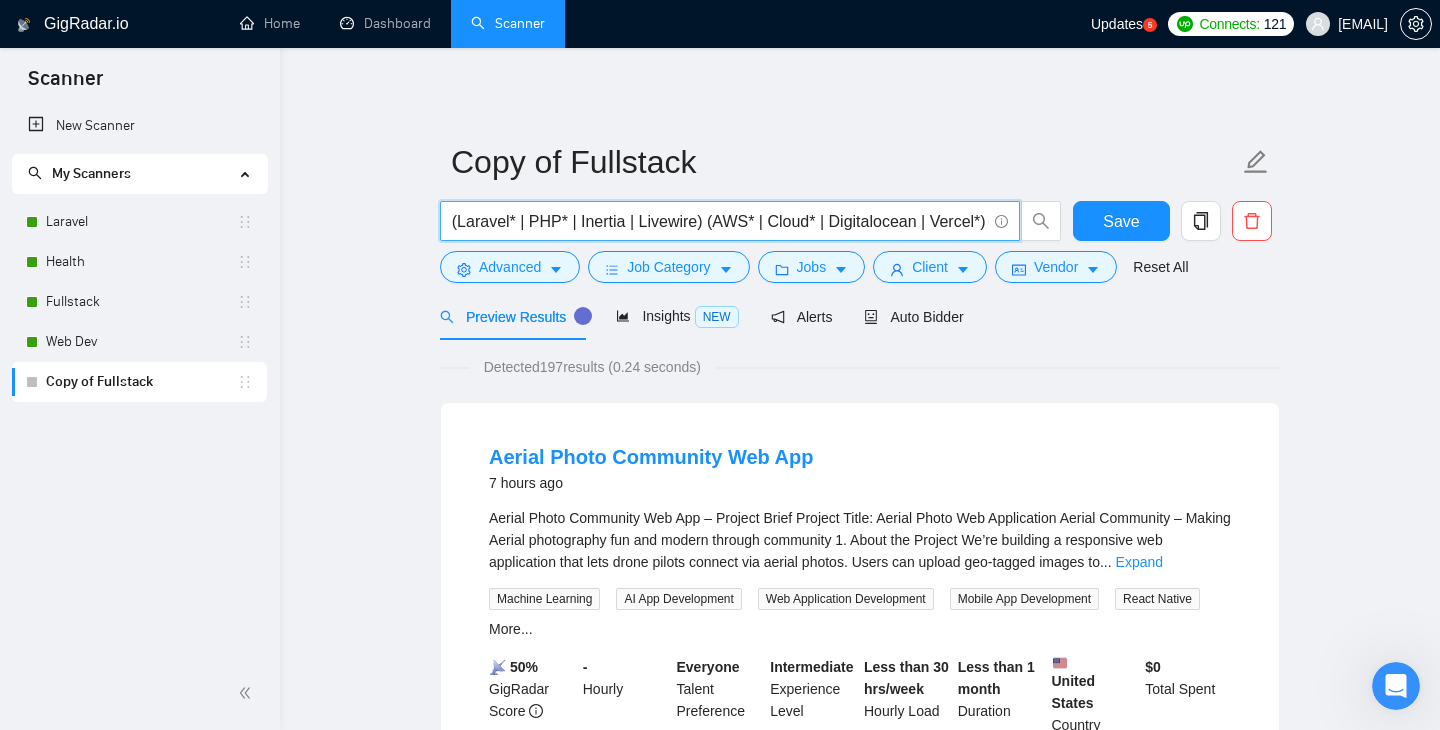 drag, startPoint x: 556, startPoint y: 223, endPoint x: 975, endPoint y: 221, distance: 419.00476 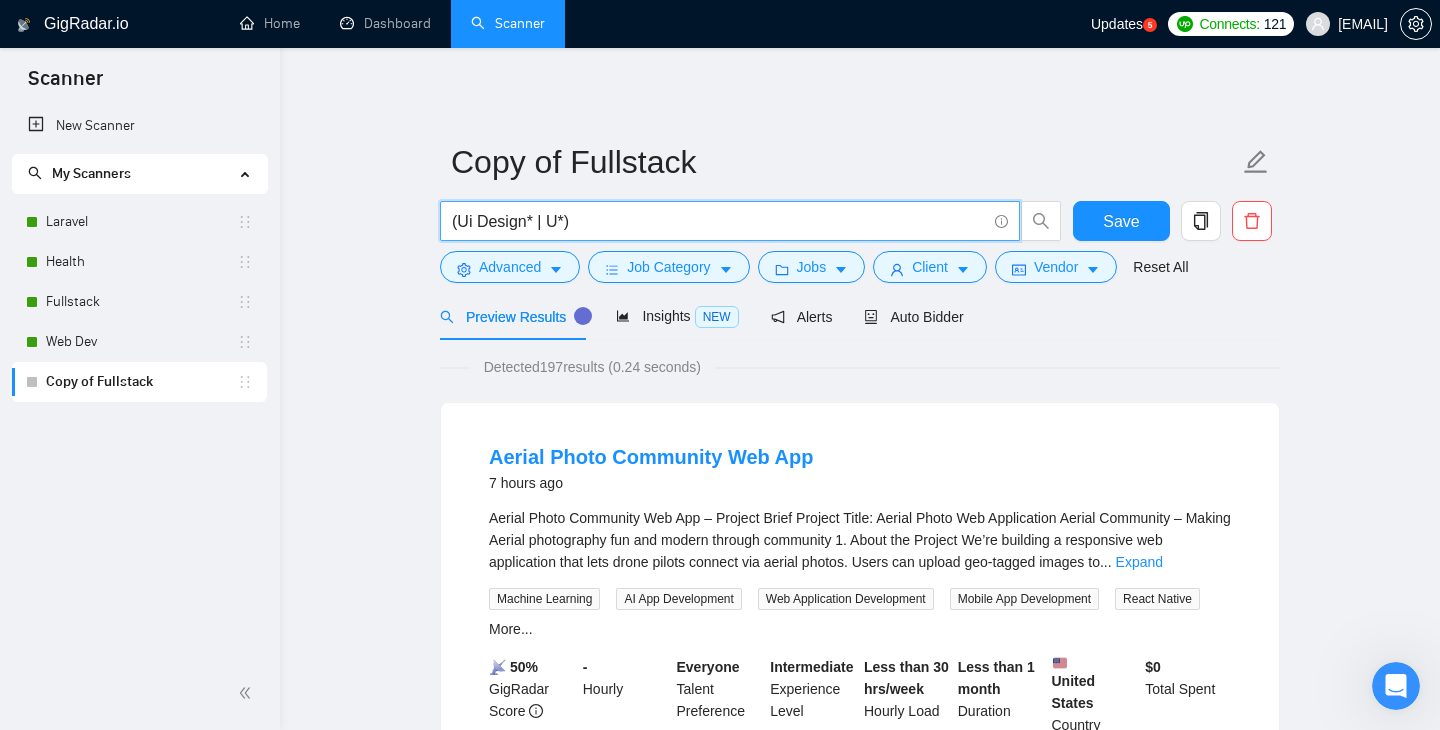 scroll, scrollTop: 0, scrollLeft: 0, axis: both 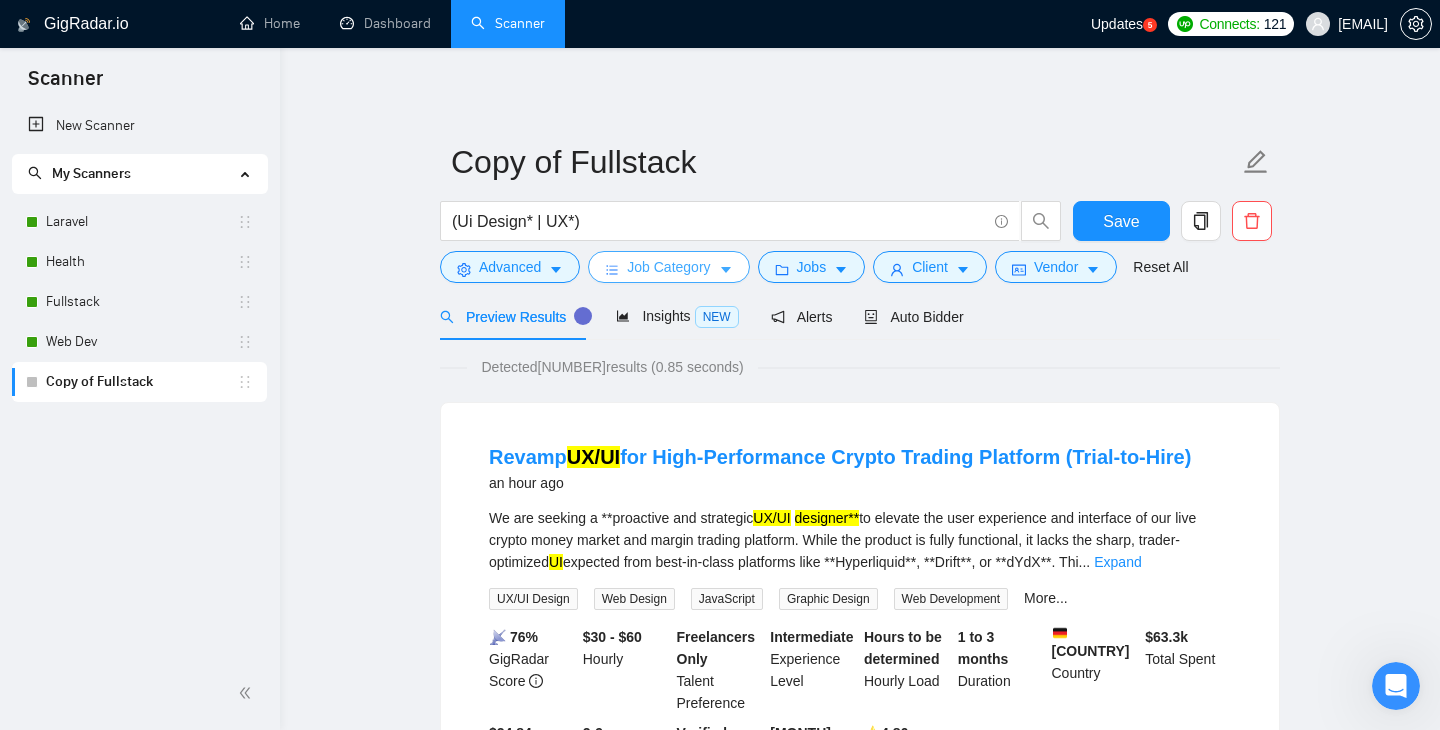 click on "Job Category" at bounding box center (668, 267) 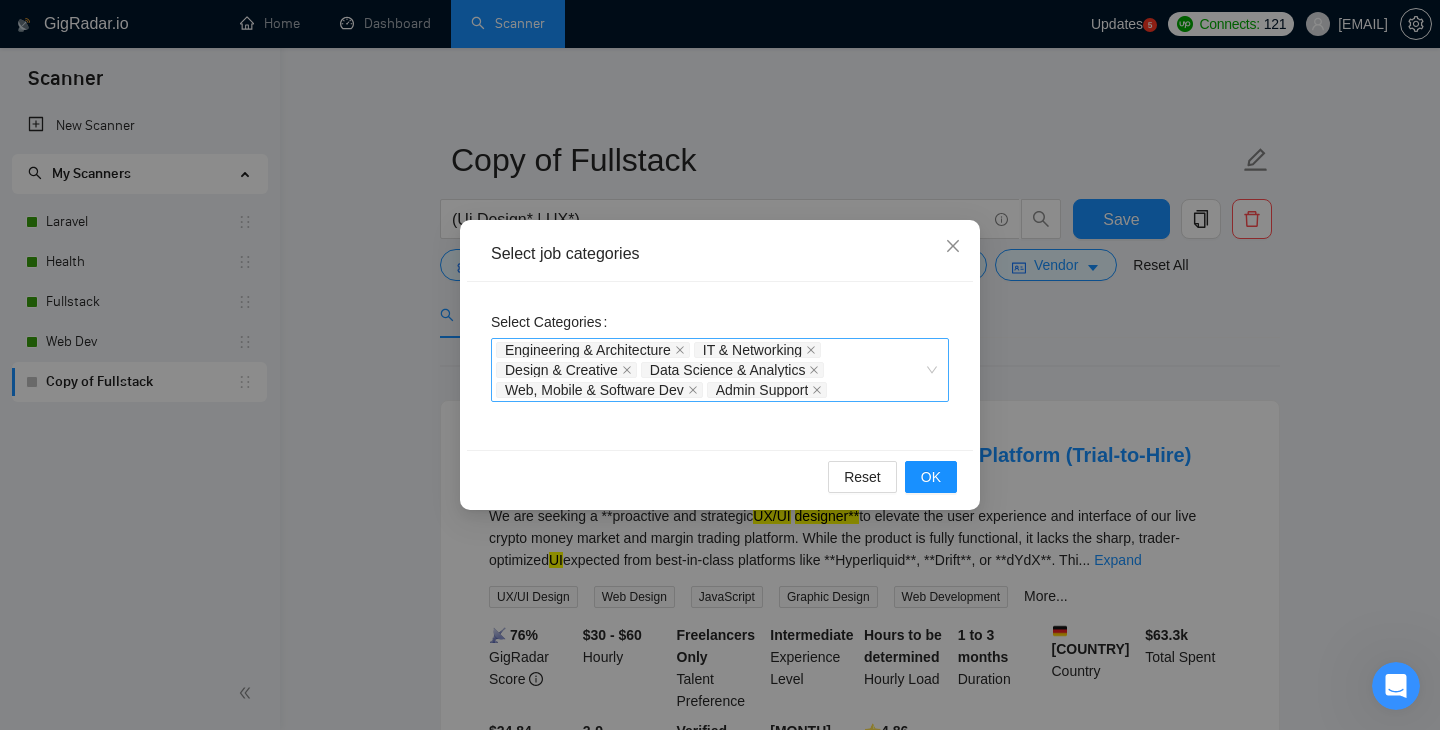 scroll, scrollTop: 0, scrollLeft: 0, axis: both 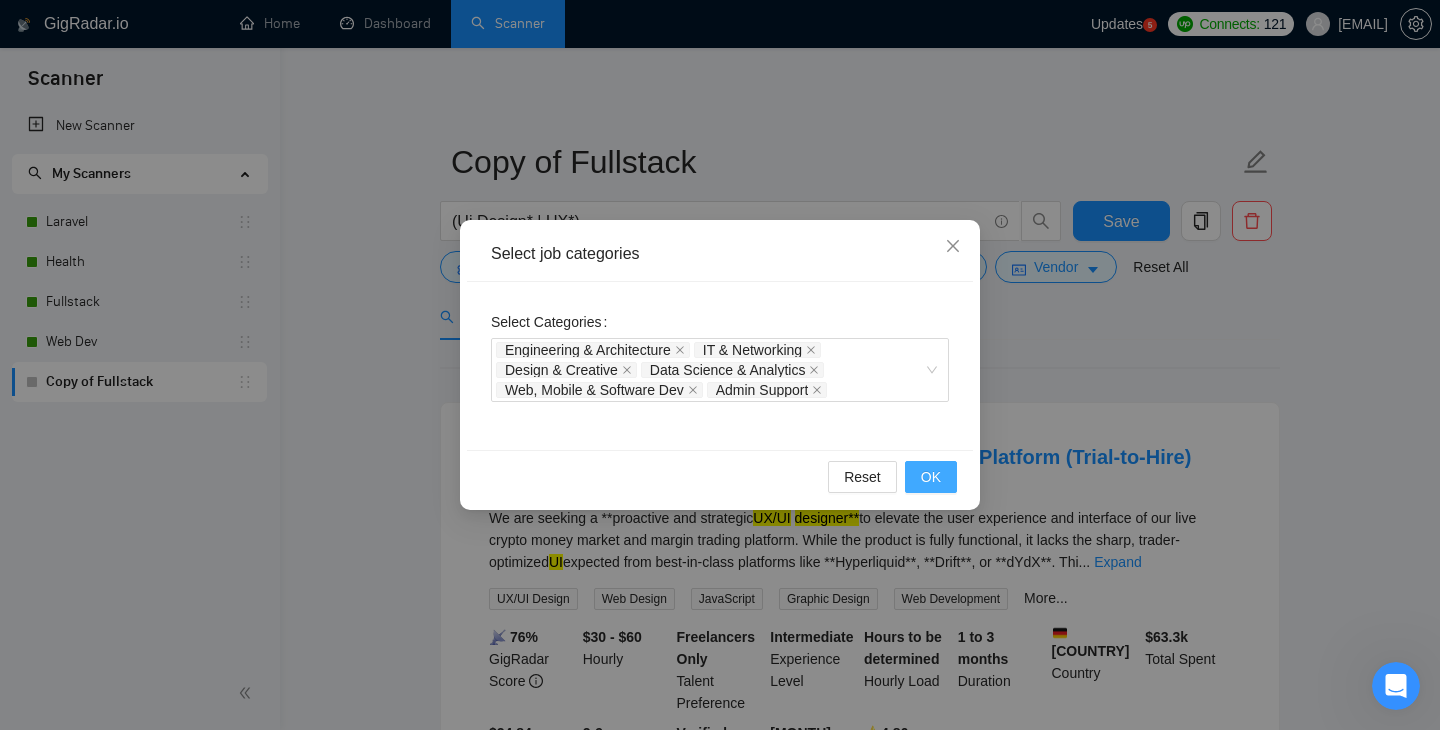 click on "OK" at bounding box center [931, 477] 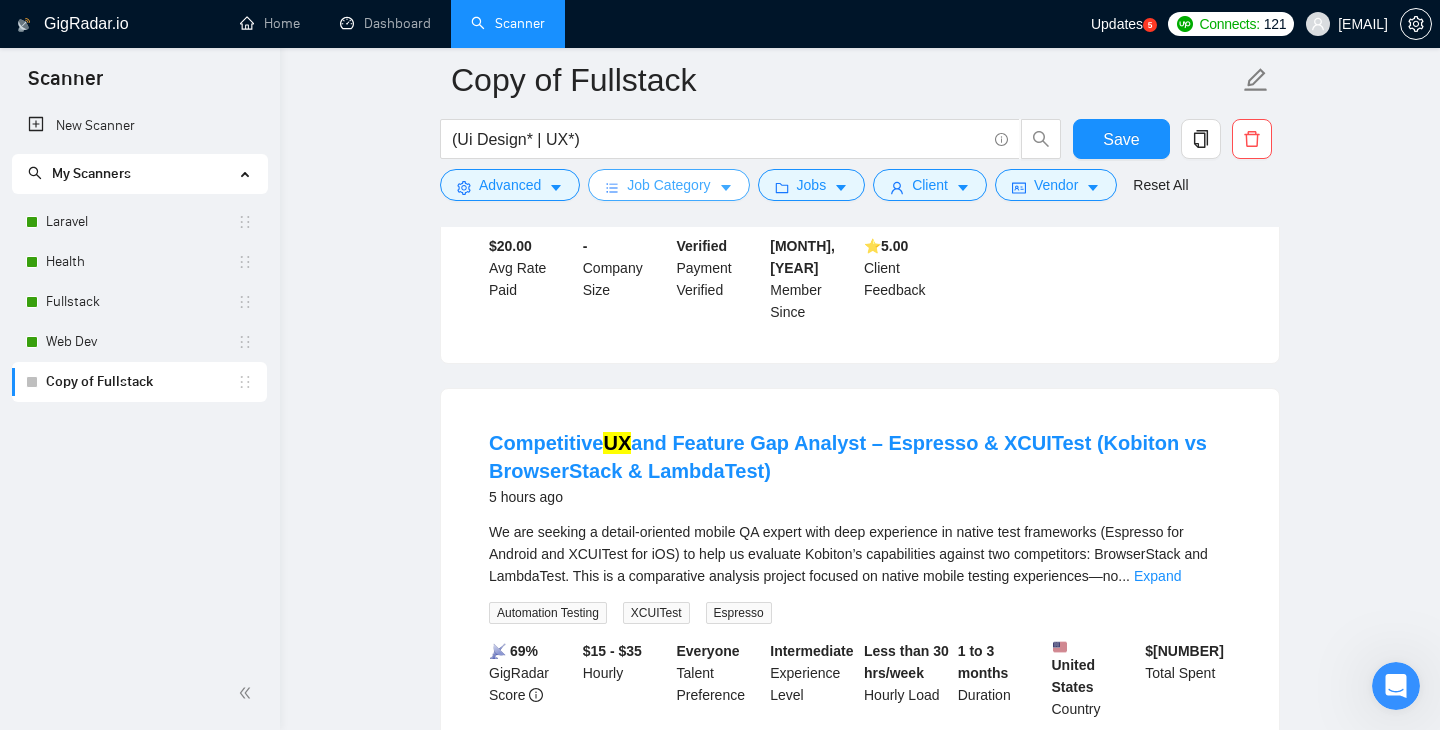 scroll, scrollTop: 1395, scrollLeft: 0, axis: vertical 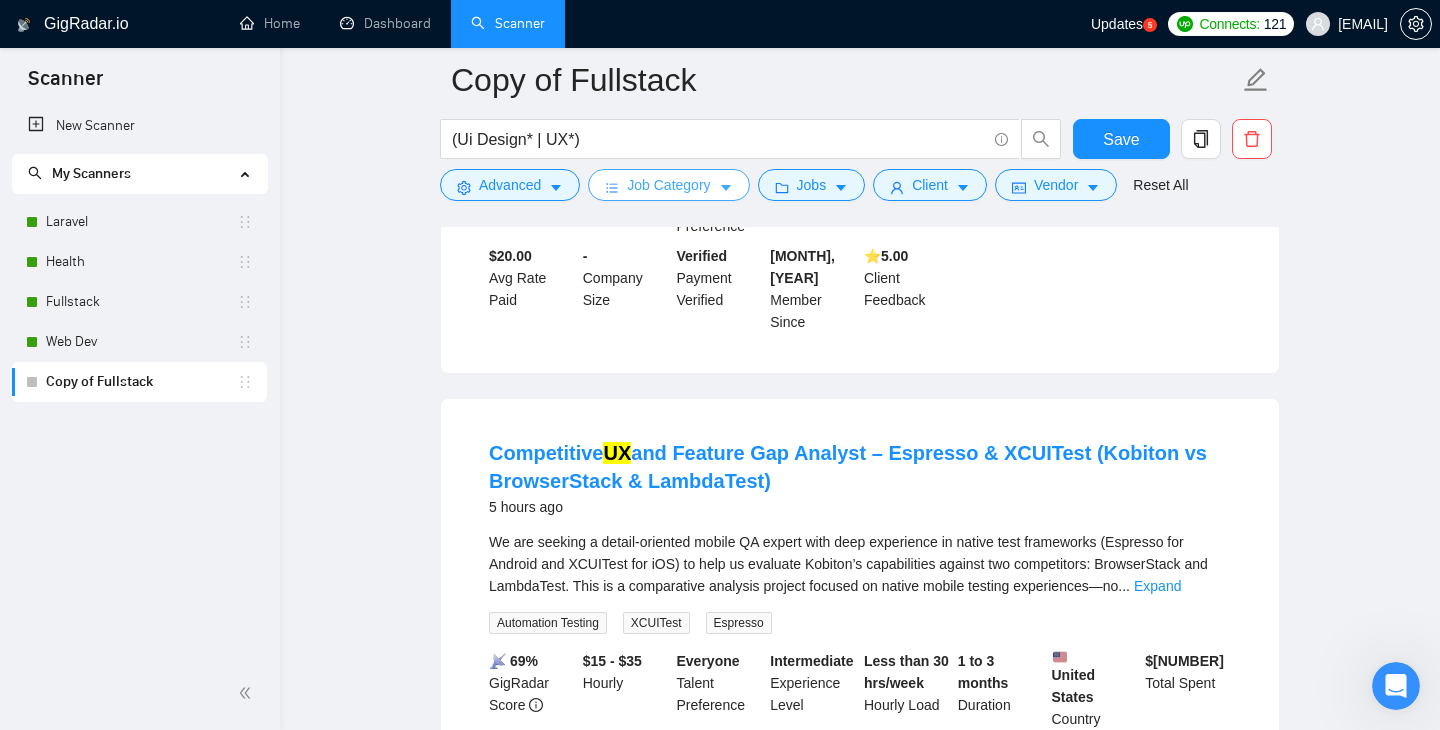 click 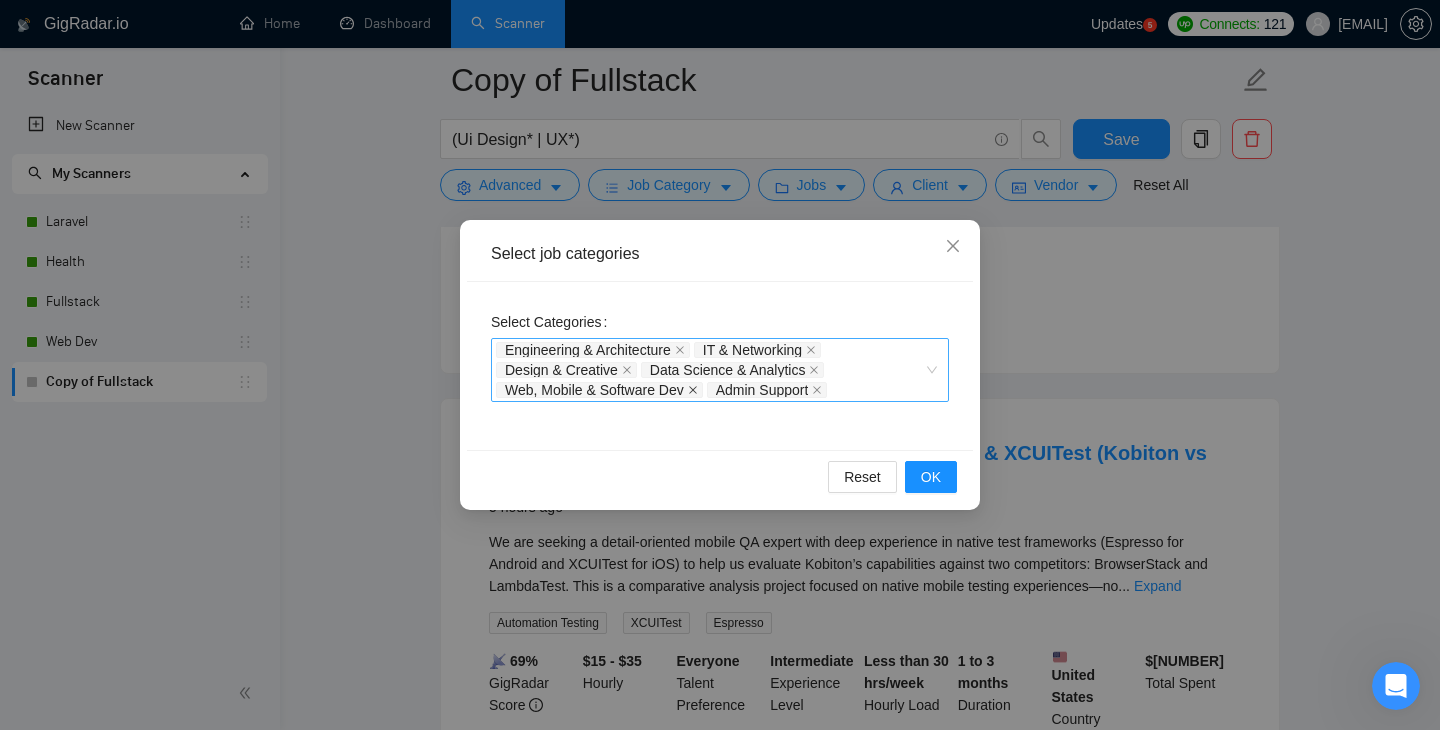 click 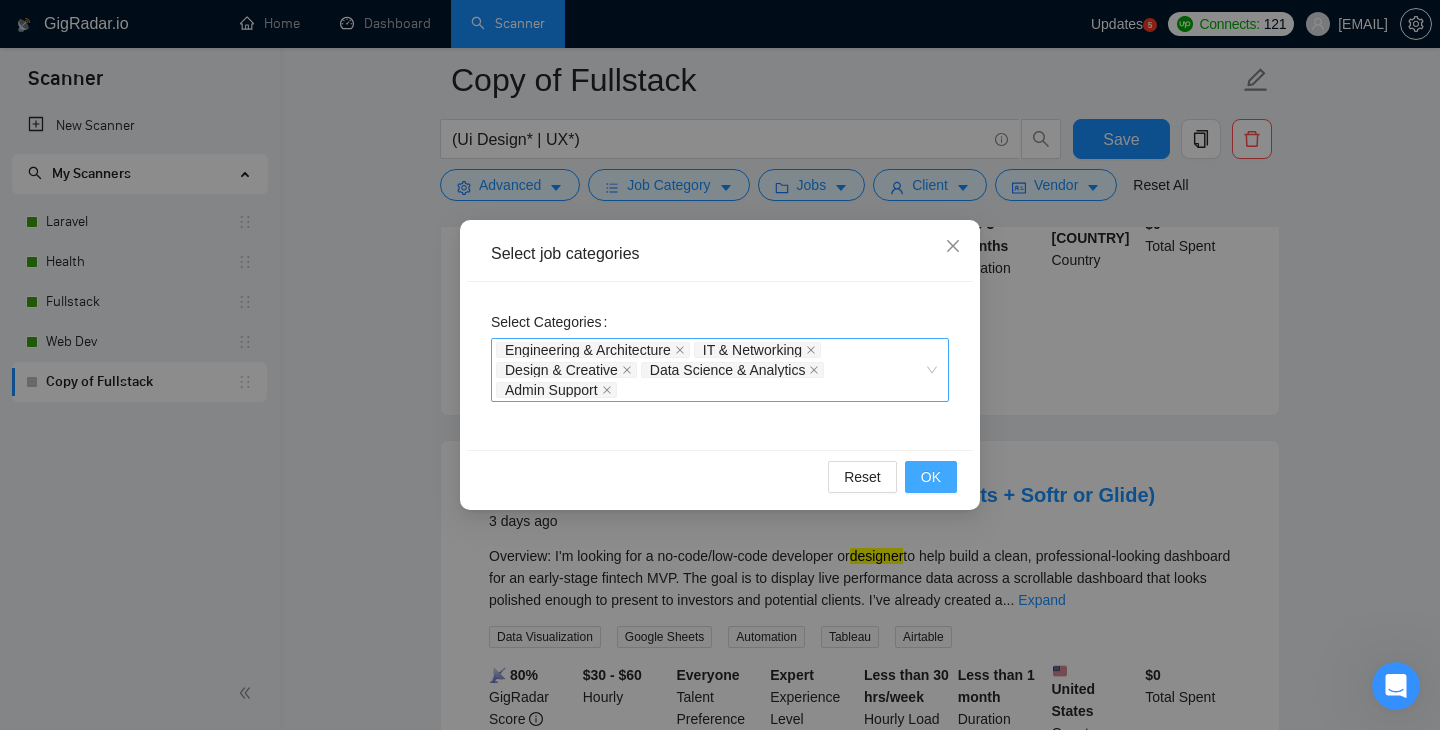 click on "OK" at bounding box center (931, 477) 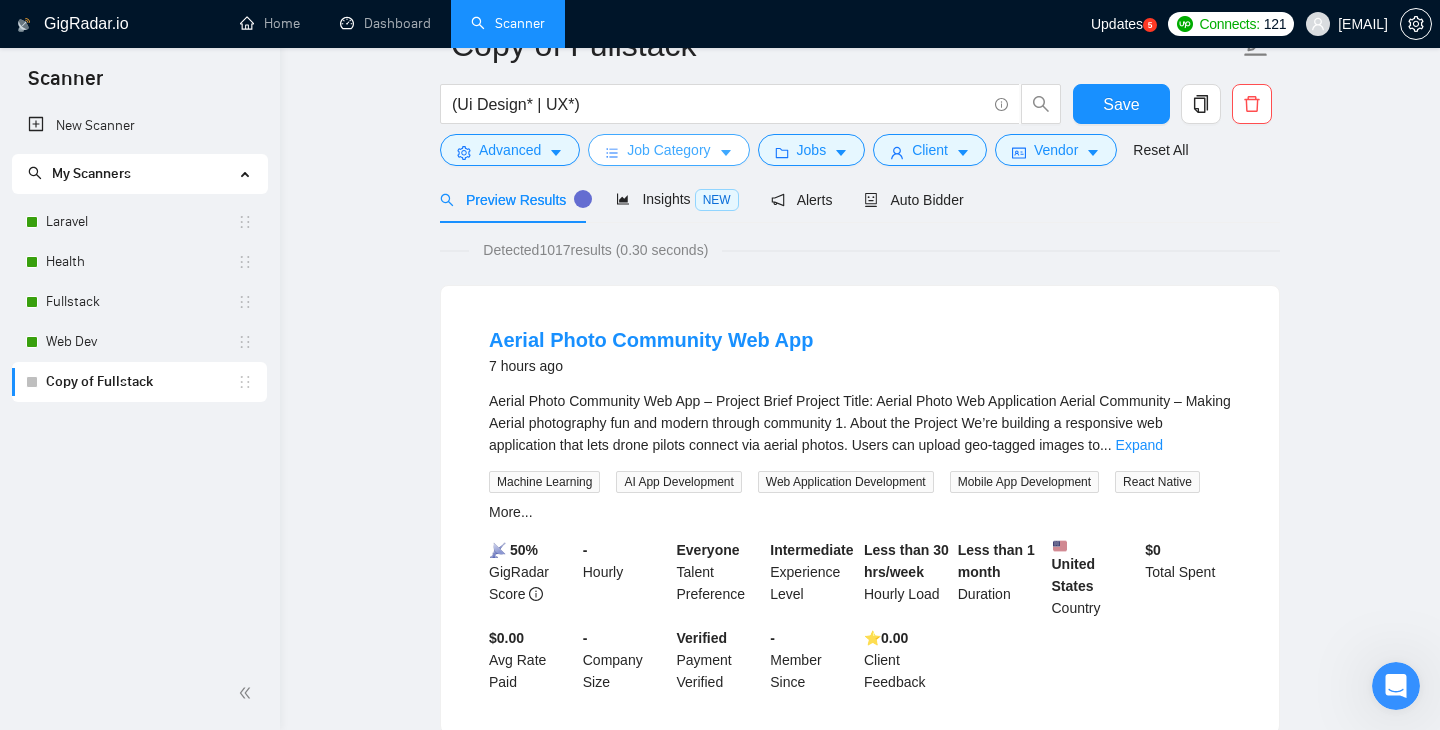 scroll, scrollTop: 0, scrollLeft: 0, axis: both 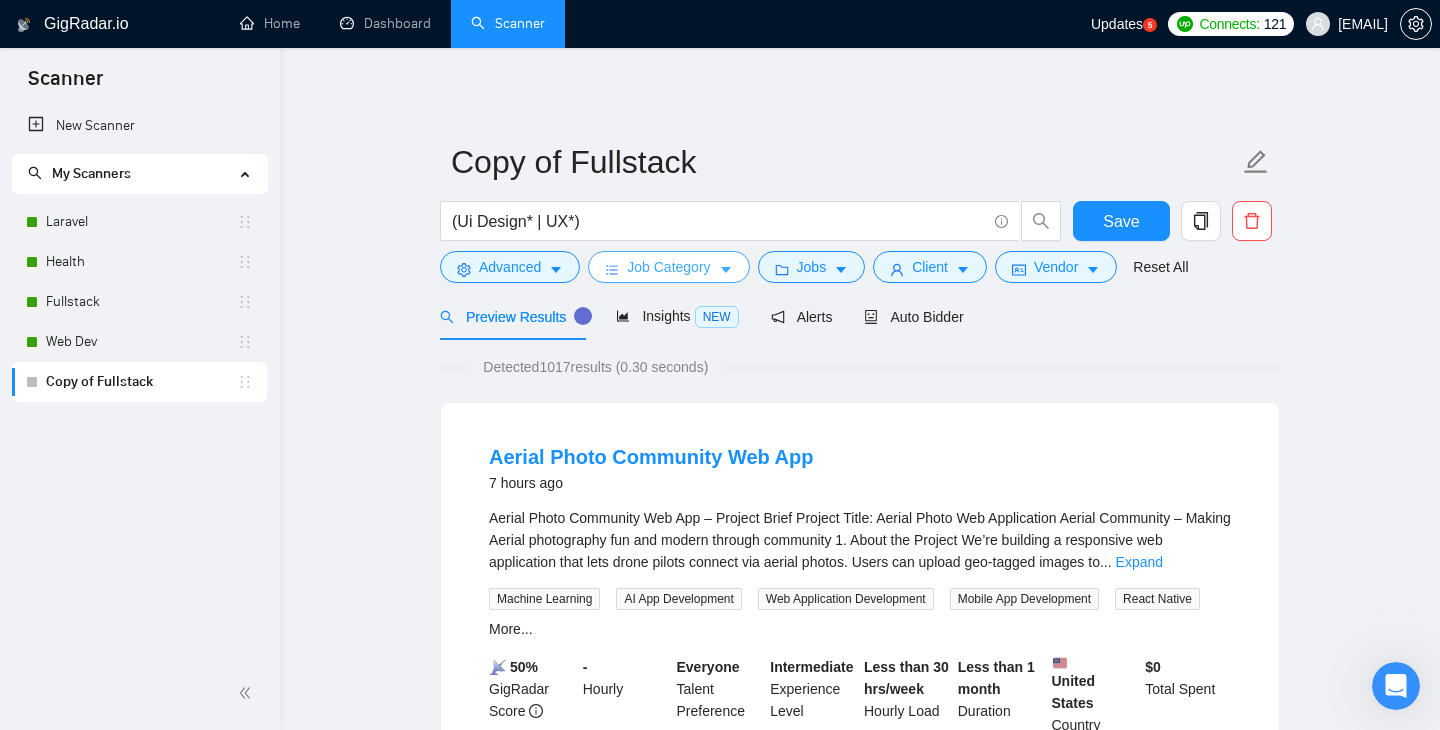 click 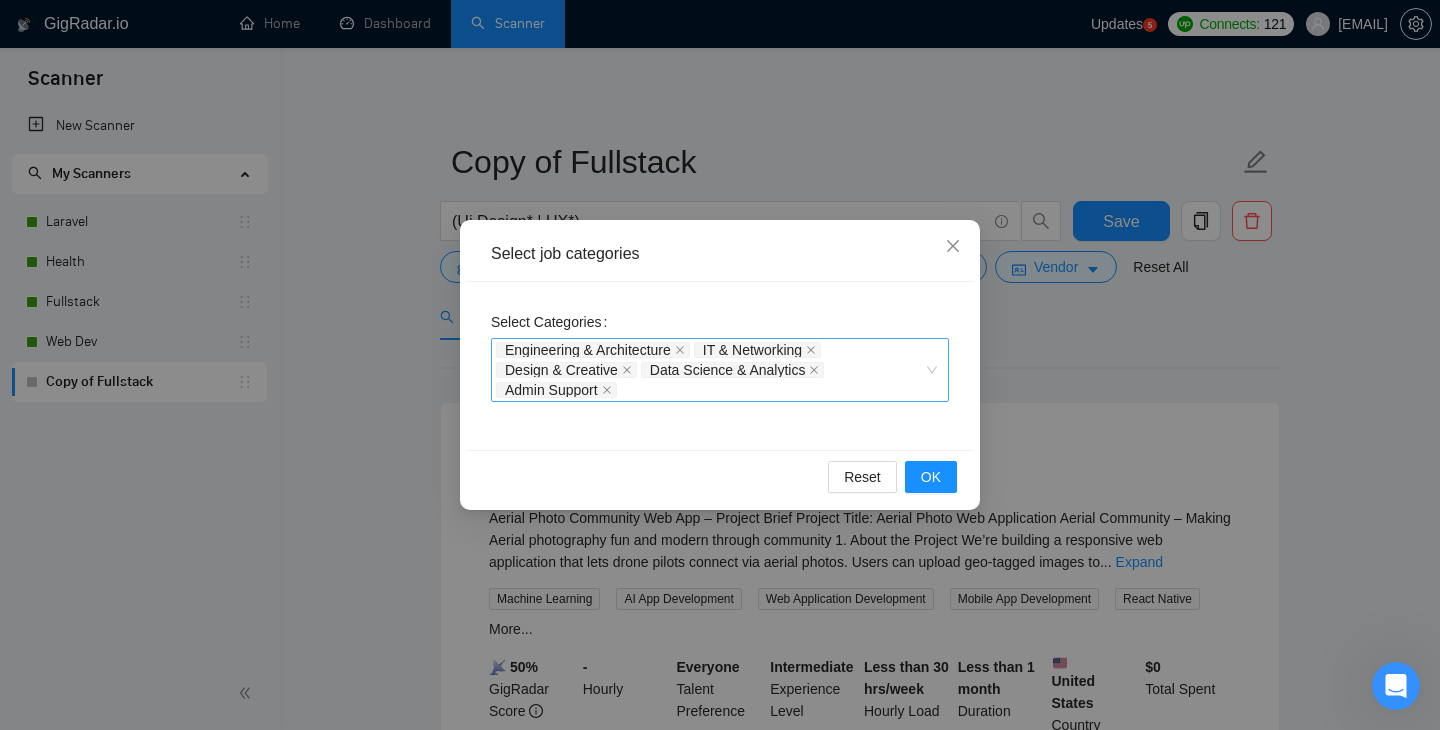 click on "Engineering & Architecture IT & Networking Design & Creative Data Science & Analytics Admin Support" at bounding box center [710, 370] 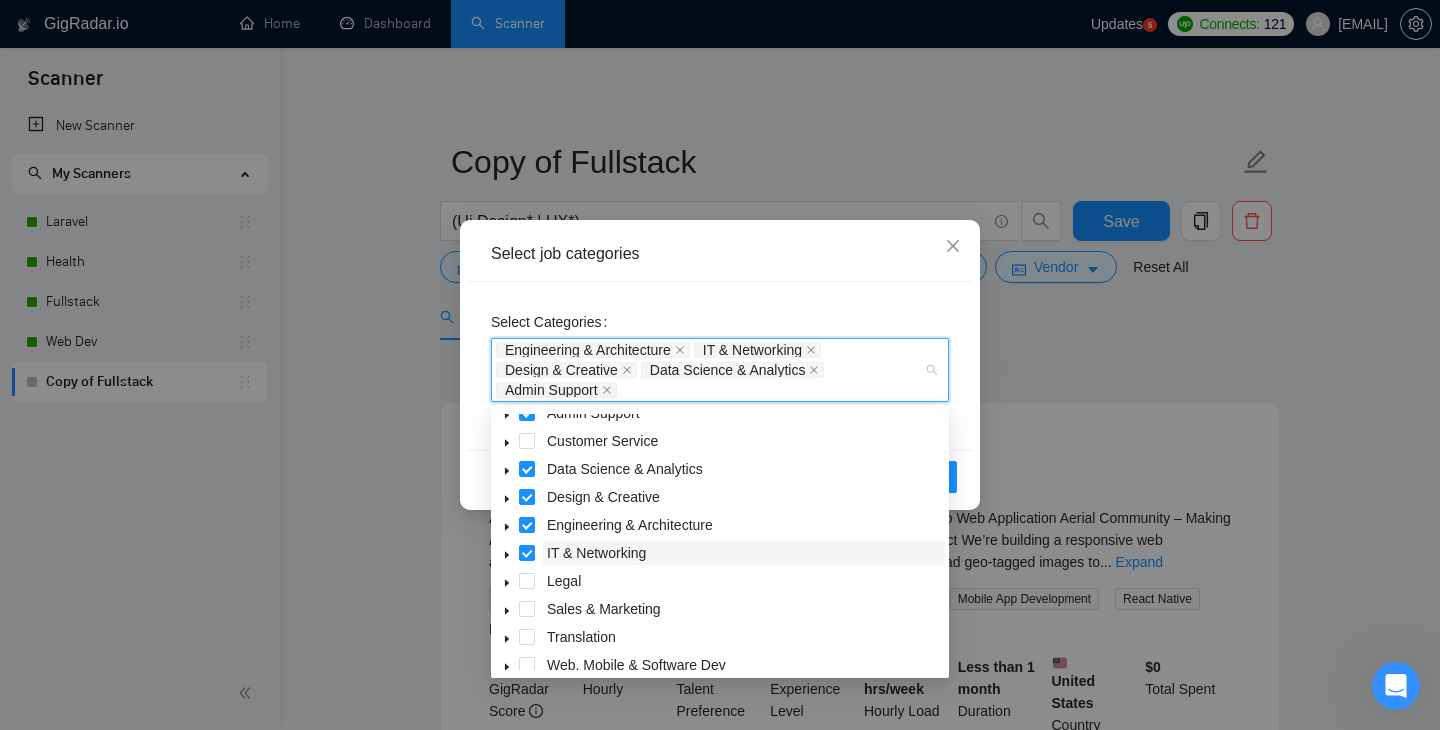 scroll, scrollTop: 80, scrollLeft: 0, axis: vertical 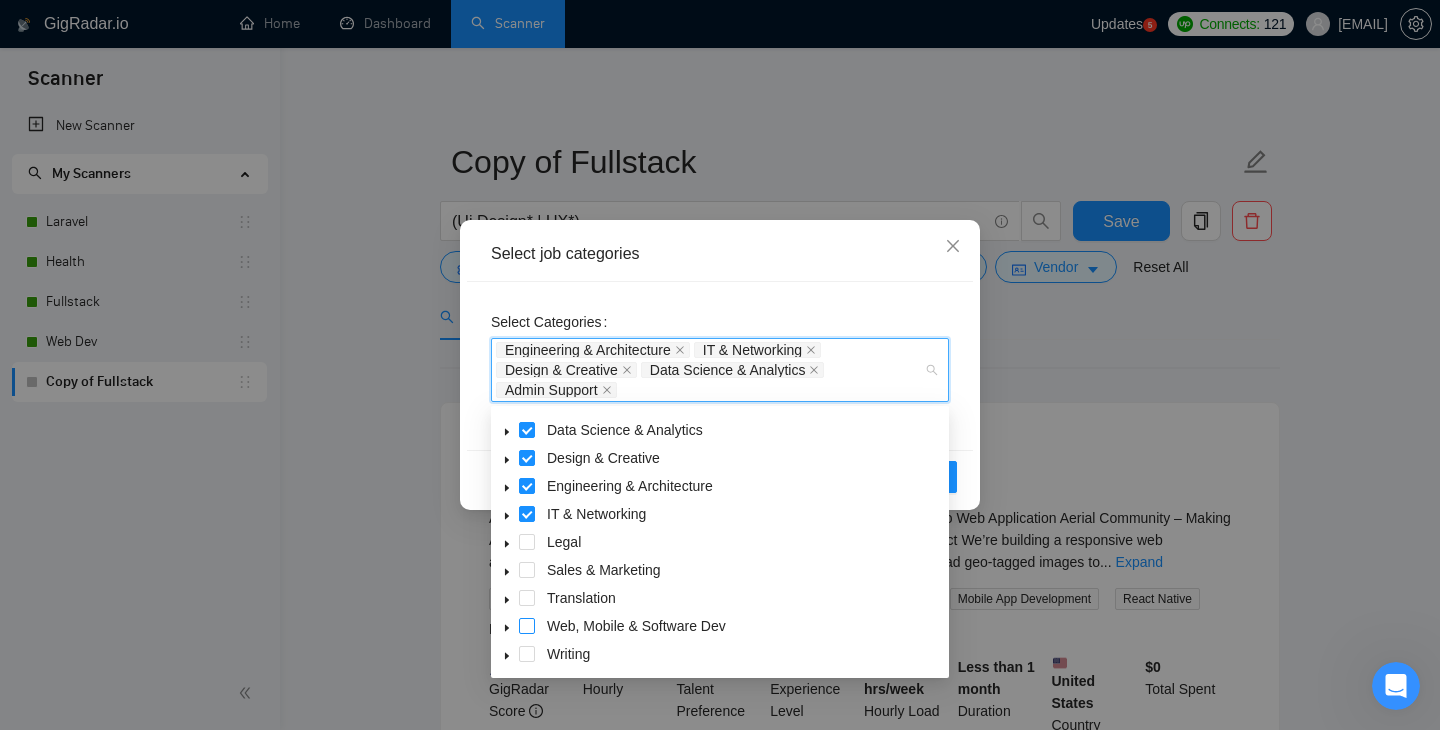 click at bounding box center [527, 626] 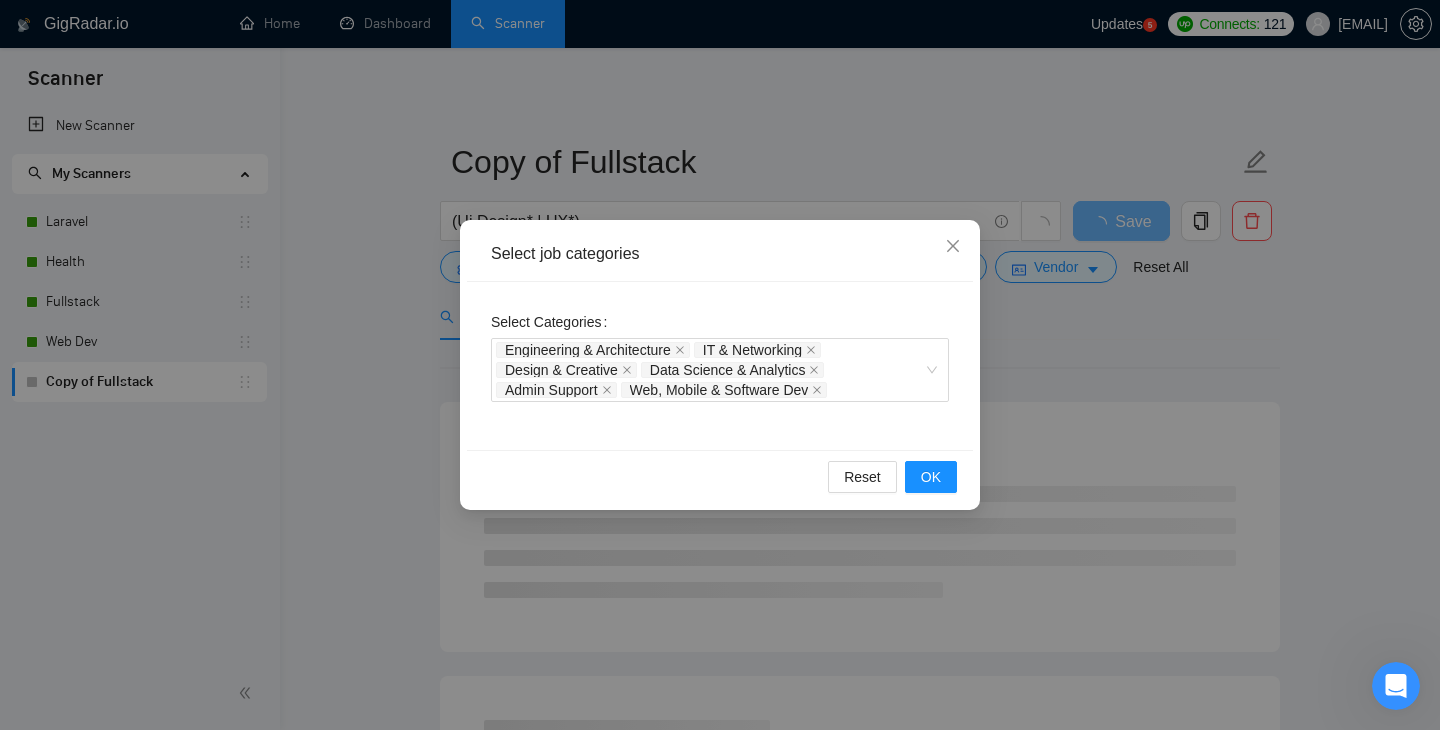 click on "Select Categories Engineering & Architecture IT & Networking Design & Creative Data Science & Analytics Admin Support Web, Mobile & Software Dev" at bounding box center [720, 366] 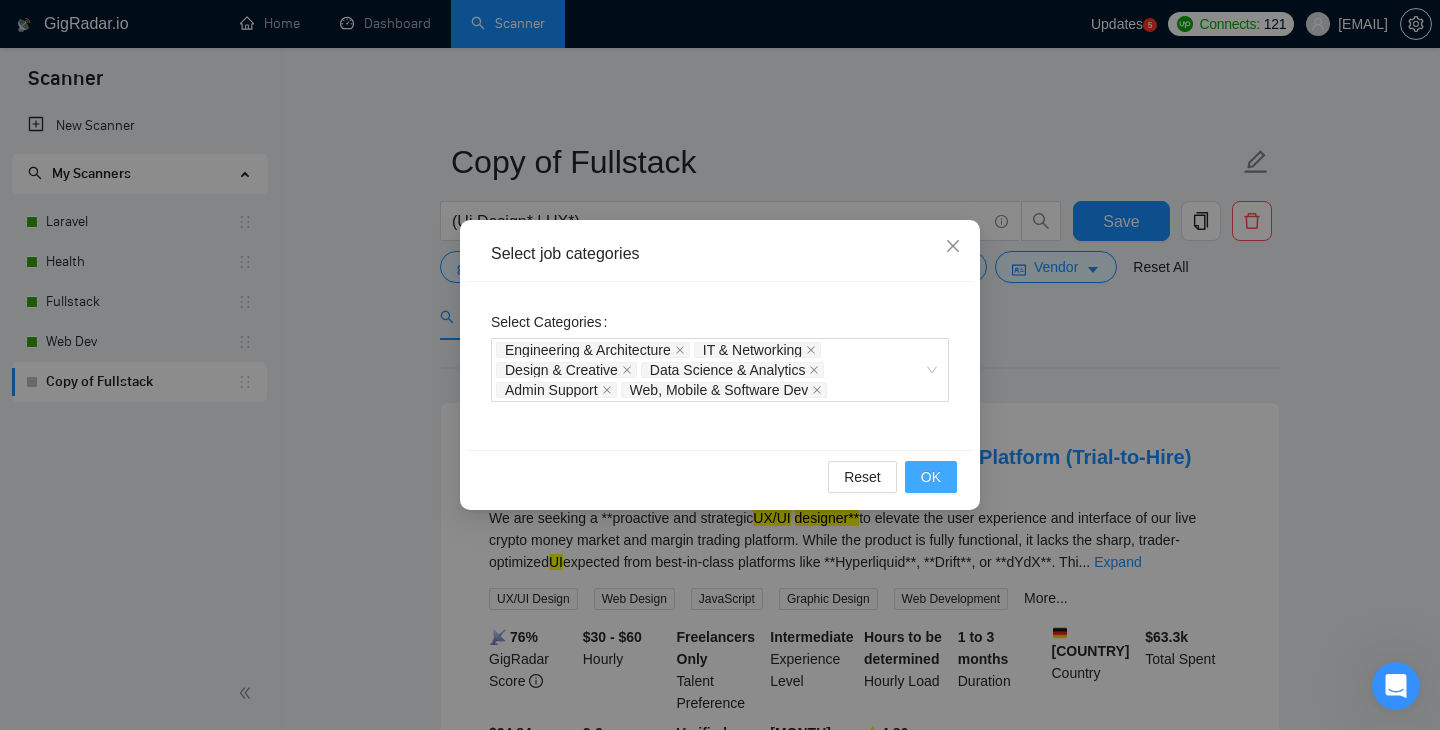 click on "OK" at bounding box center [931, 477] 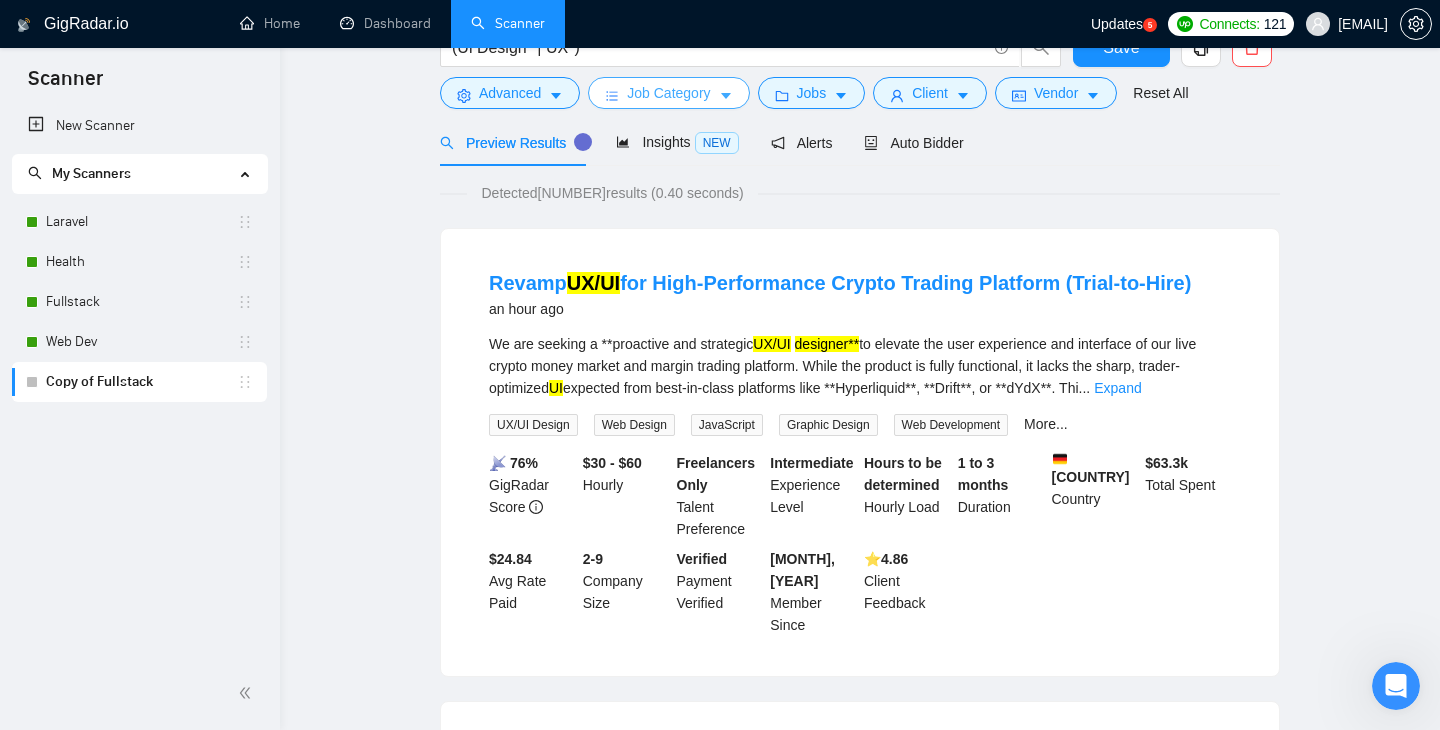 scroll, scrollTop: 0, scrollLeft: 0, axis: both 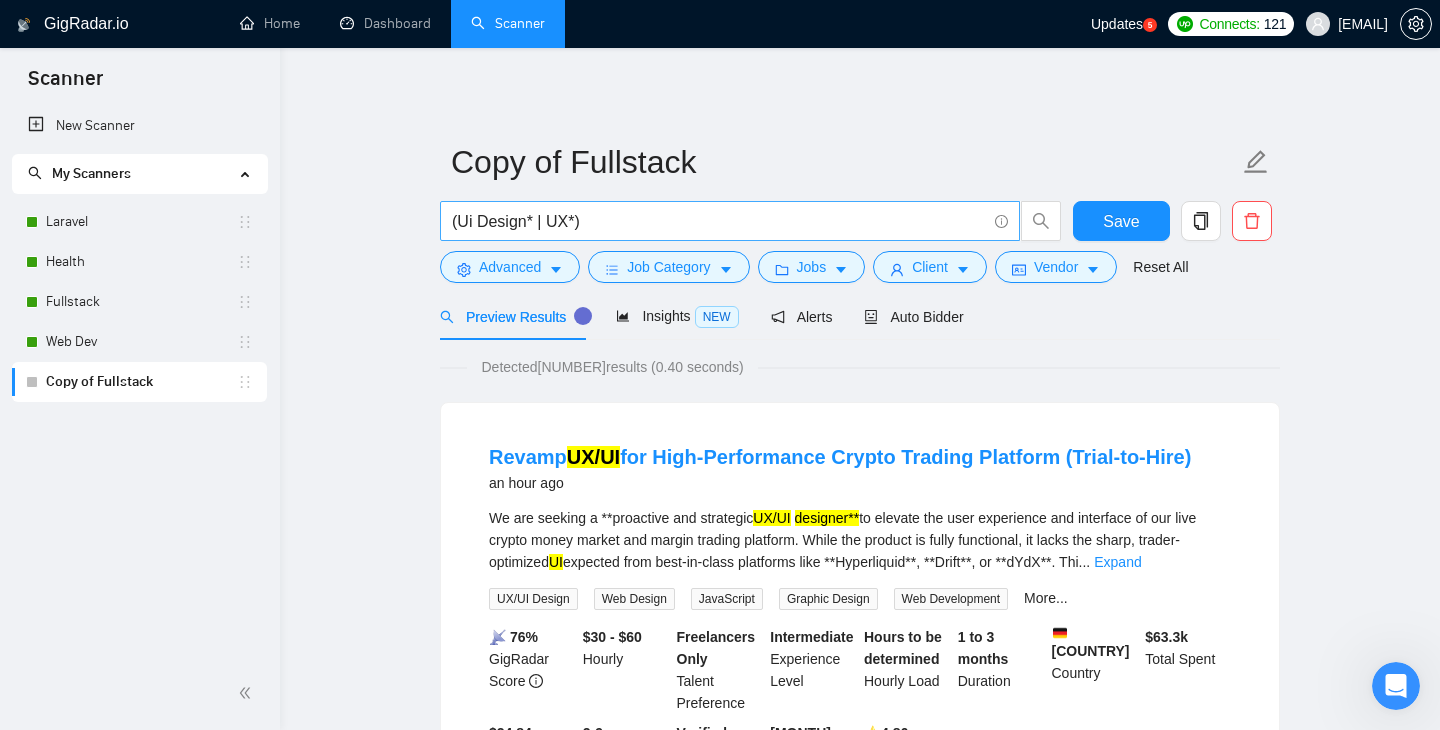 click on "(Ui Design* | UX*)" at bounding box center [719, 221] 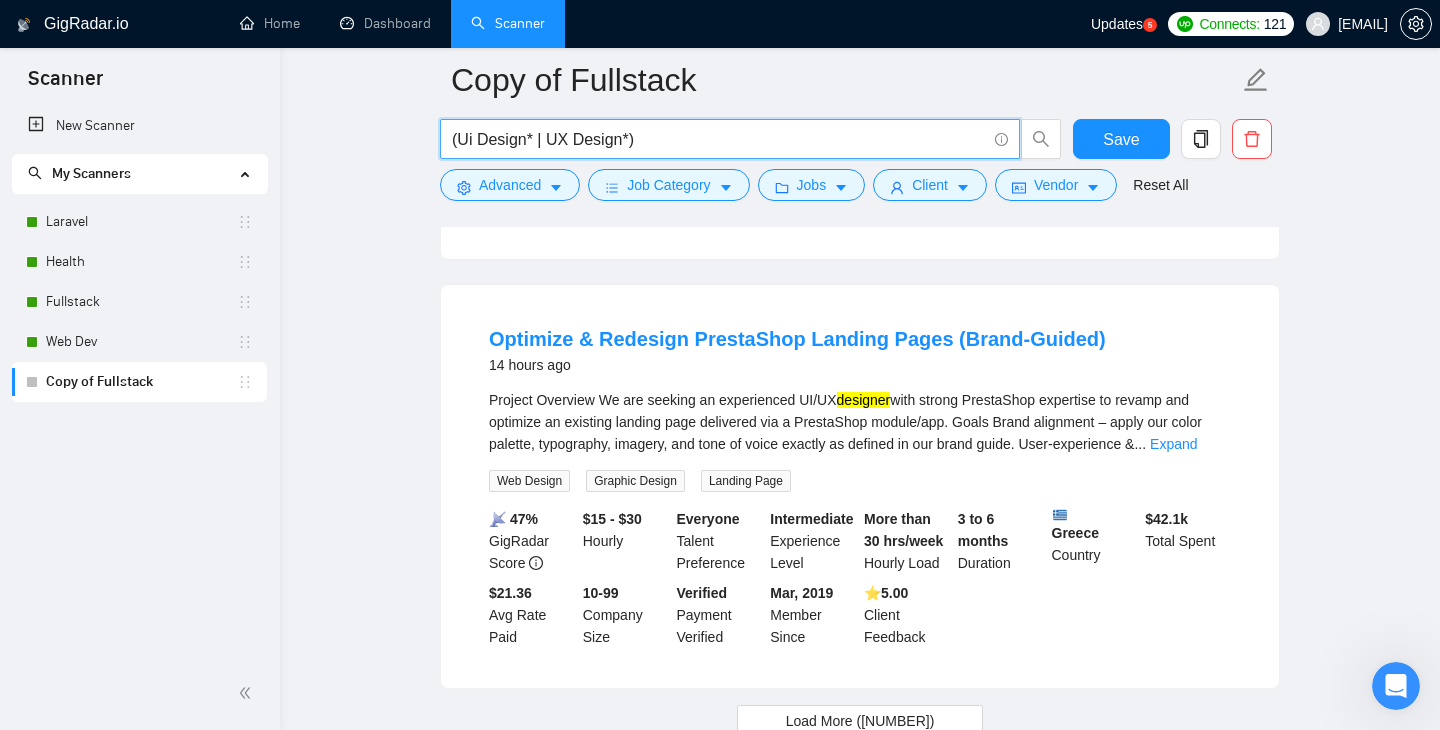 scroll, scrollTop: 4344, scrollLeft: 0, axis: vertical 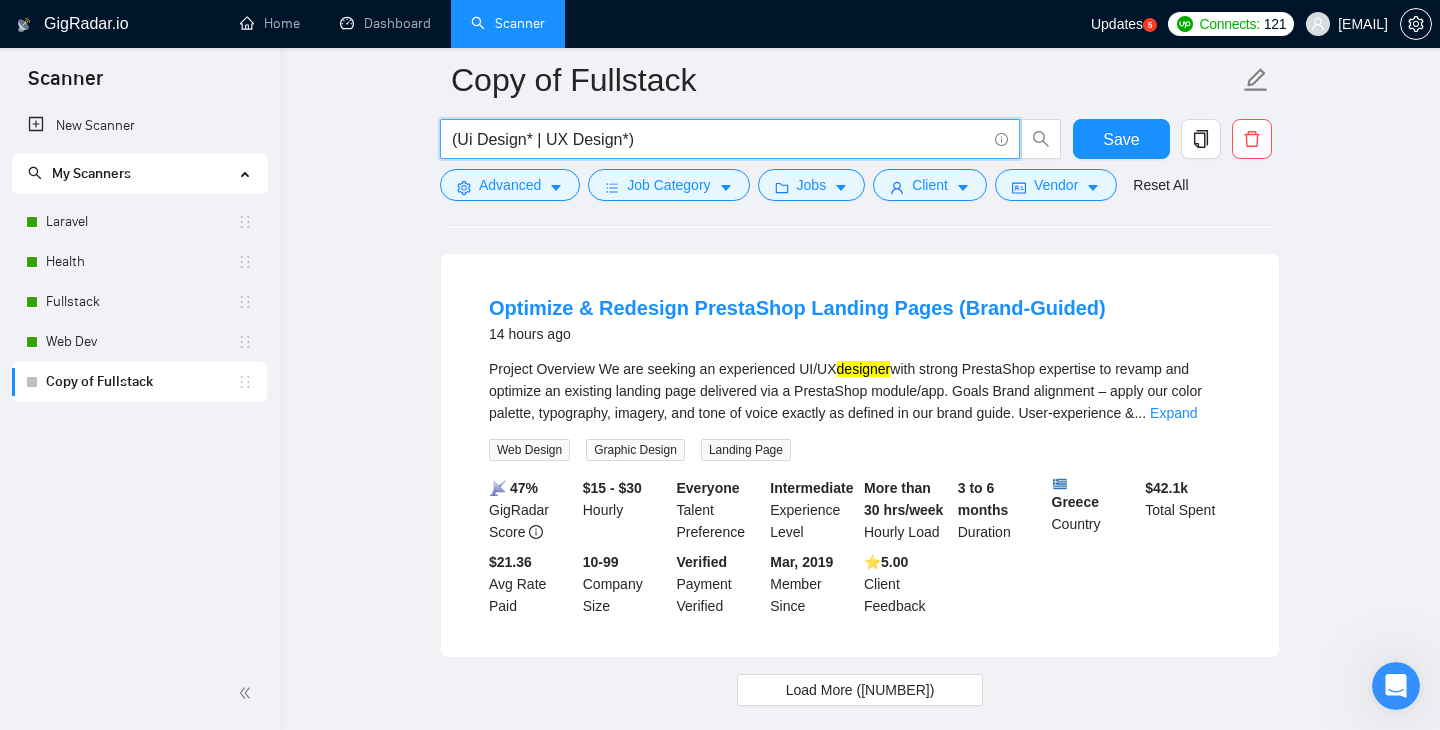 type on "(Ui Design* | UX Design*)" 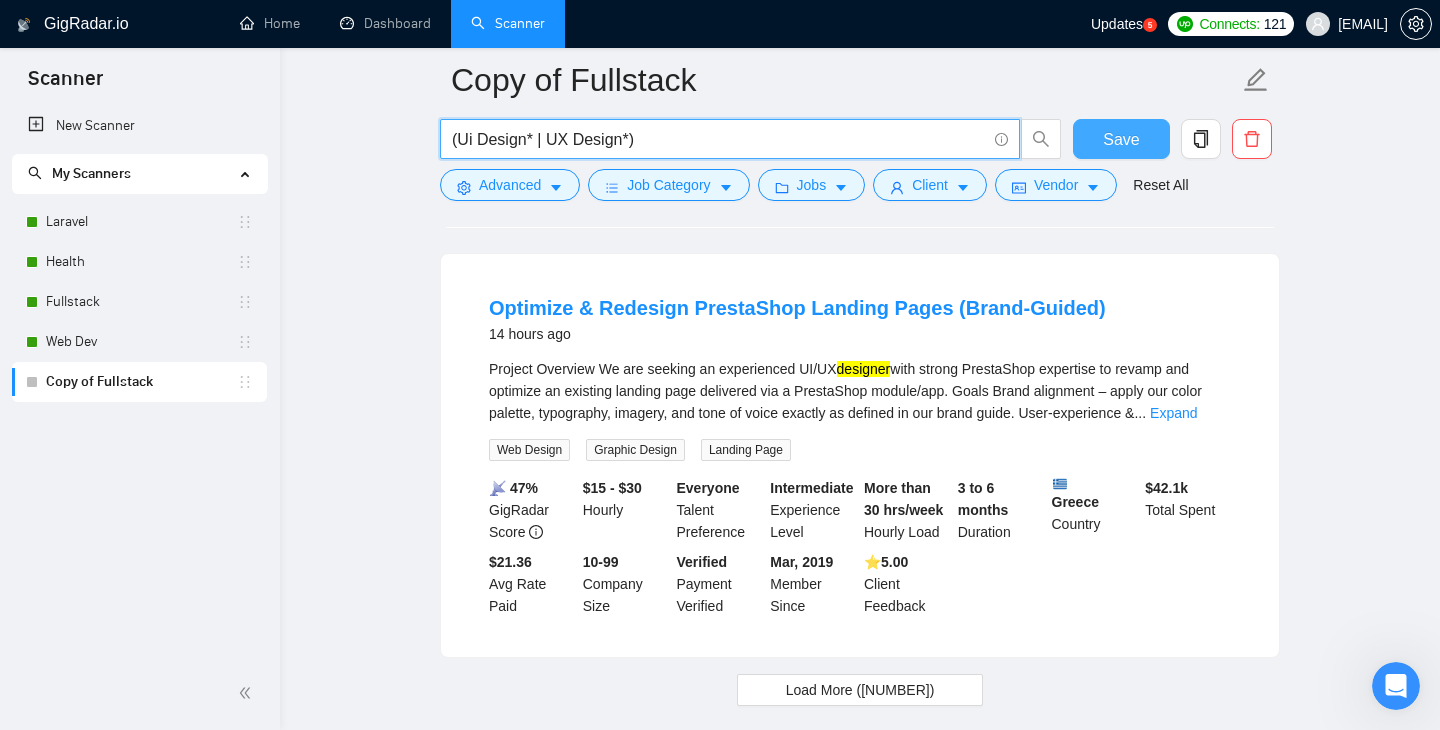 click on "Save" at bounding box center [1121, 139] 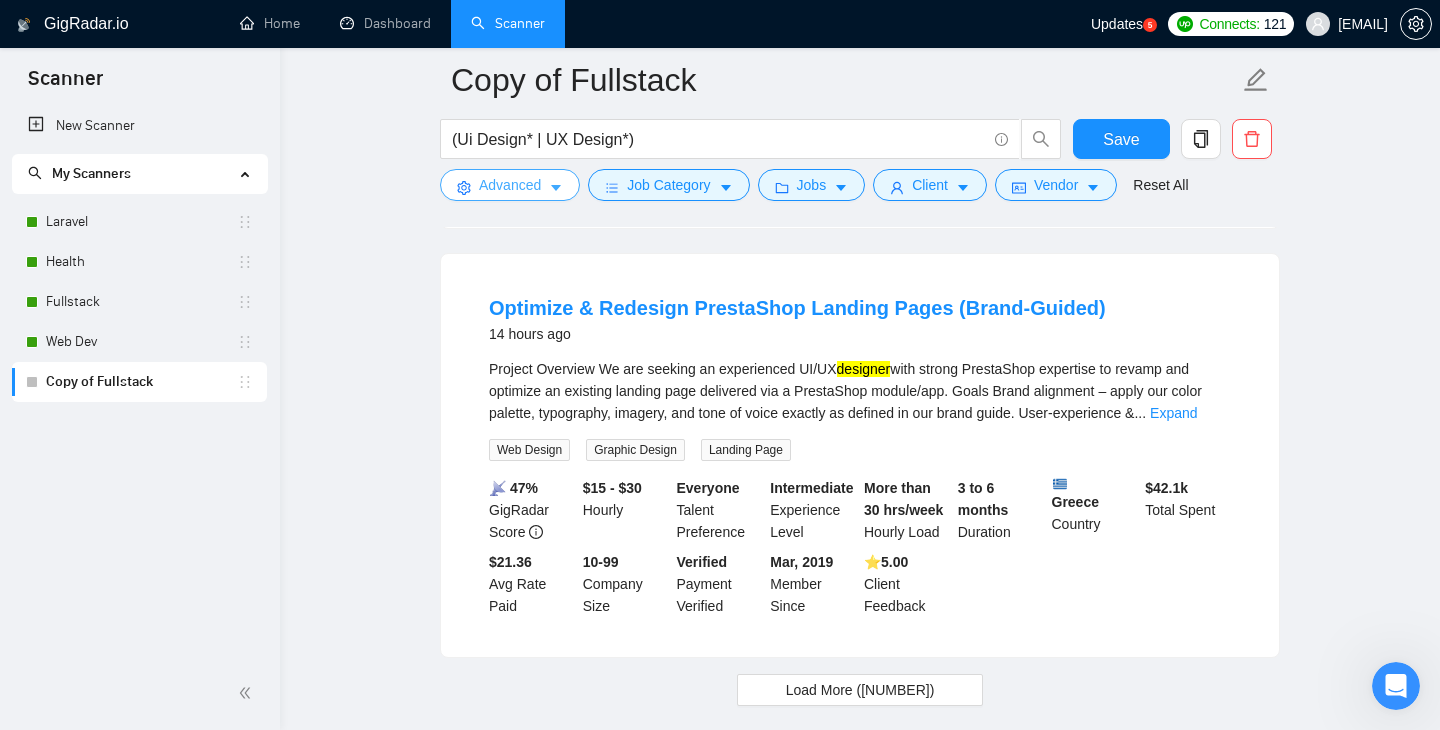 click 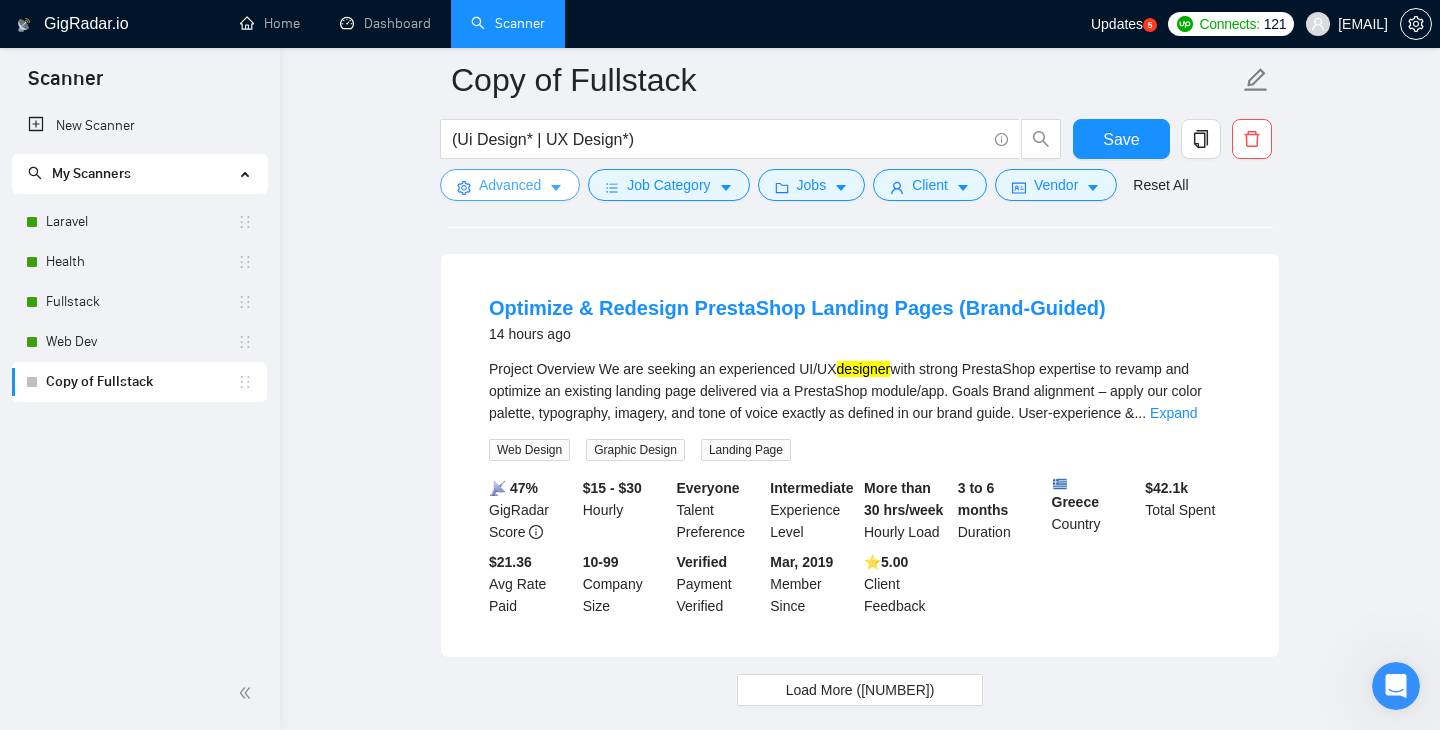 scroll, scrollTop: 0, scrollLeft: 1279, axis: horizontal 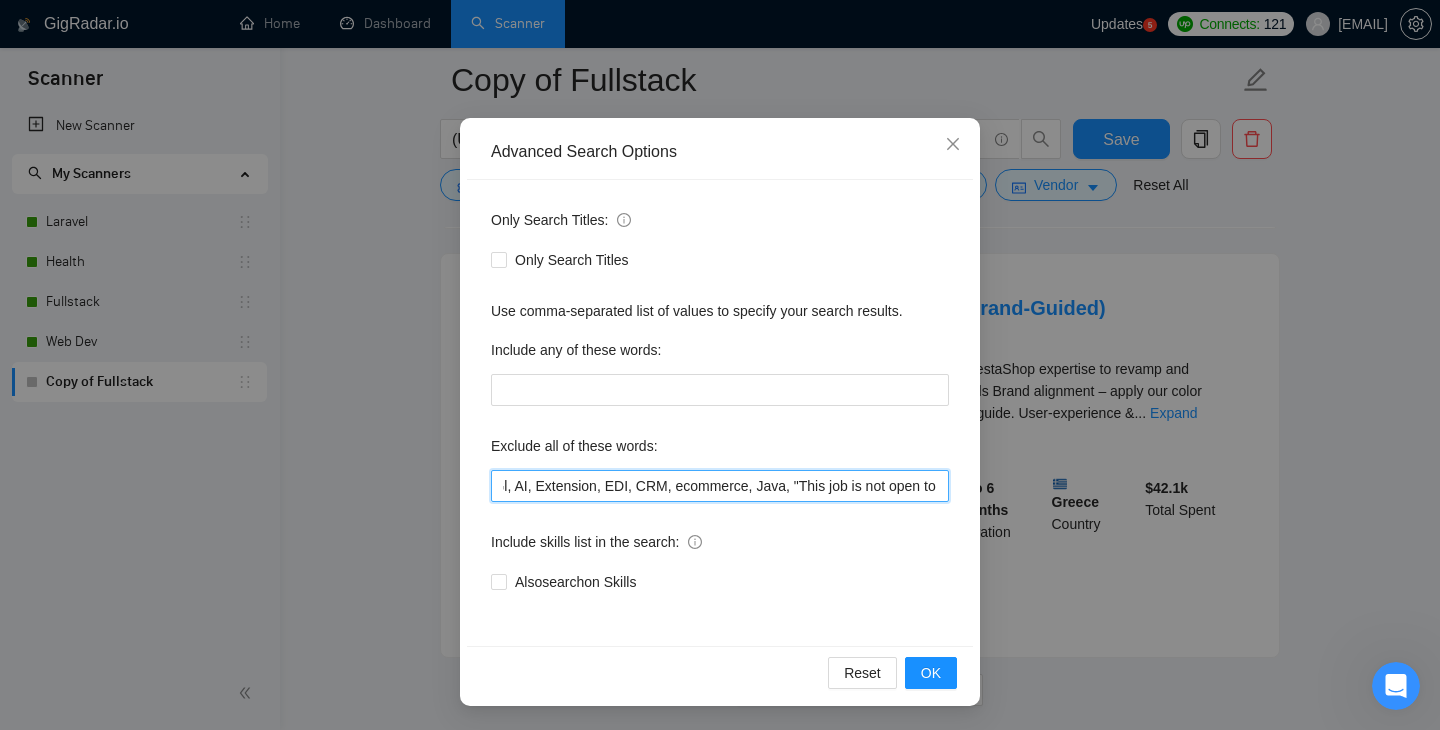 click on "power bi, no agency, low budget, smart, recruitment, wordpress, Azure, C#, webGl, AI, Extension, EDI, CRM, ecommerce, Java, "This job is not open to teams" "This job is not open to agency" "This job is not open to companies" "NO AGENCY" "Freelancers Only" "NOT AGENCY" "No agency" "No agencies" "Individual only" "Freelancers only" "No Agencies!" "Independent contractors only" "***Freelancers Only" "/Freelancers Only" ".Freelancers Only" ",Freelancers Only.", shopify, no agencies" at bounding box center (720, 486) 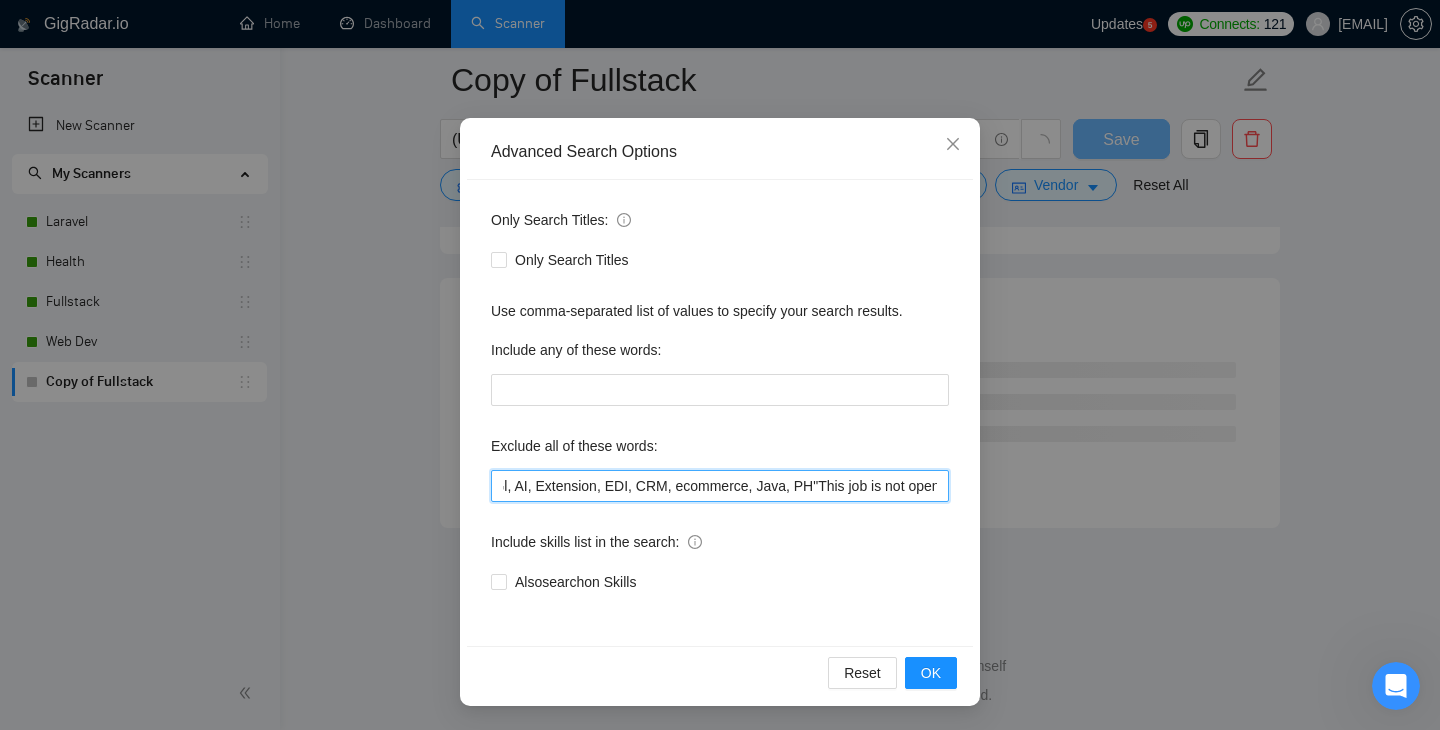 scroll, scrollTop: 2607, scrollLeft: 0, axis: vertical 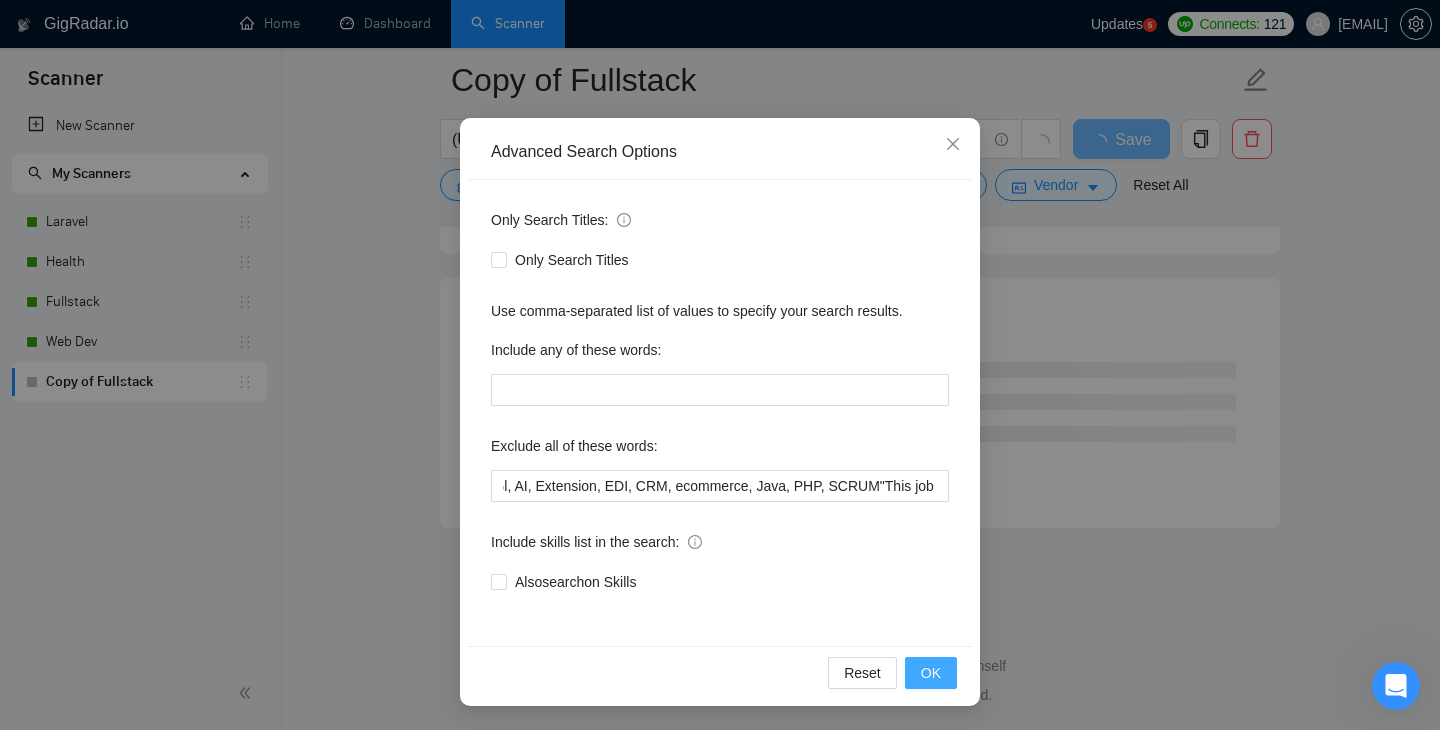 click on "OK" at bounding box center (931, 673) 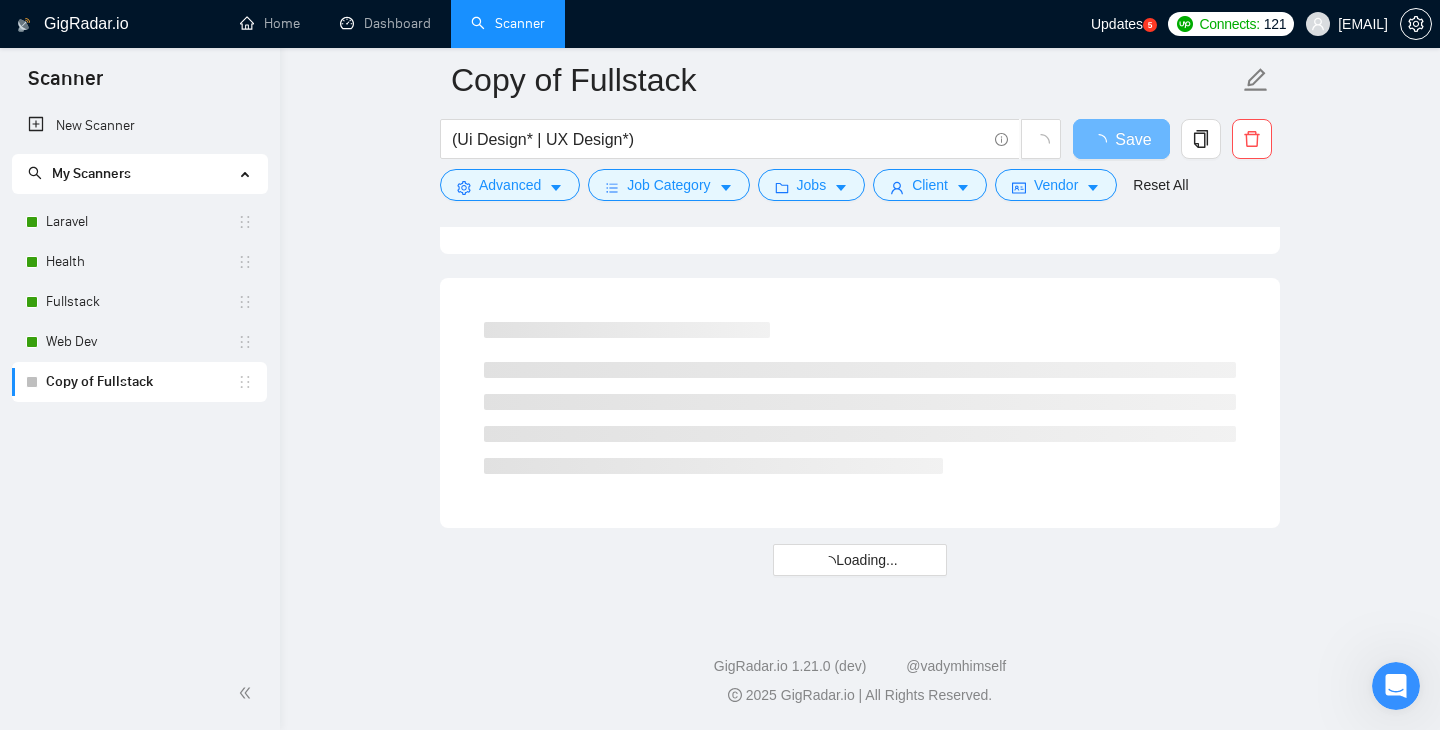 scroll, scrollTop: 3, scrollLeft: 0, axis: vertical 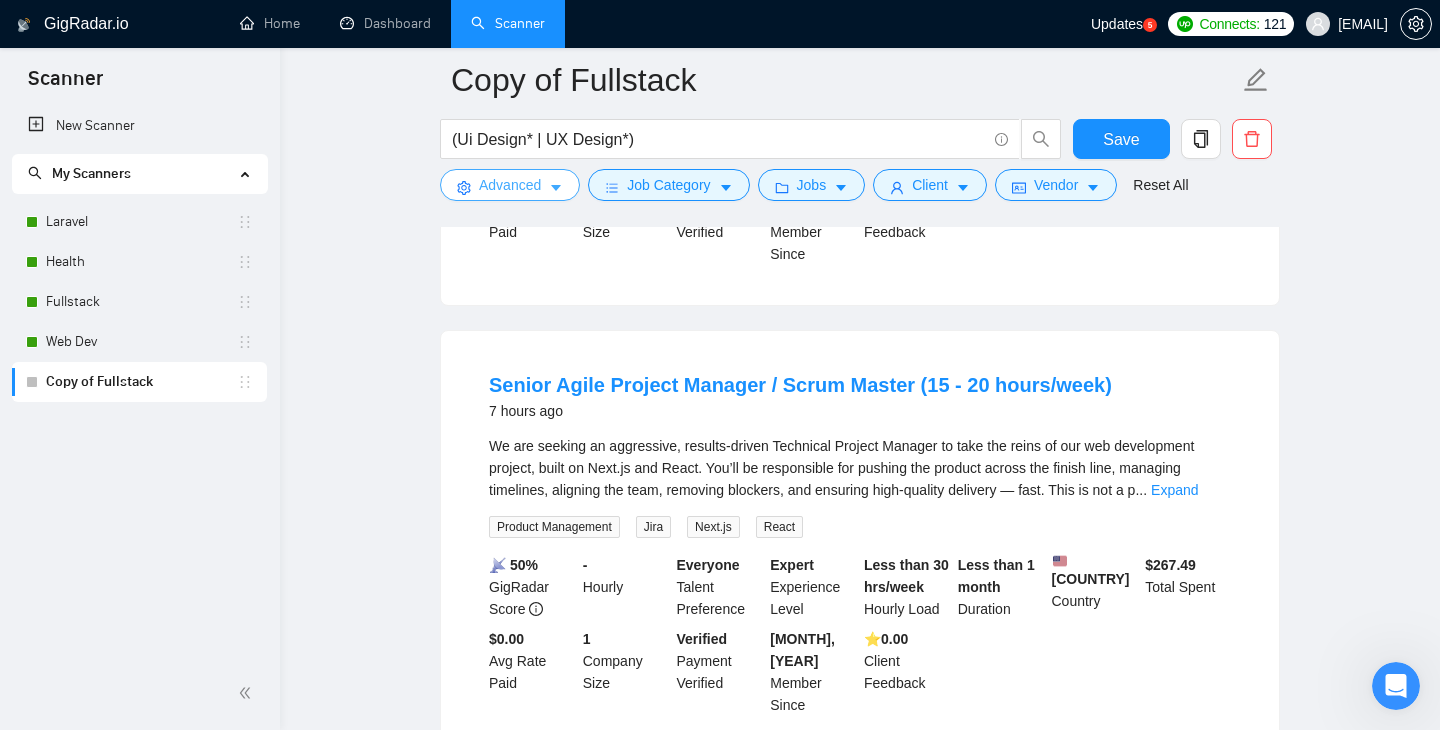 click 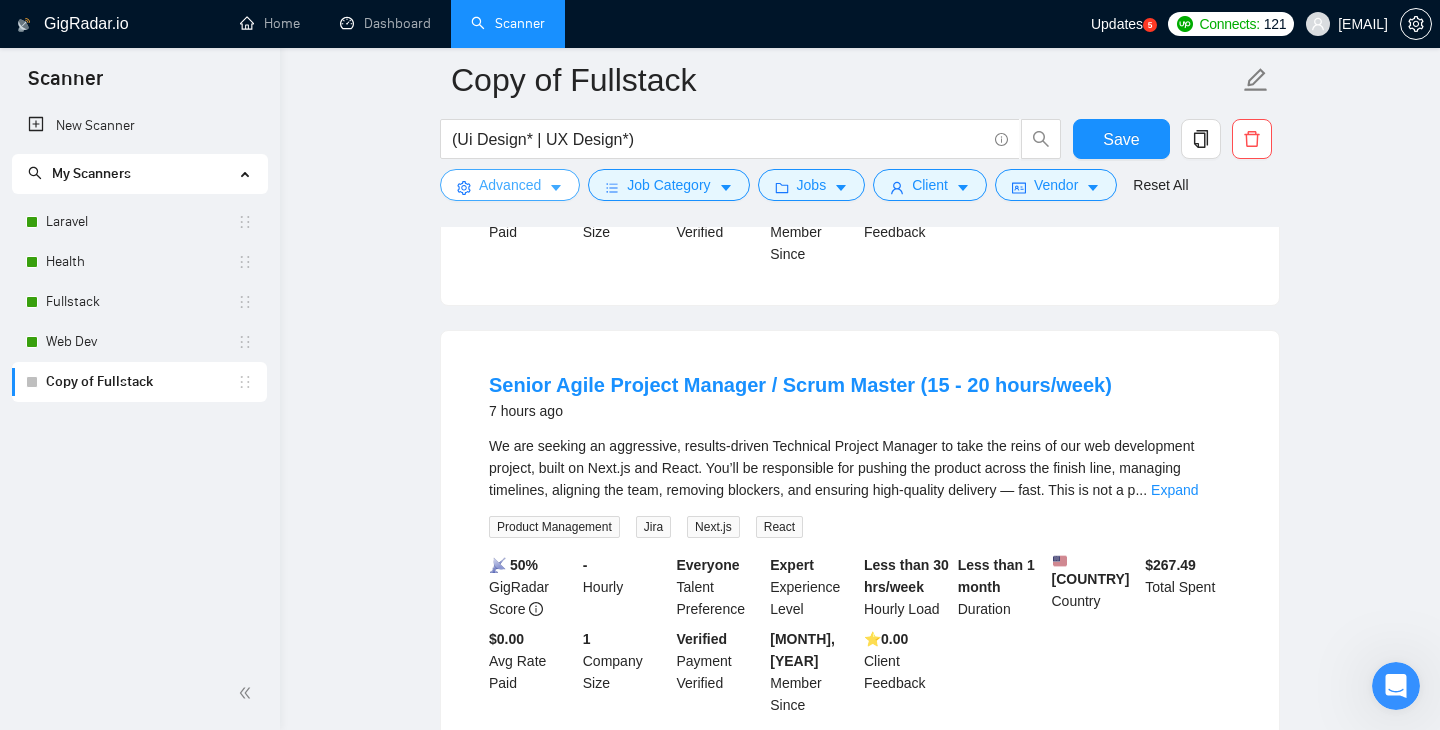 scroll, scrollTop: 0, scrollLeft: 505, axis: horizontal 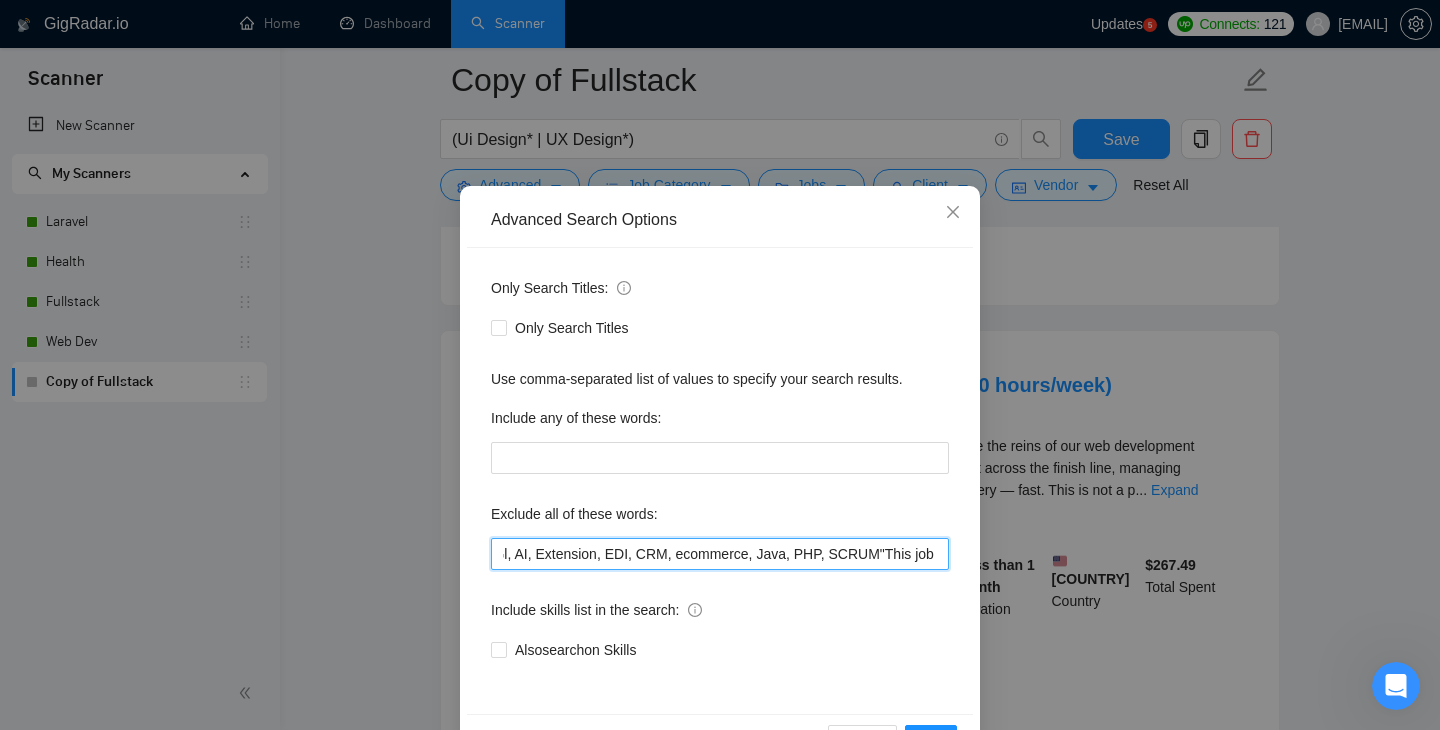 click on "power bi, no agency, low budget, smart, recruitment, wordpress, Azure, C#, webGl, AI, Extension, EDI, CRM, ecommerce, Java, PHP, SCRUM"This job is not open to teams" "This job is not open to agency" "This job is not open to companies" "NO AGENCY" "Freelancers Only" "NOT AGENCY" "No agency" "No agencies" "Individual only" "Freelancers only" "No Agencies!" "Independent contractors only" "***Freelancers Only" "/Freelancers Only" ".Freelancers Only" ",Freelancers Only.", shopify, no agencies" at bounding box center (720, 554) 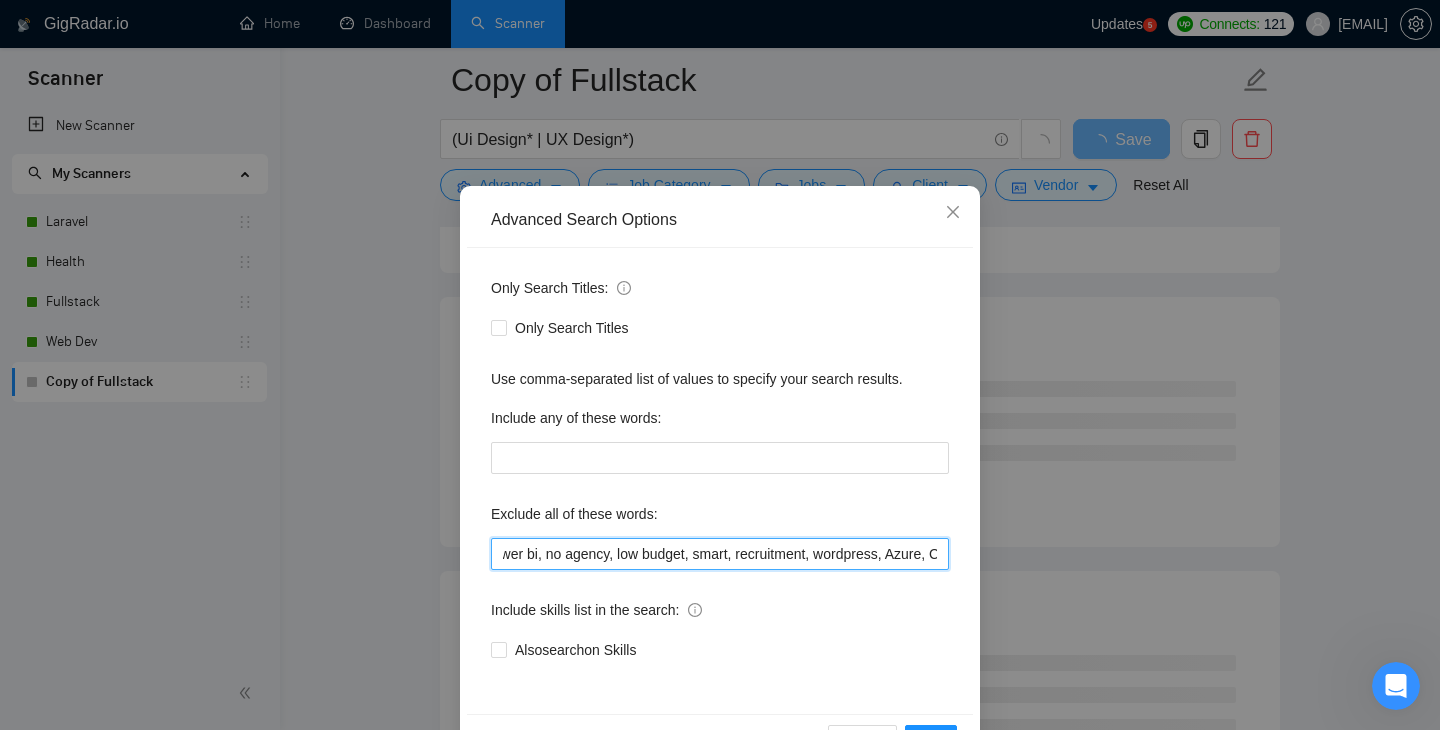 scroll, scrollTop: 0, scrollLeft: 0, axis: both 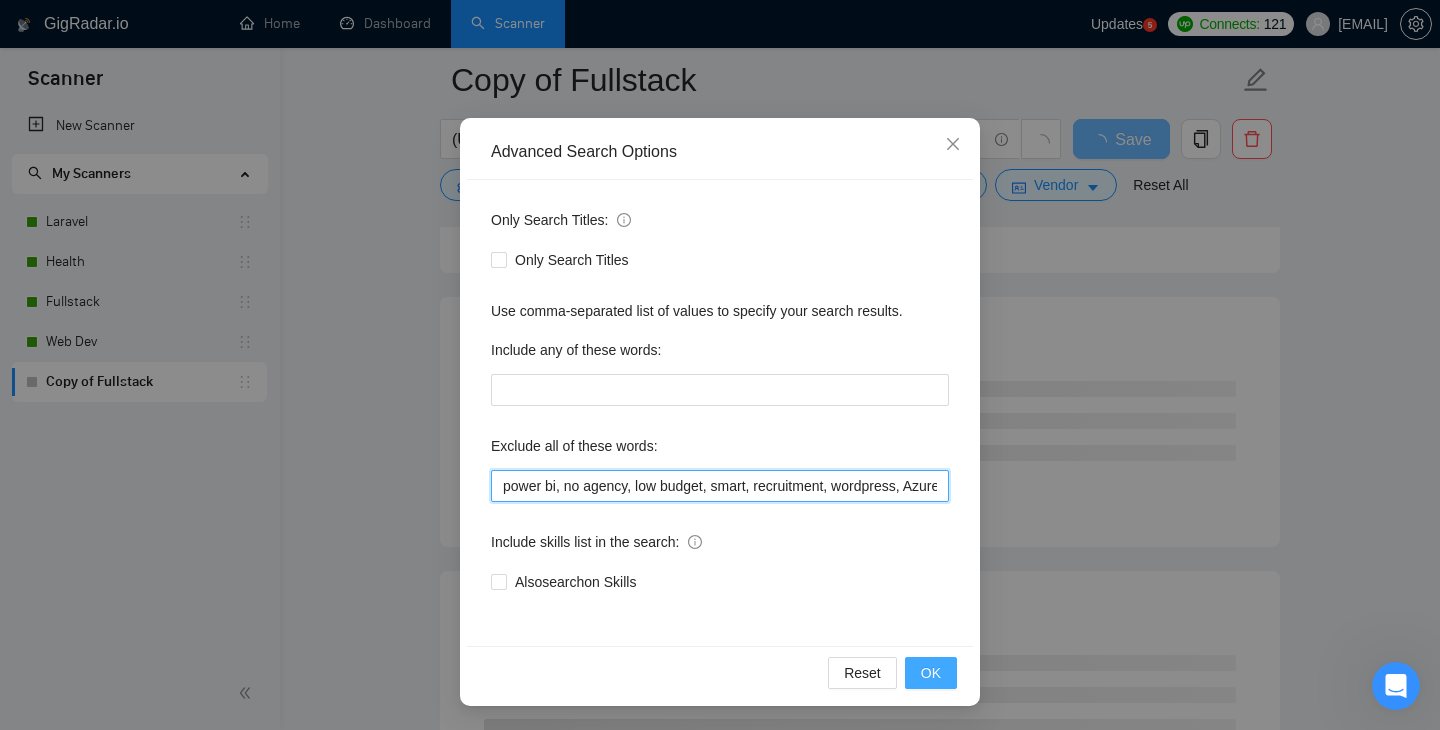 type on "power bi, no agency, low budget, smart, recruitment, wordpress, Azure, C#, webGl, AI, Extension, EDI, CRM, ecommerce, Java, PHP, SCRUM, Project Manager"This job is not open to teams" "This job is not open to agency" "This job is not open to companies" "NO AGENCY" "Freelancers Only" "NOT AGENCY" "No agency" "No agencies" "Individual only" "Freelancers only" "No Agencies!" "Independent contractors only" "***Freelancers Only" "/Freelancers Only" ".Freelancers Only" ",Freelancers Only.", shopify, no agencies" 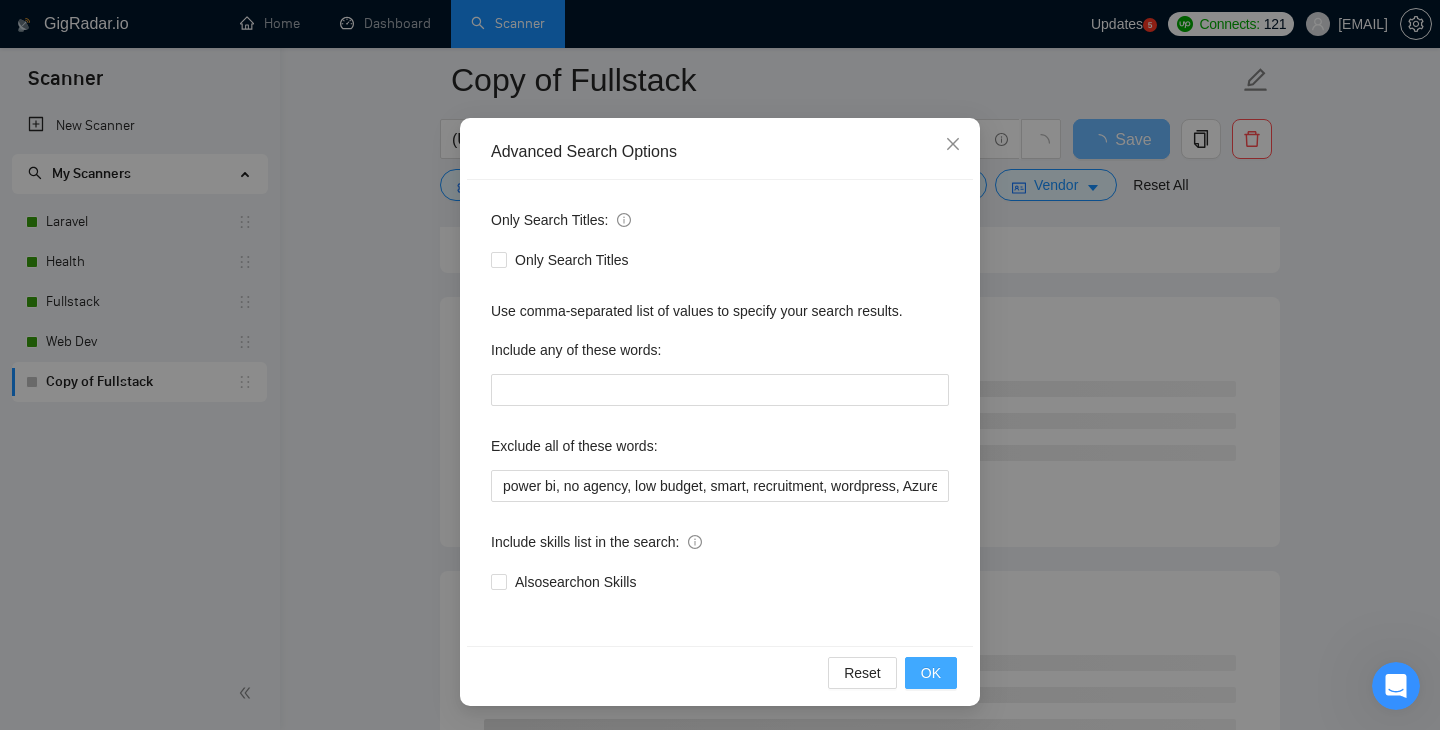 click on "OK" at bounding box center (931, 673) 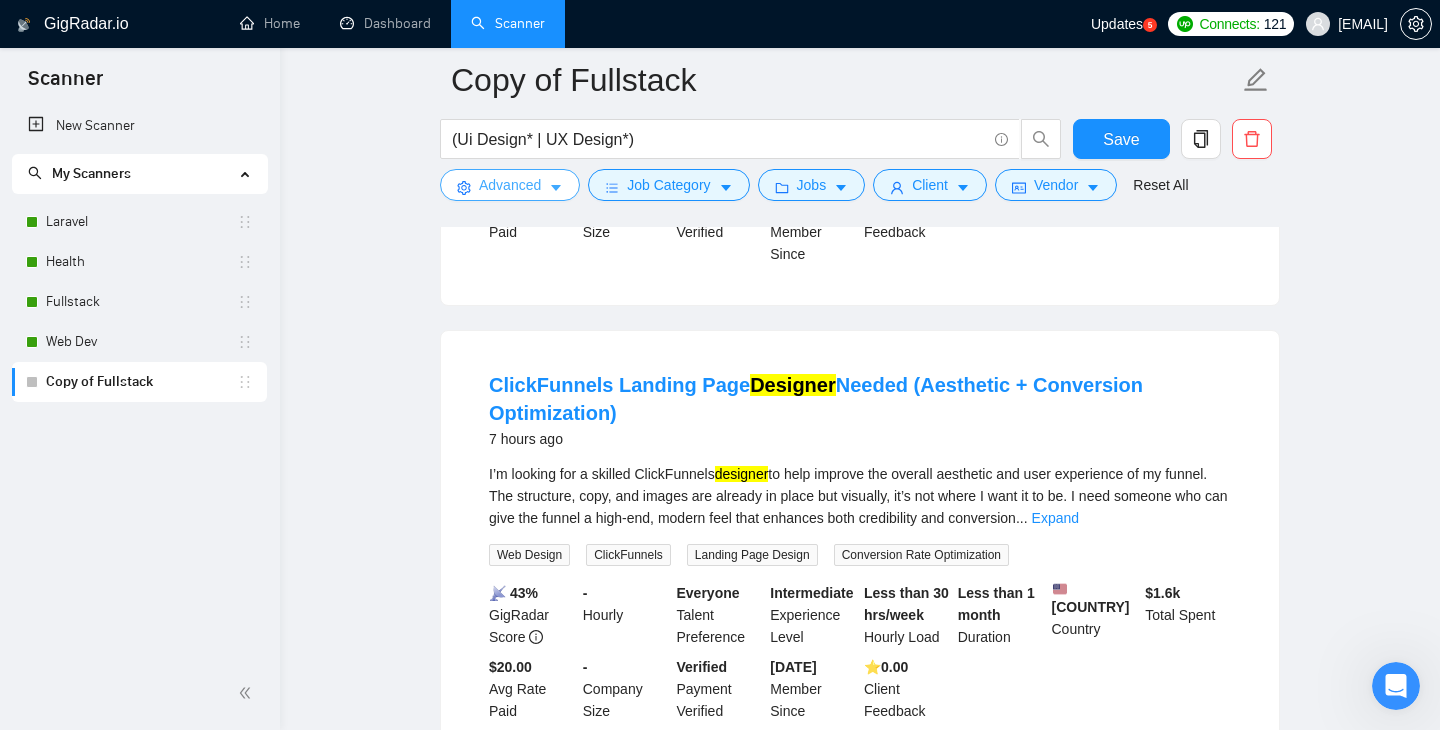 scroll, scrollTop: 0, scrollLeft: 0, axis: both 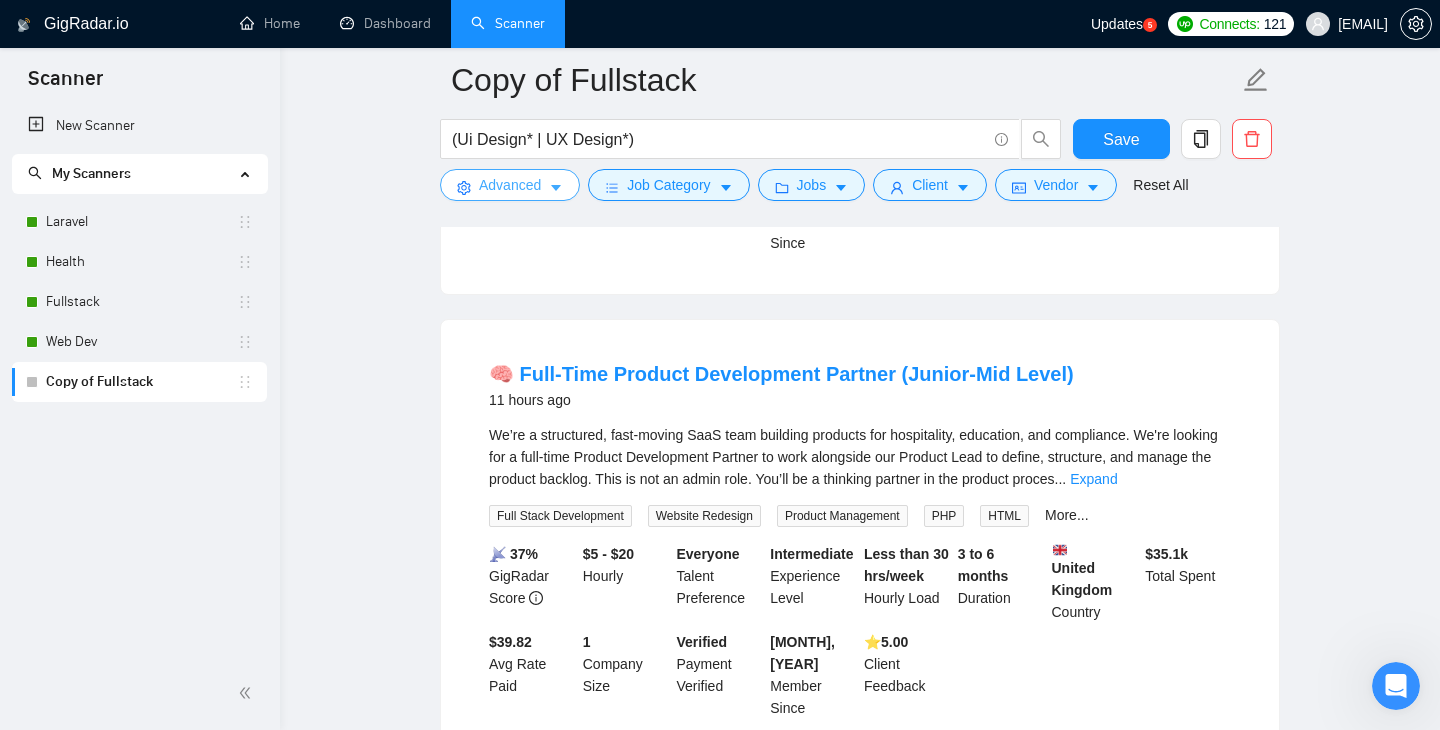 click 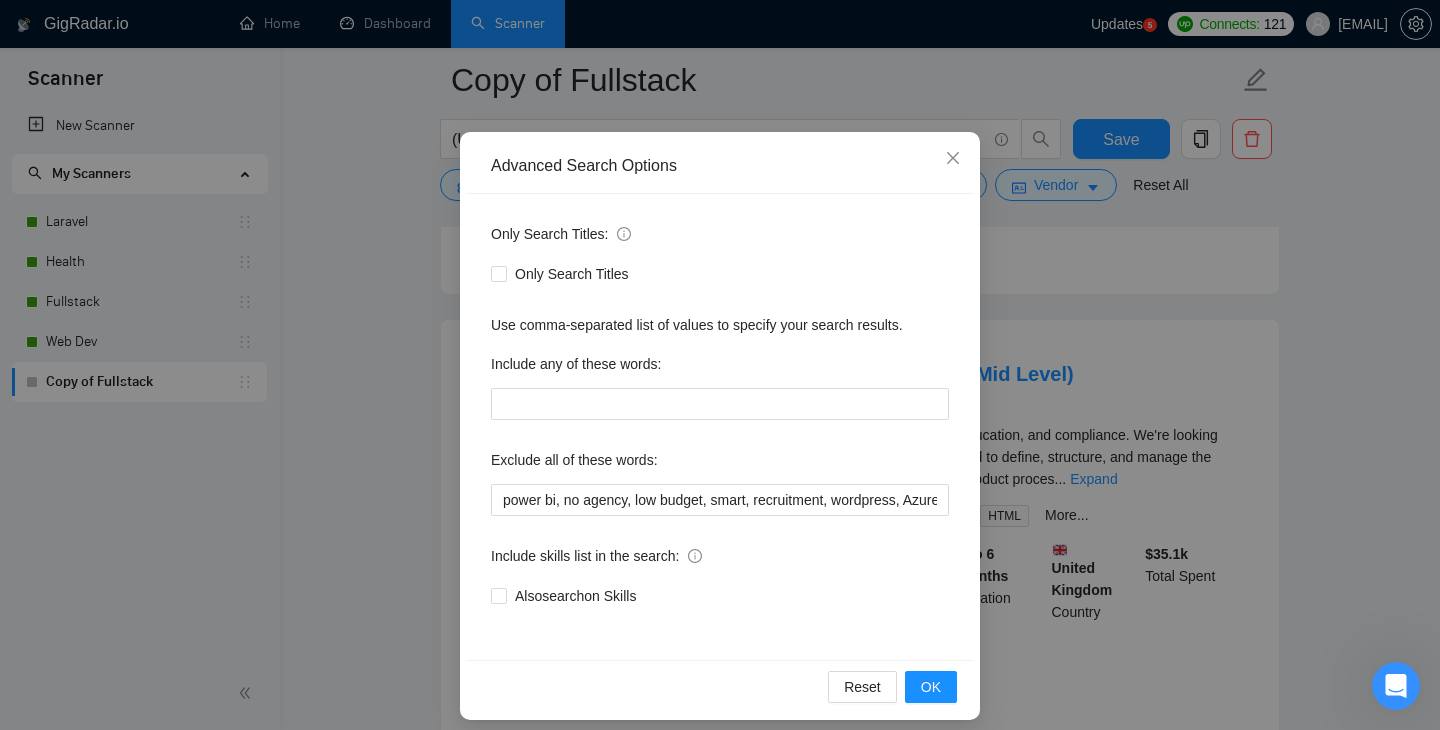 scroll, scrollTop: 103, scrollLeft: 0, axis: vertical 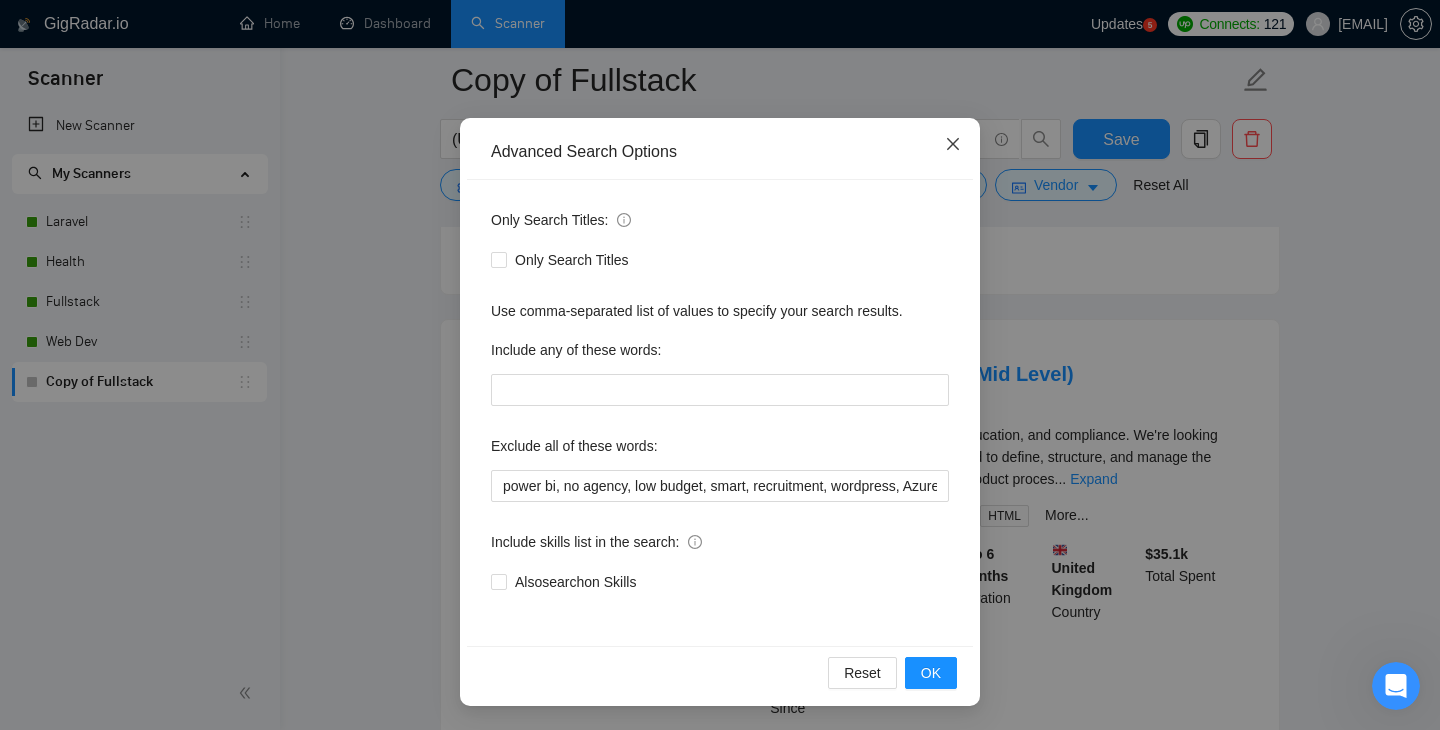 click 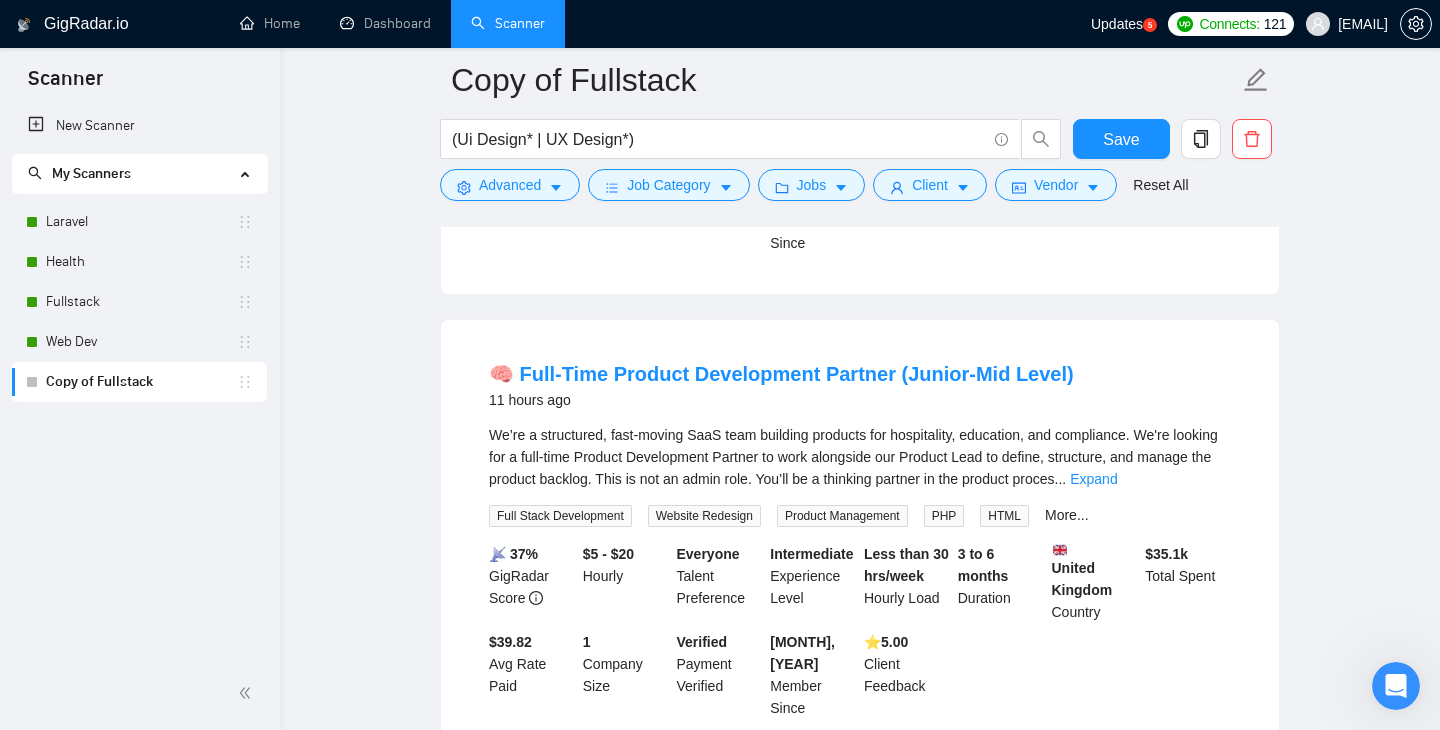 scroll, scrollTop: 3, scrollLeft: 0, axis: vertical 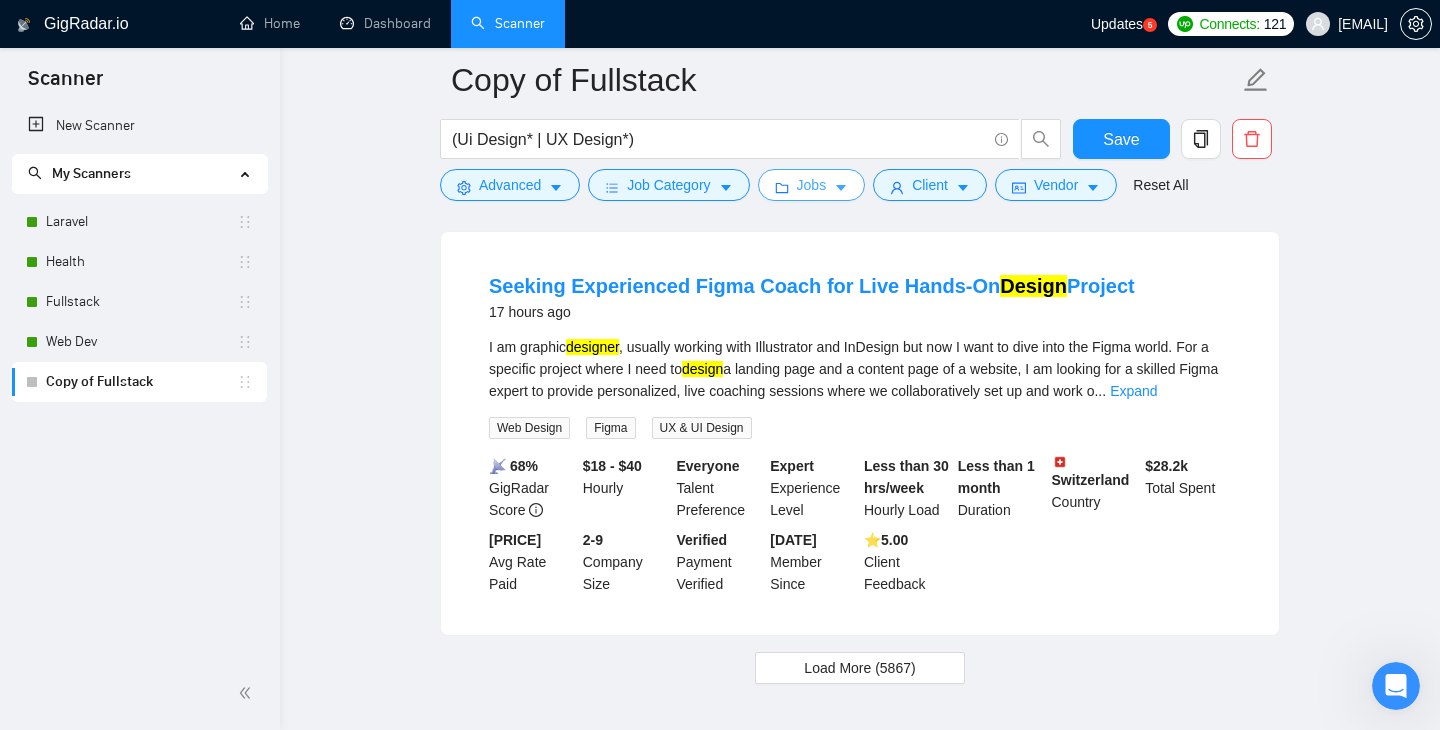 click on "Jobs" at bounding box center [812, 185] 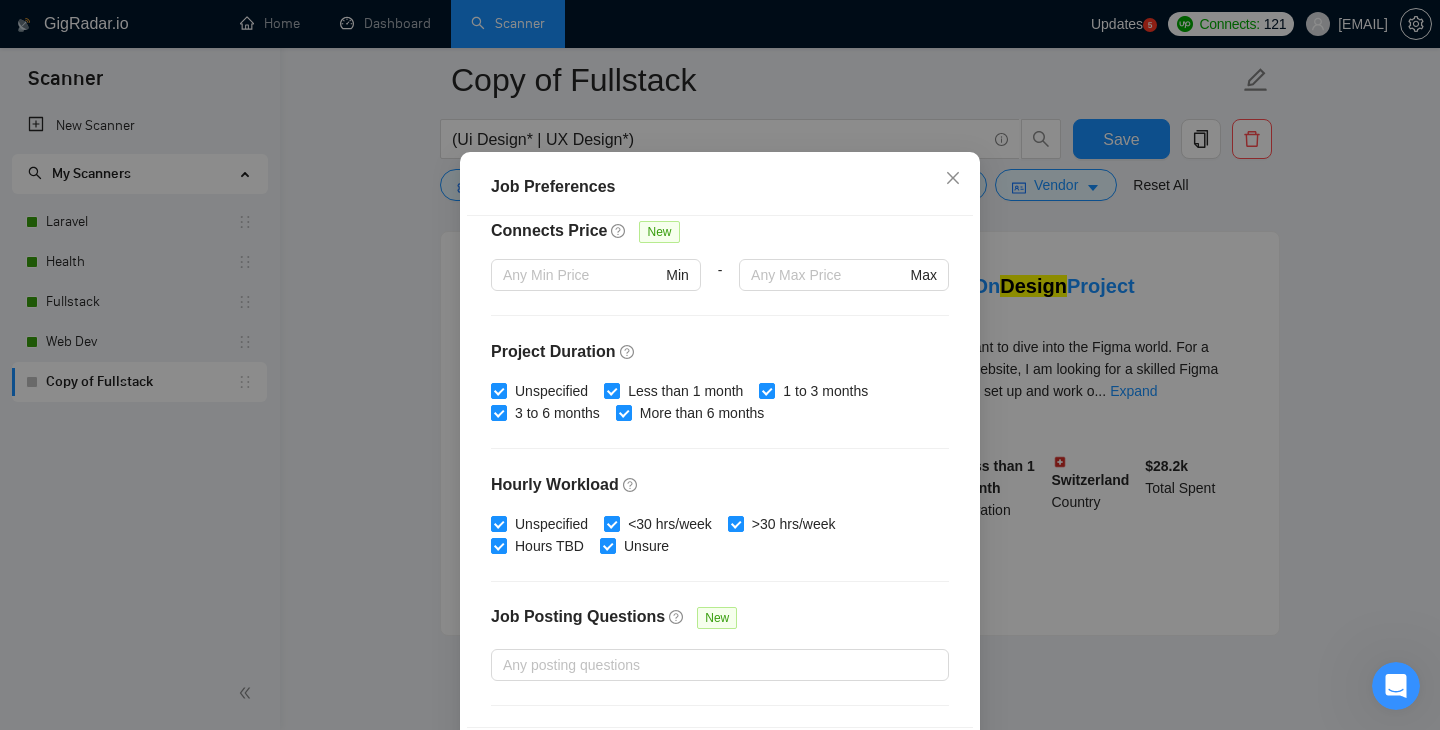 scroll, scrollTop: 618, scrollLeft: 0, axis: vertical 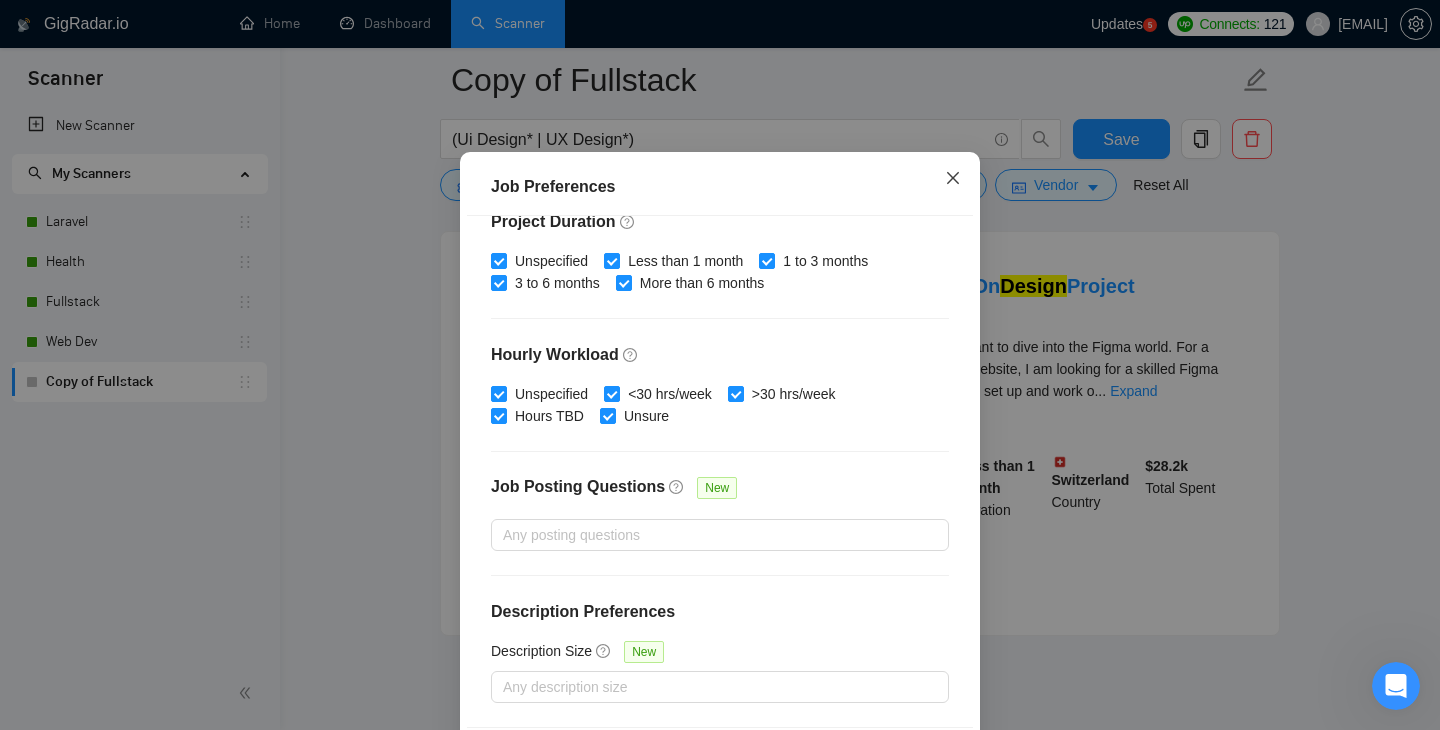 click at bounding box center [953, 179] 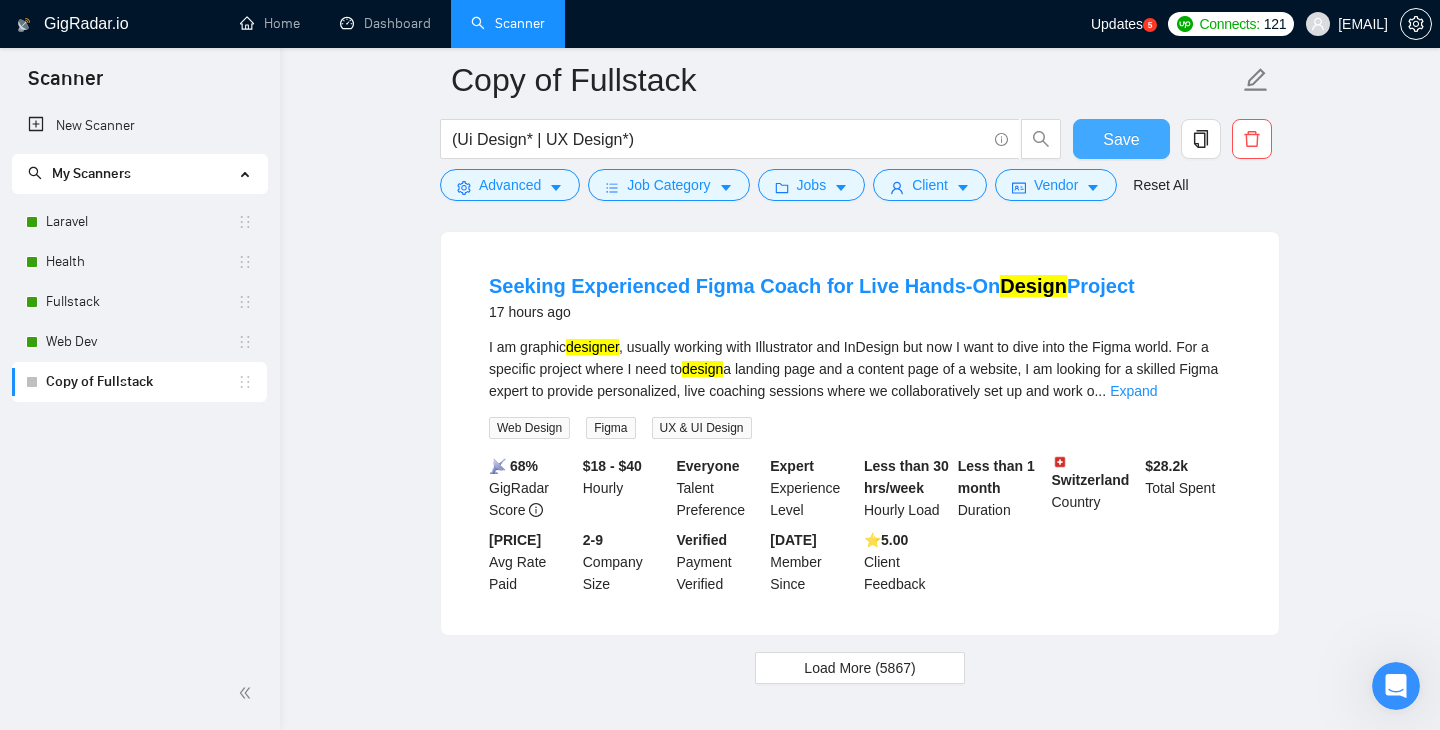 click on "Save" at bounding box center (1121, 139) 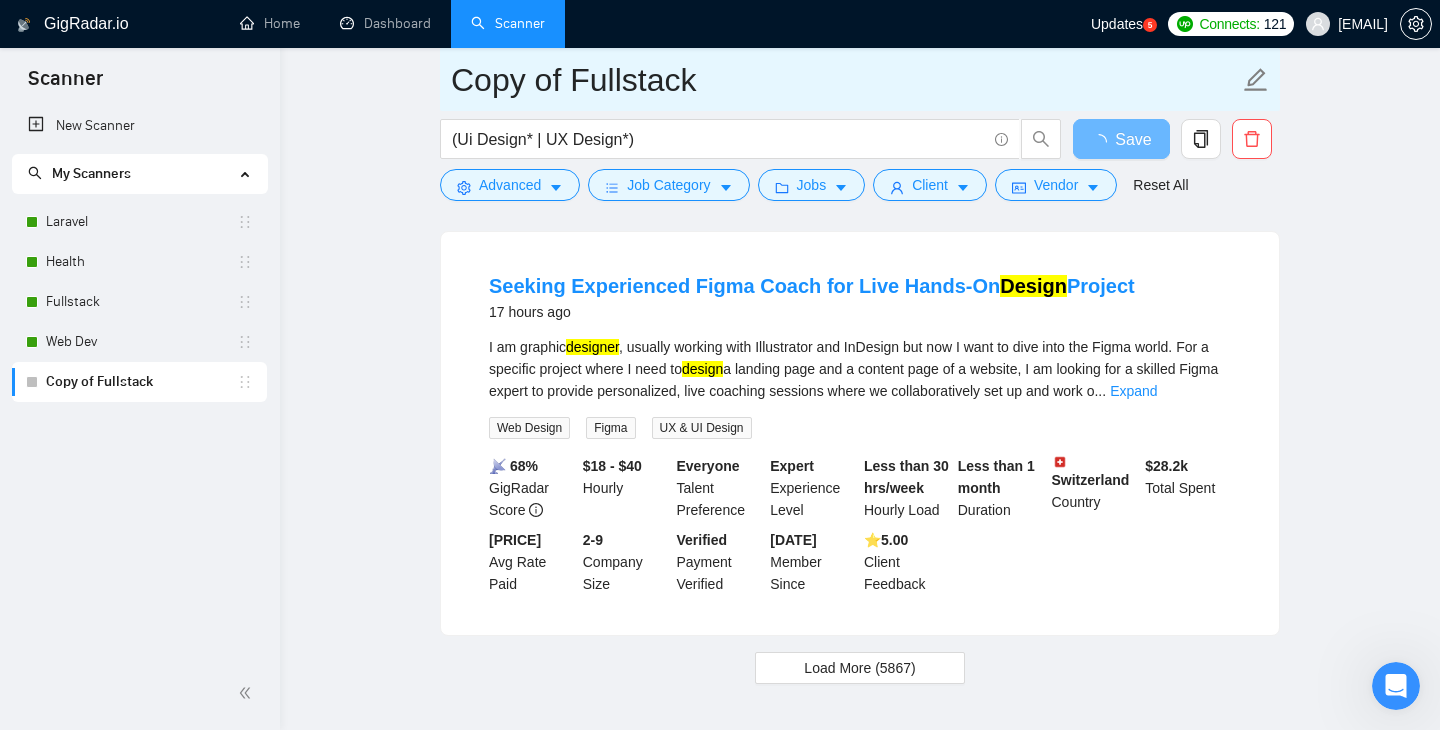 click 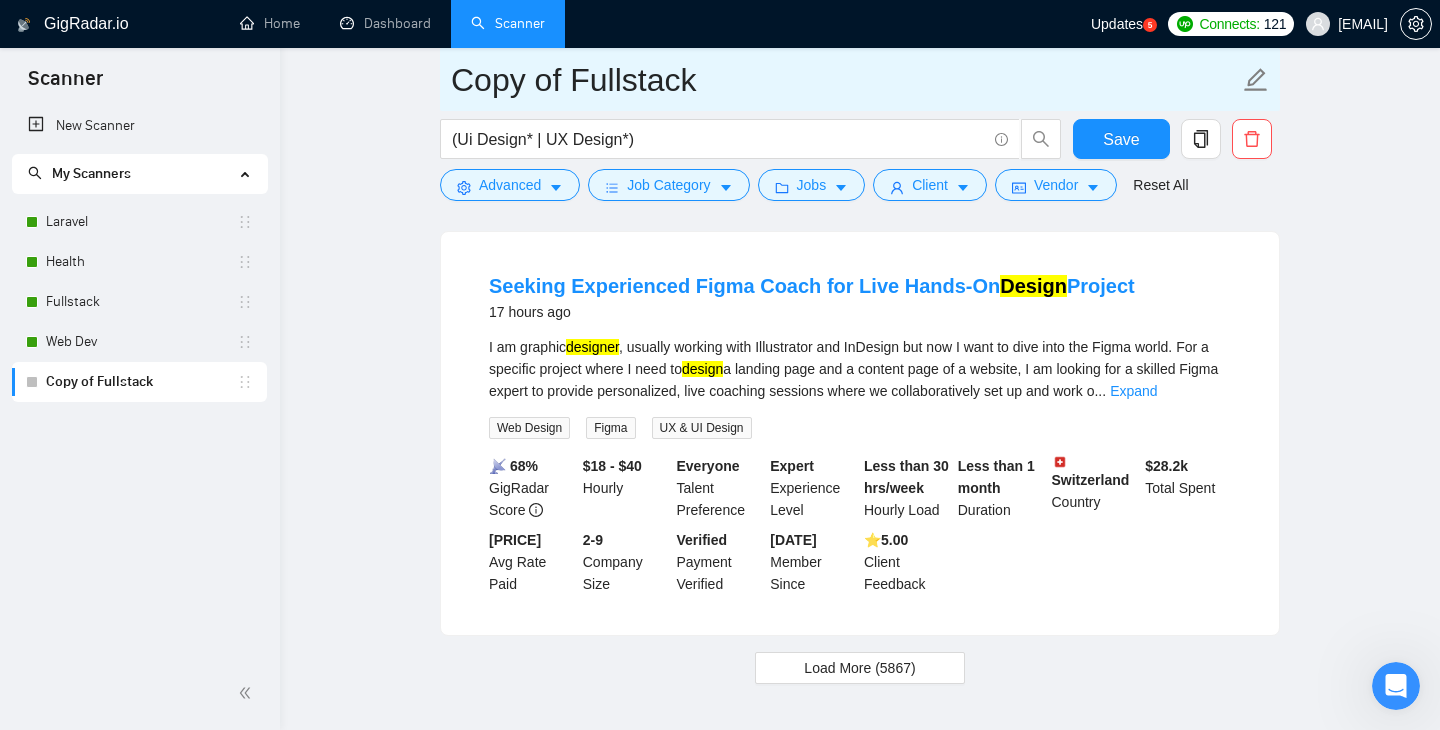 click 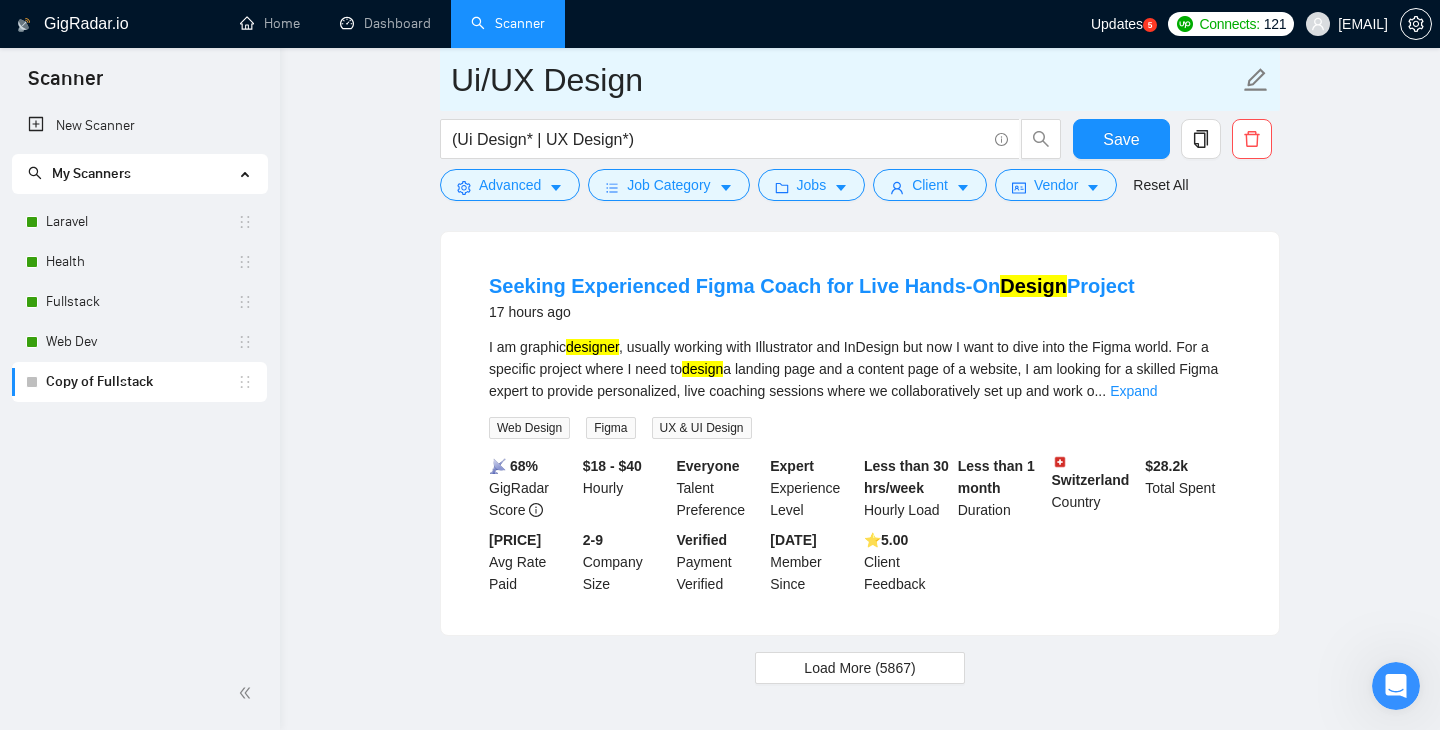 type on "Ui/UX Design" 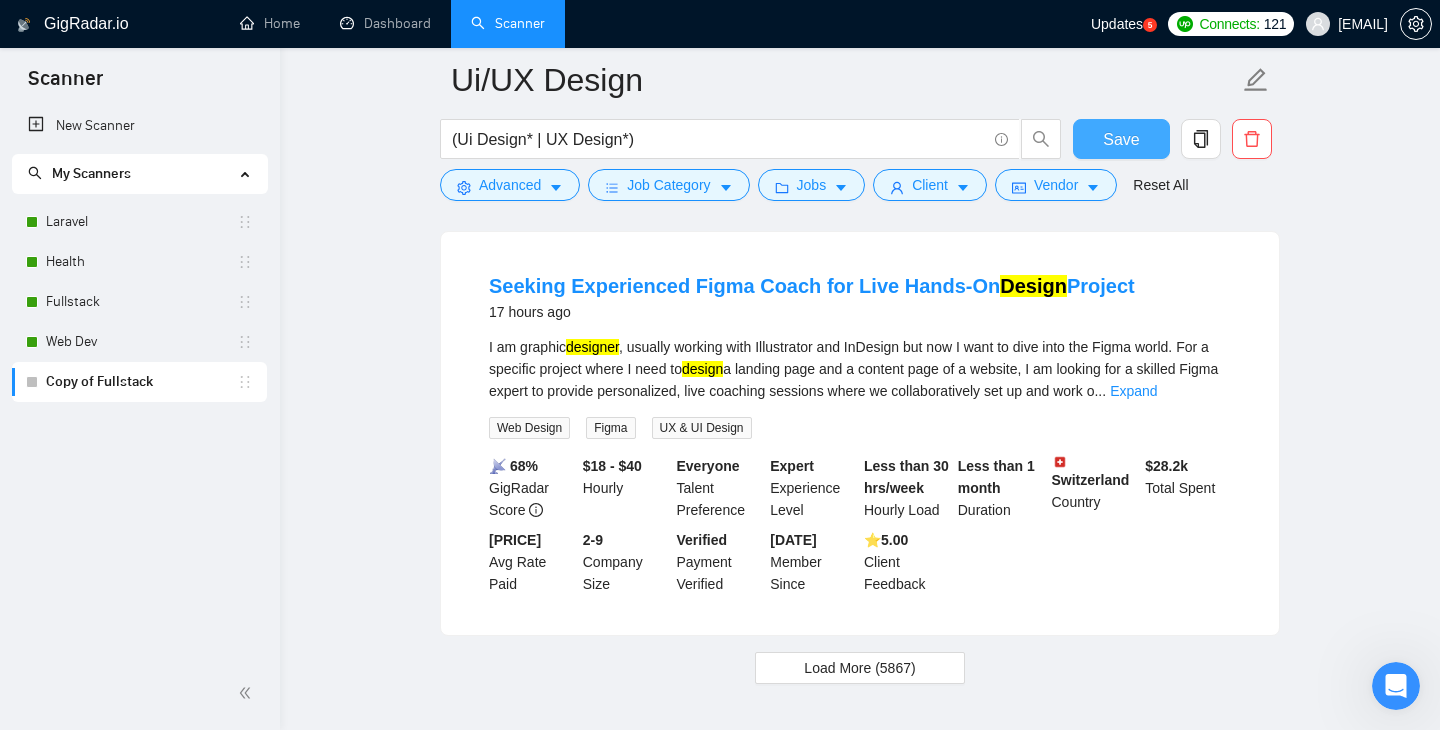 click on "Save" at bounding box center [1121, 139] 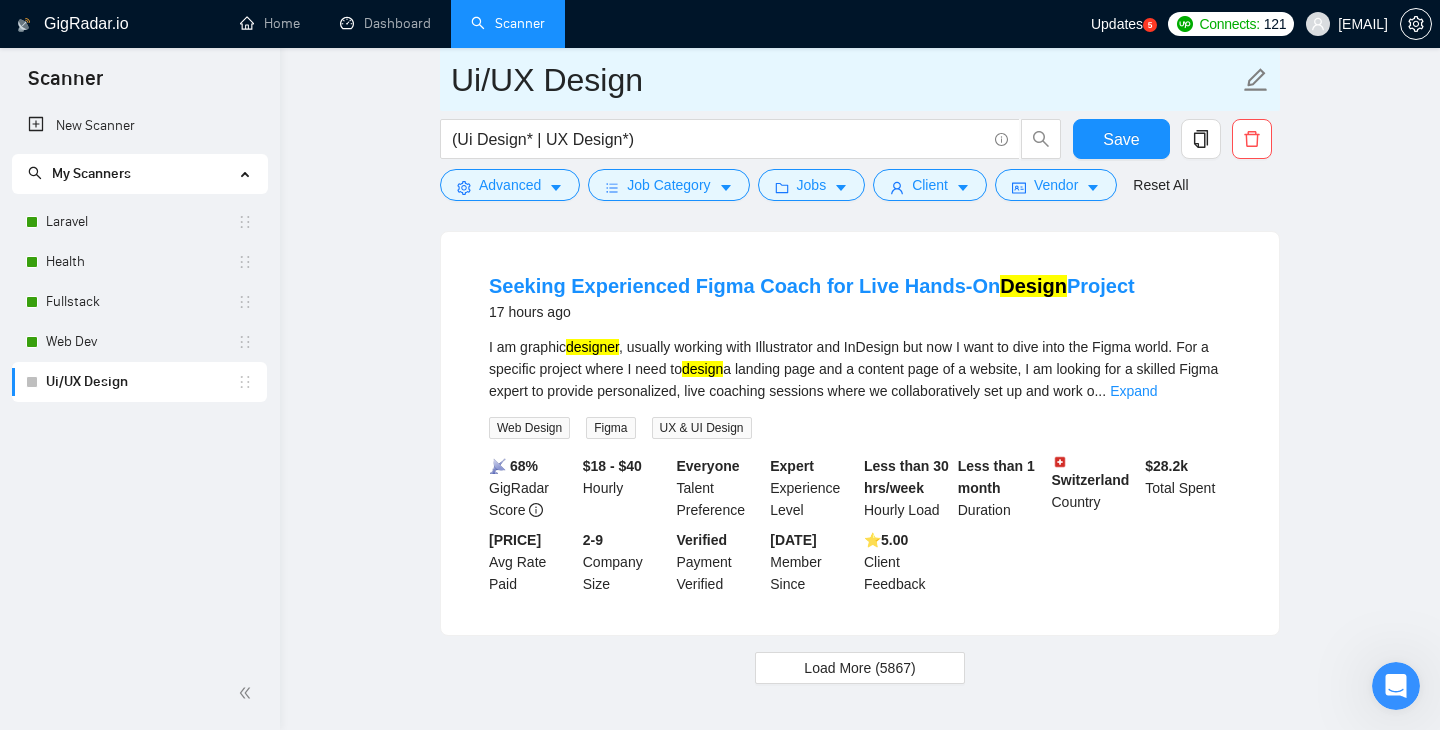 click on "Ui/UX Design" at bounding box center [845, 80] 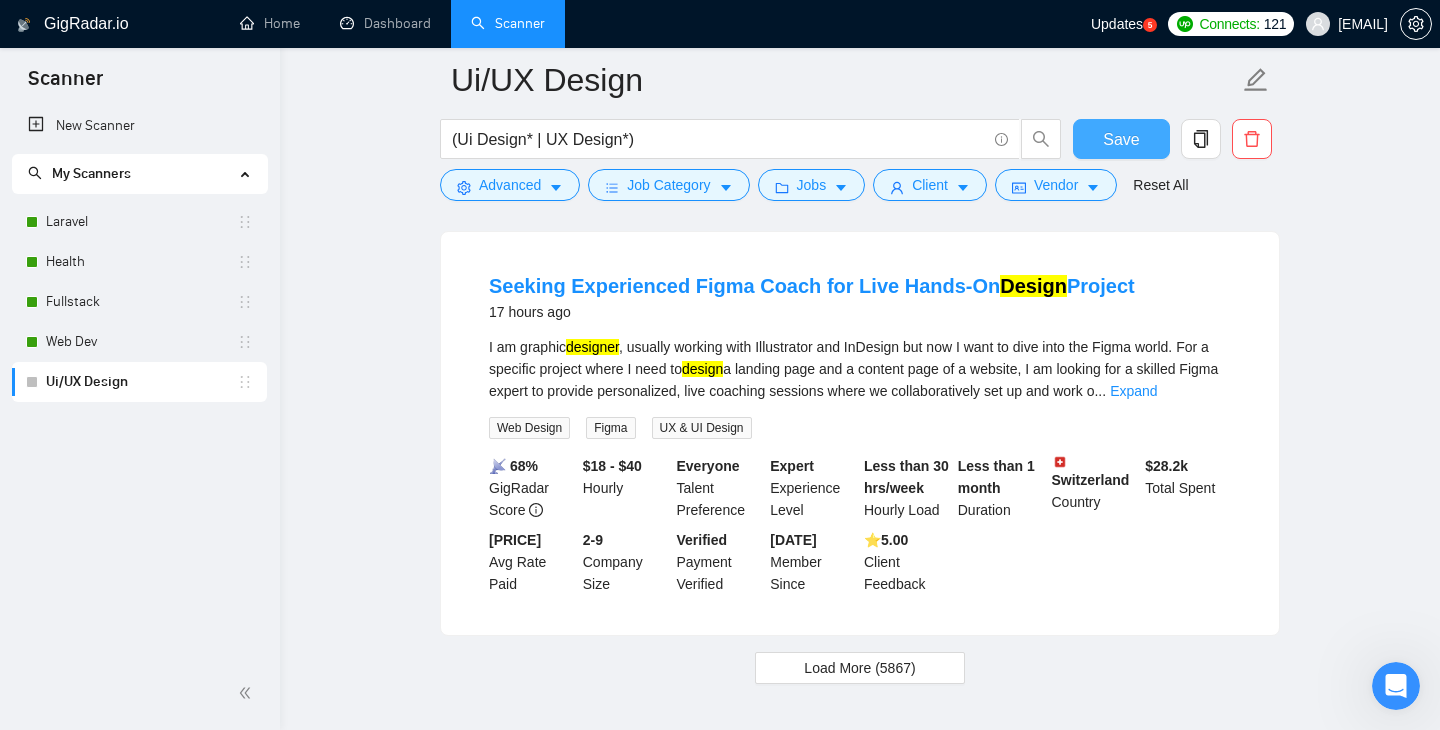 click on "Save" at bounding box center (1121, 139) 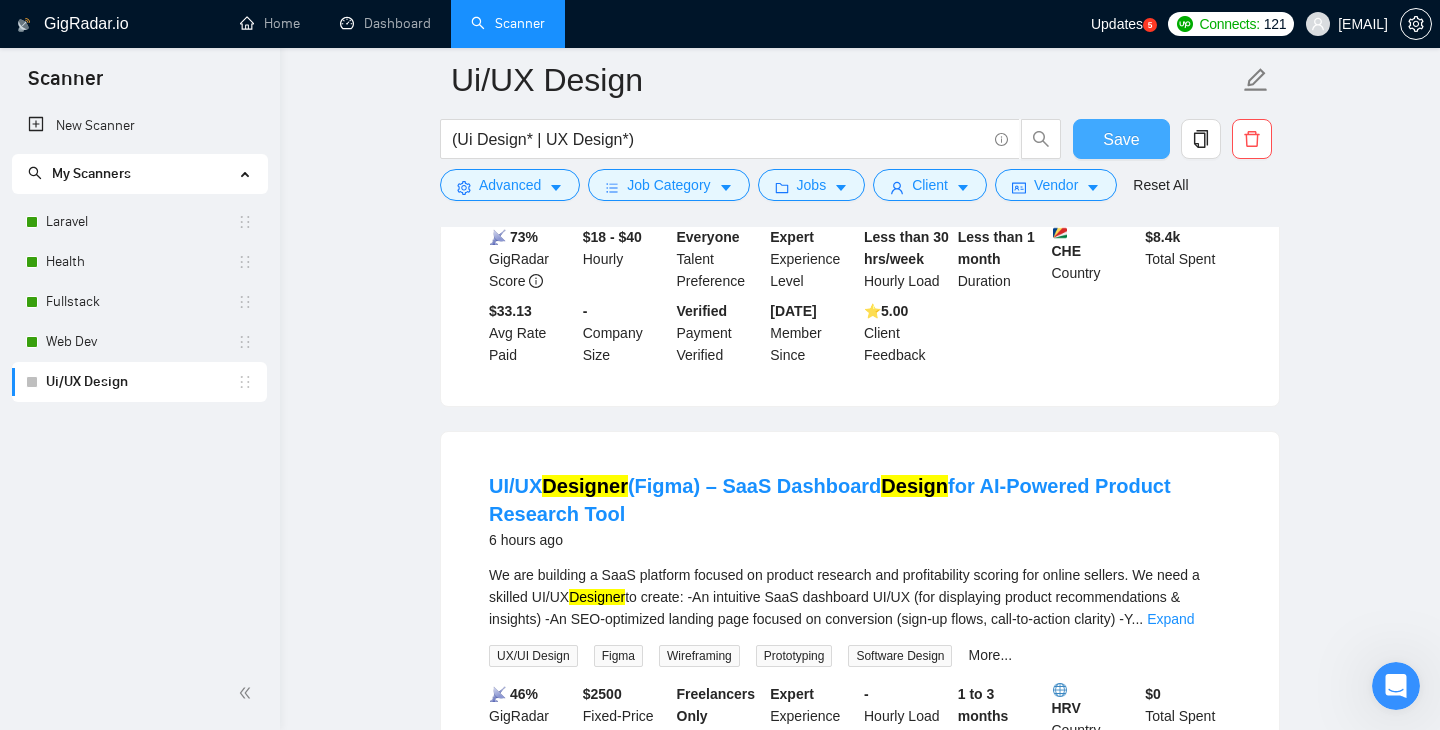 scroll, scrollTop: 890, scrollLeft: 0, axis: vertical 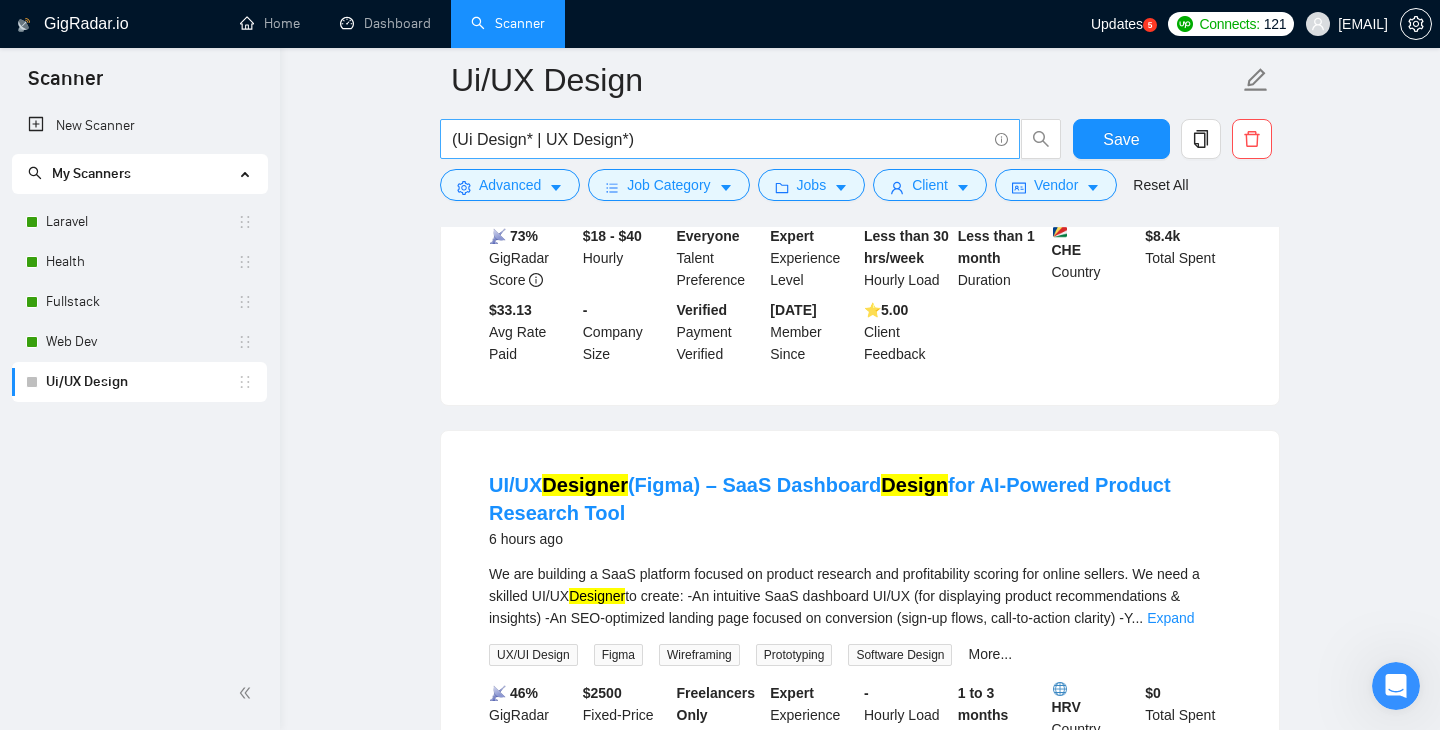 click on "(Ui Design* | UX Design*)" at bounding box center (719, 139) 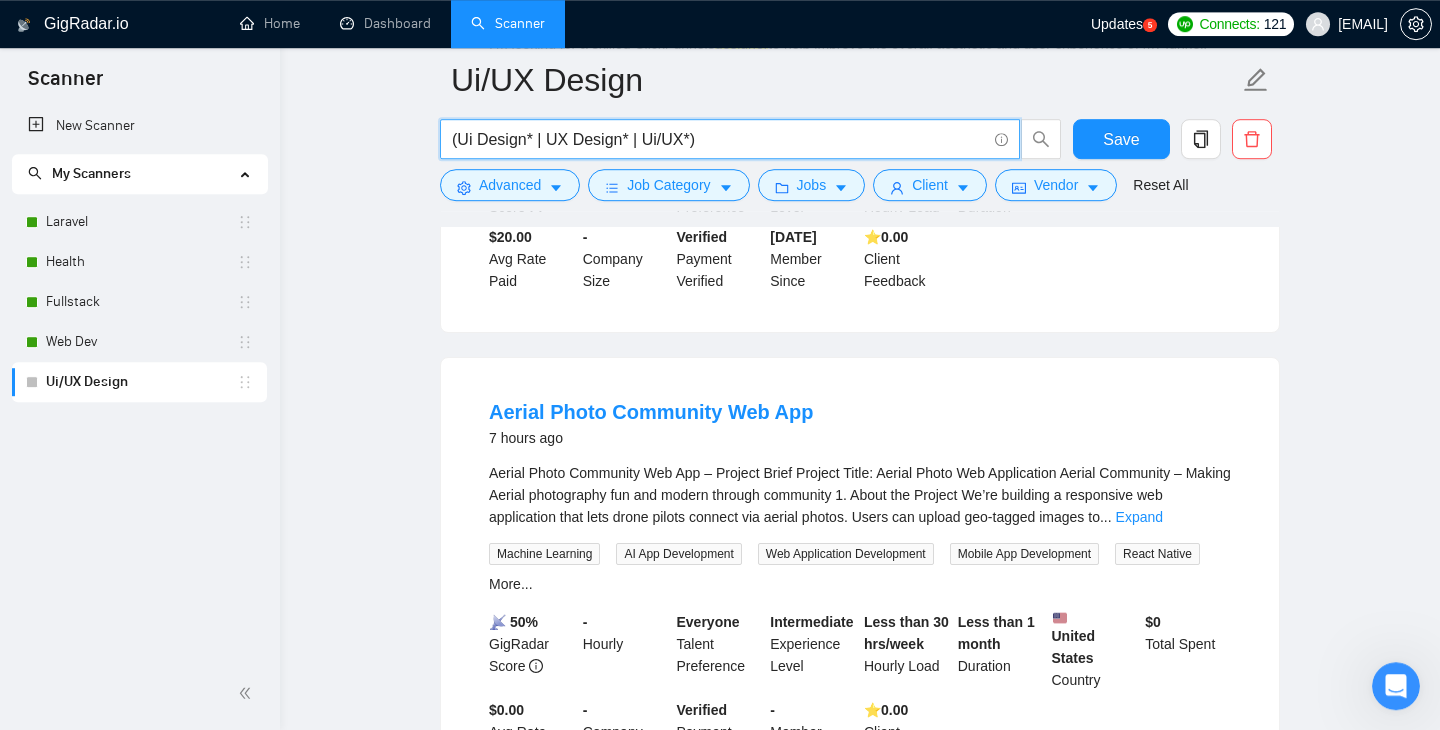 scroll, scrollTop: 2379, scrollLeft: 0, axis: vertical 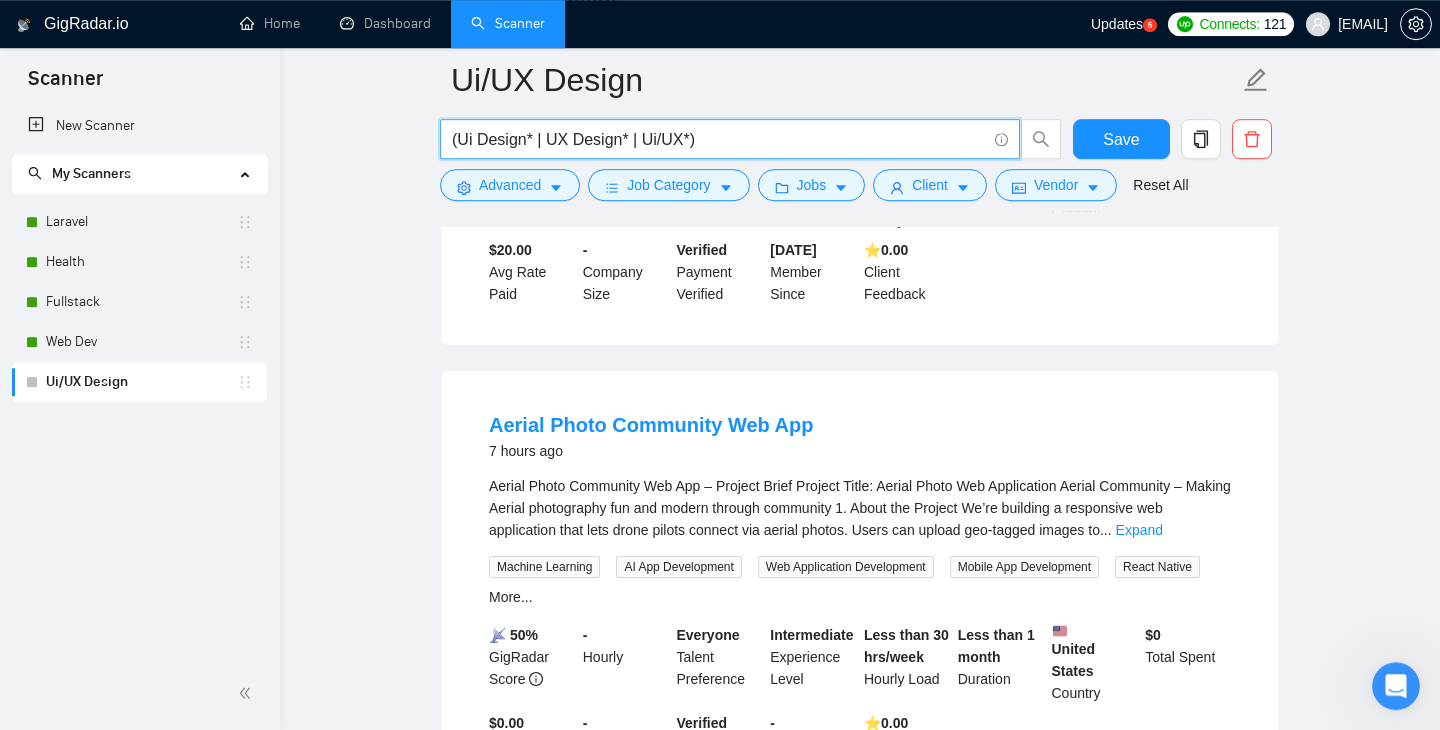type on "(Ui Design* | UX Design* | Ui/UX*)" 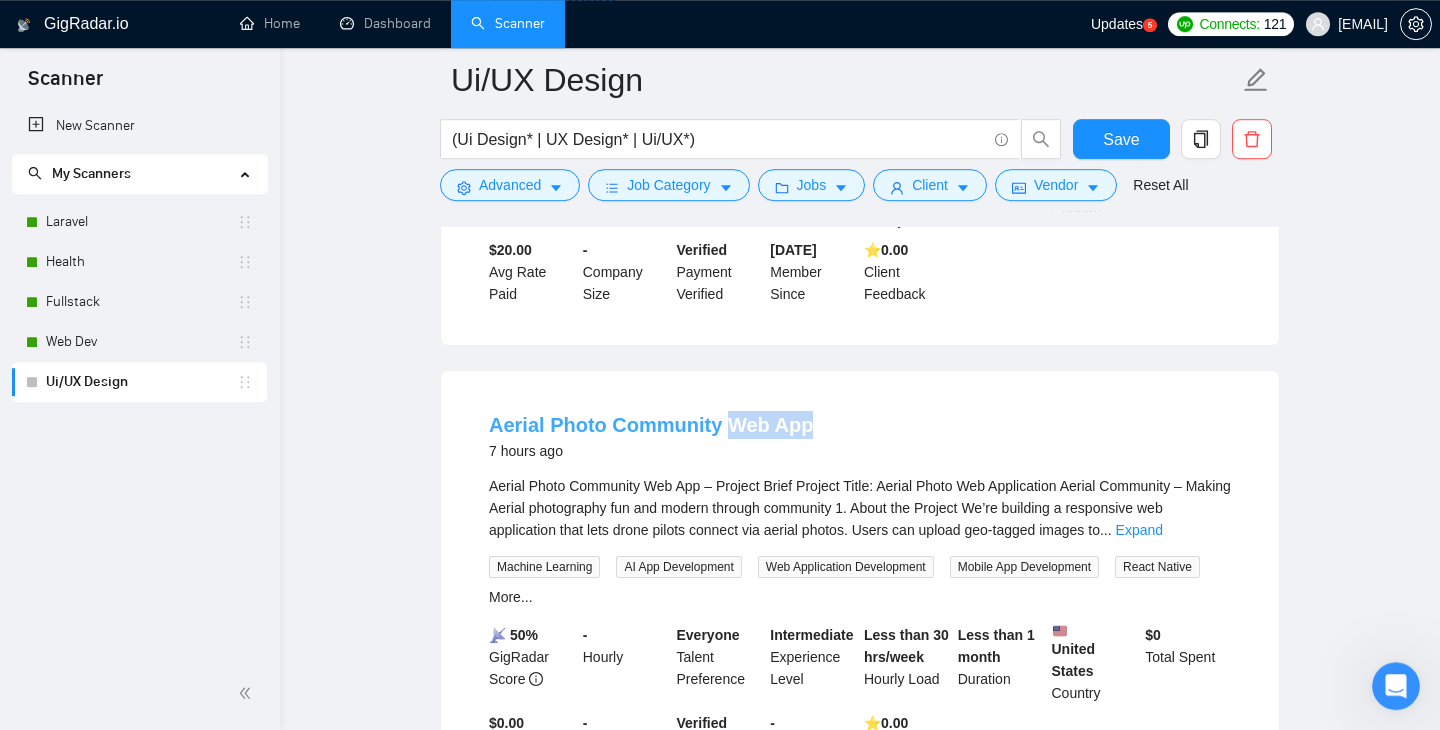 drag, startPoint x: 808, startPoint y: 379, endPoint x: 716, endPoint y: 386, distance: 92.26592 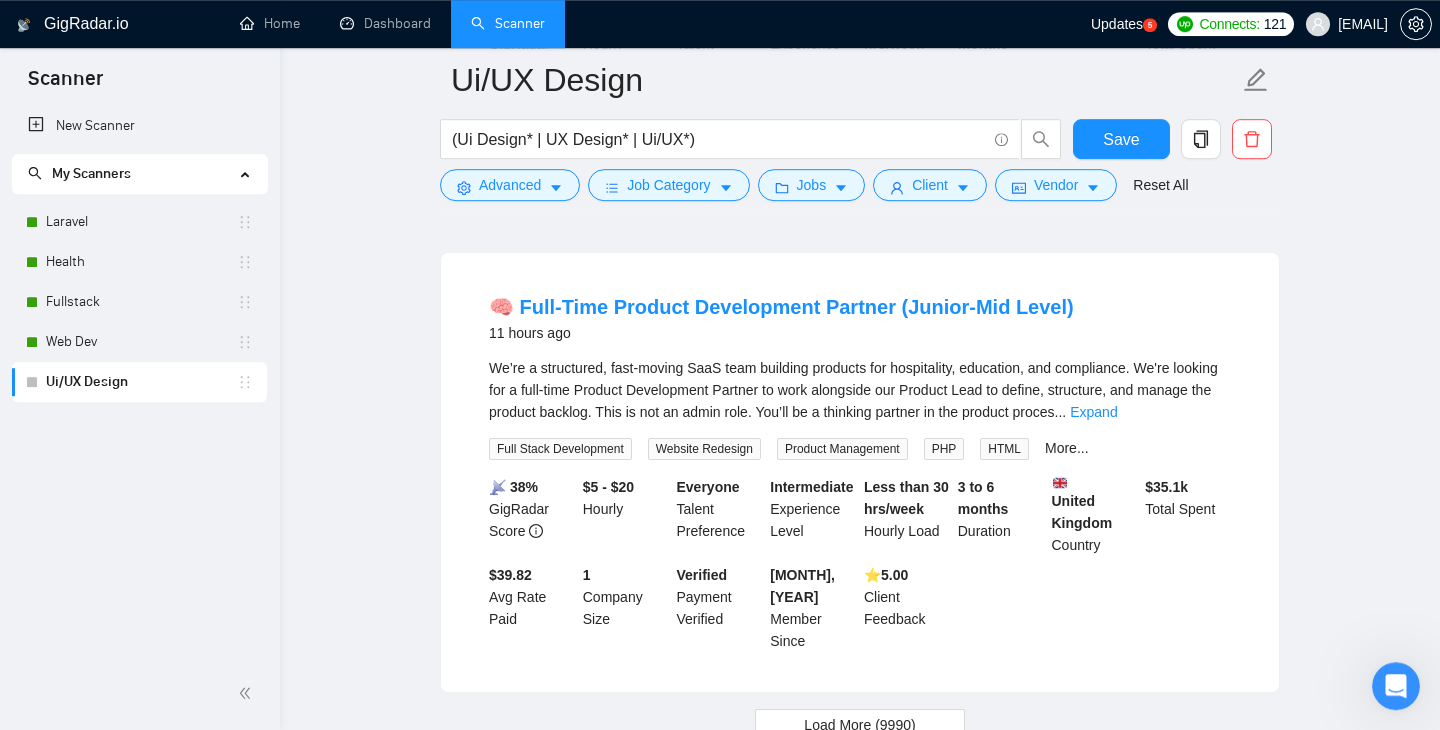 scroll, scrollTop: 4386, scrollLeft: 0, axis: vertical 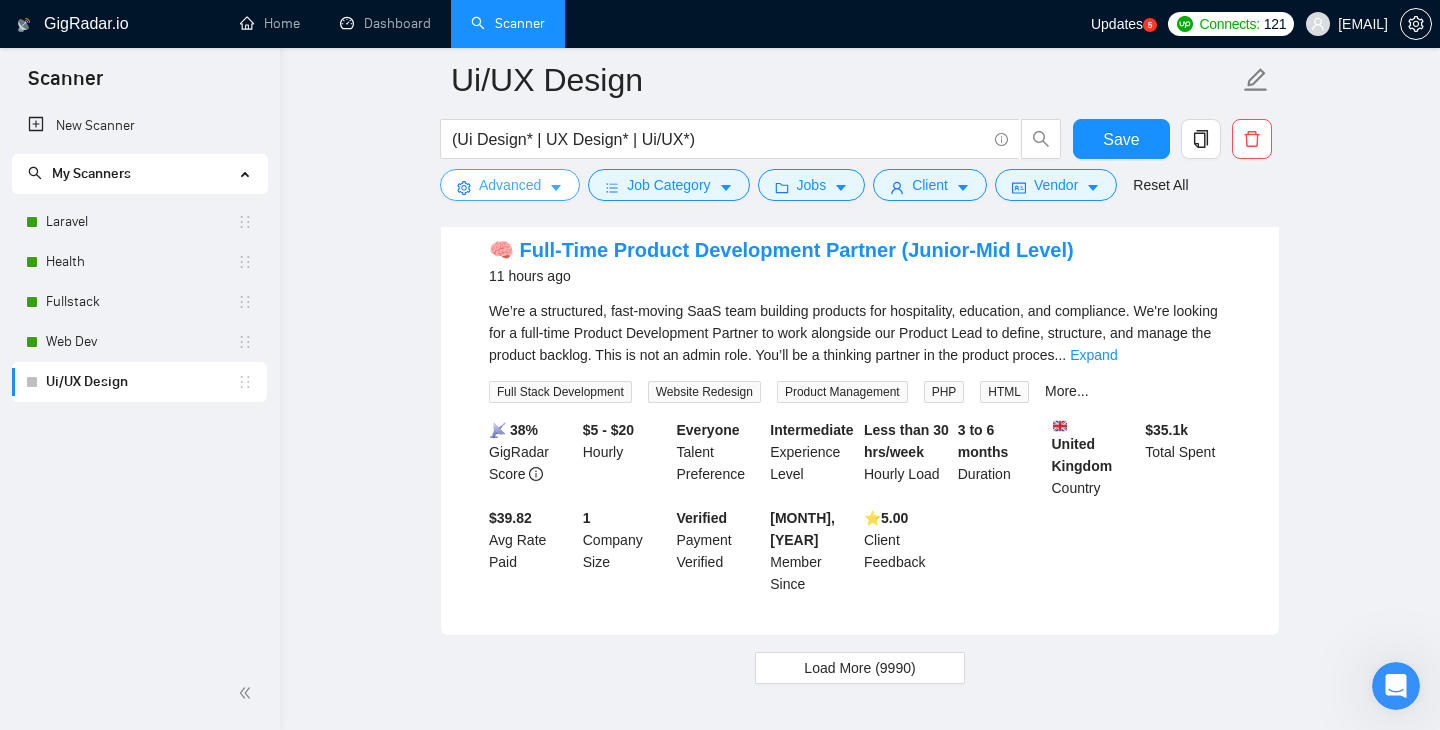 click 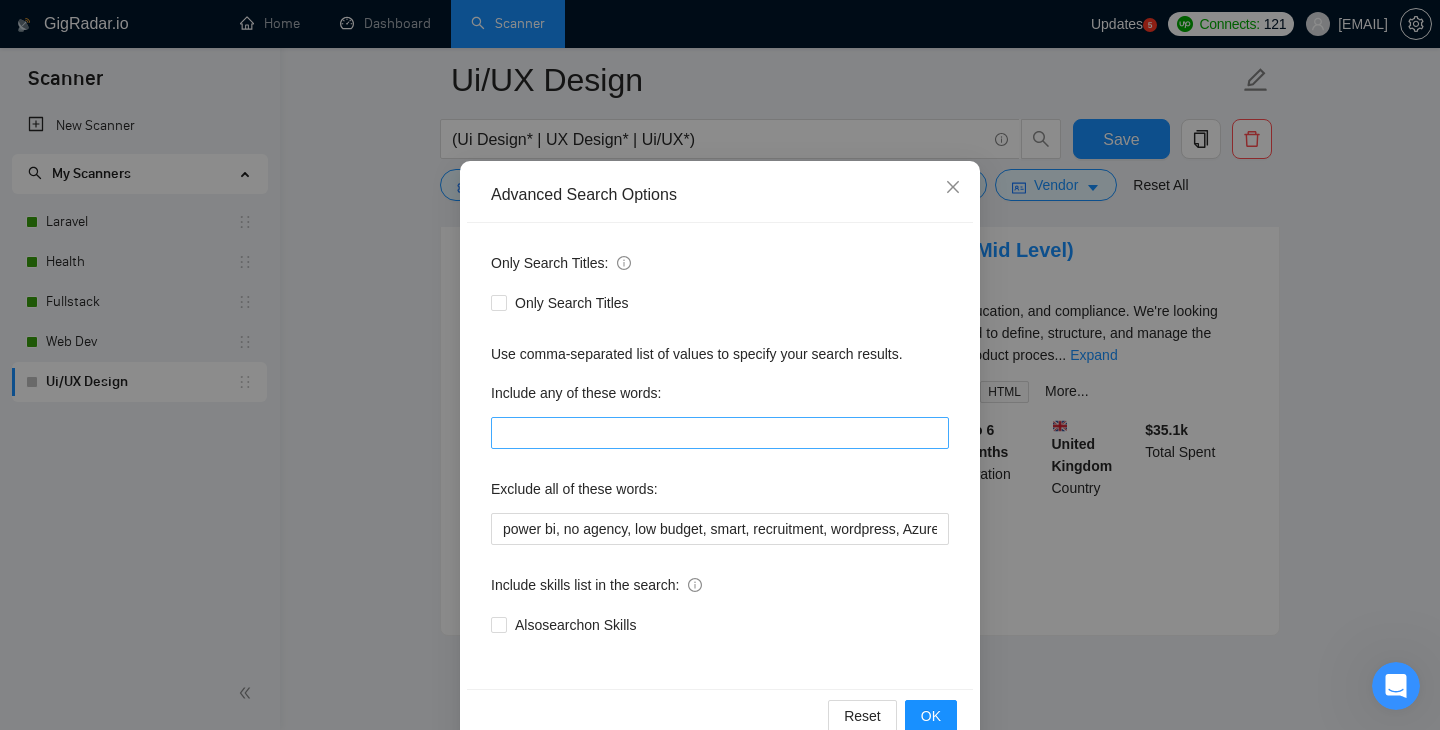 scroll, scrollTop: 103, scrollLeft: 0, axis: vertical 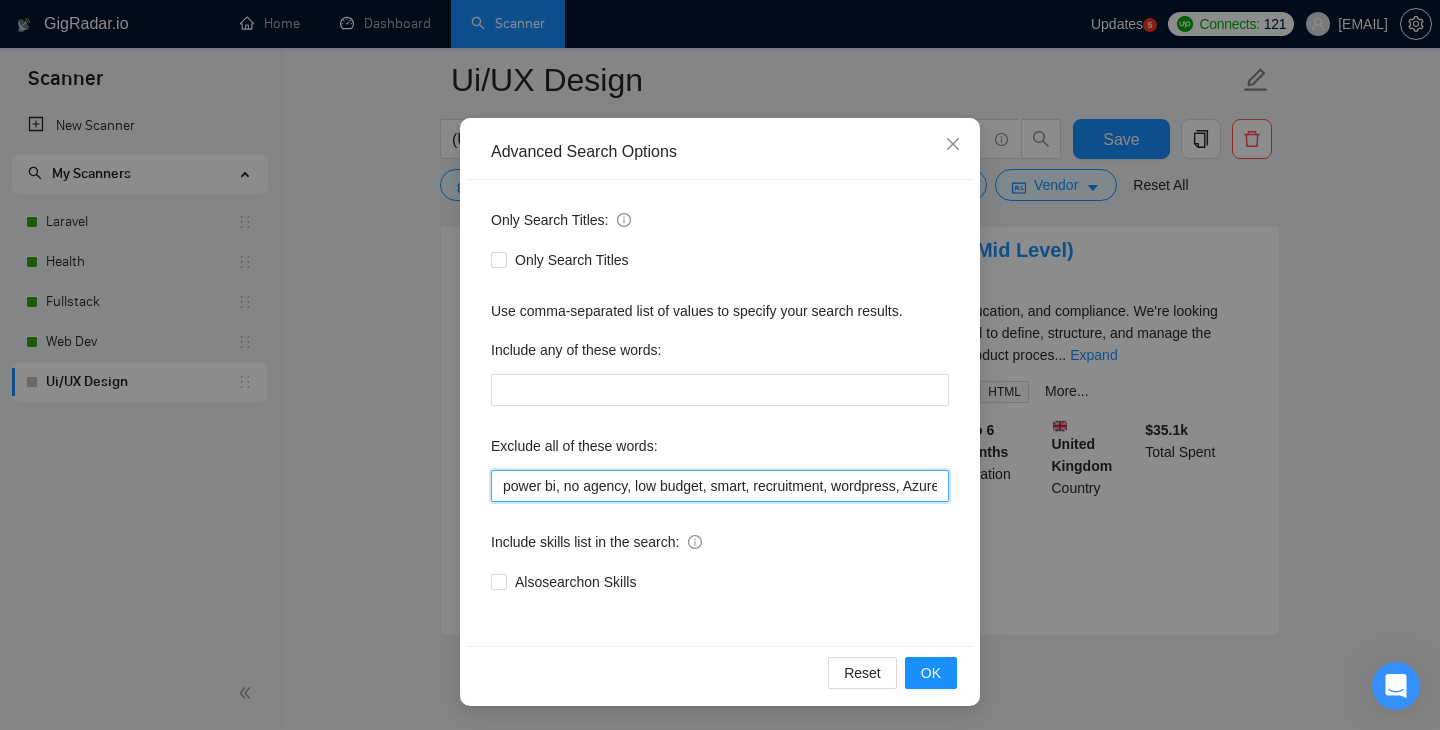 click on "power bi, no agency, low budget, smart, recruitment, wordpress, Azure, C#, webGl, AI, Extension, EDI, CRM, ecommerce, Java, PHP, SCRUM, Project Manager"This job is not open to teams" "This job is not open to agency" "This job is not open to companies" "NO AGENCY" "Freelancers Only" "NOT AGENCY" "No agency" "No agencies" "Individual only" "Freelancers only" "No Agencies!" "Independent contractors only" "***Freelancers Only" "/Freelancers Only" ".Freelancers Only" ",Freelancers Only.", shopify, no agencies" at bounding box center (720, 486) 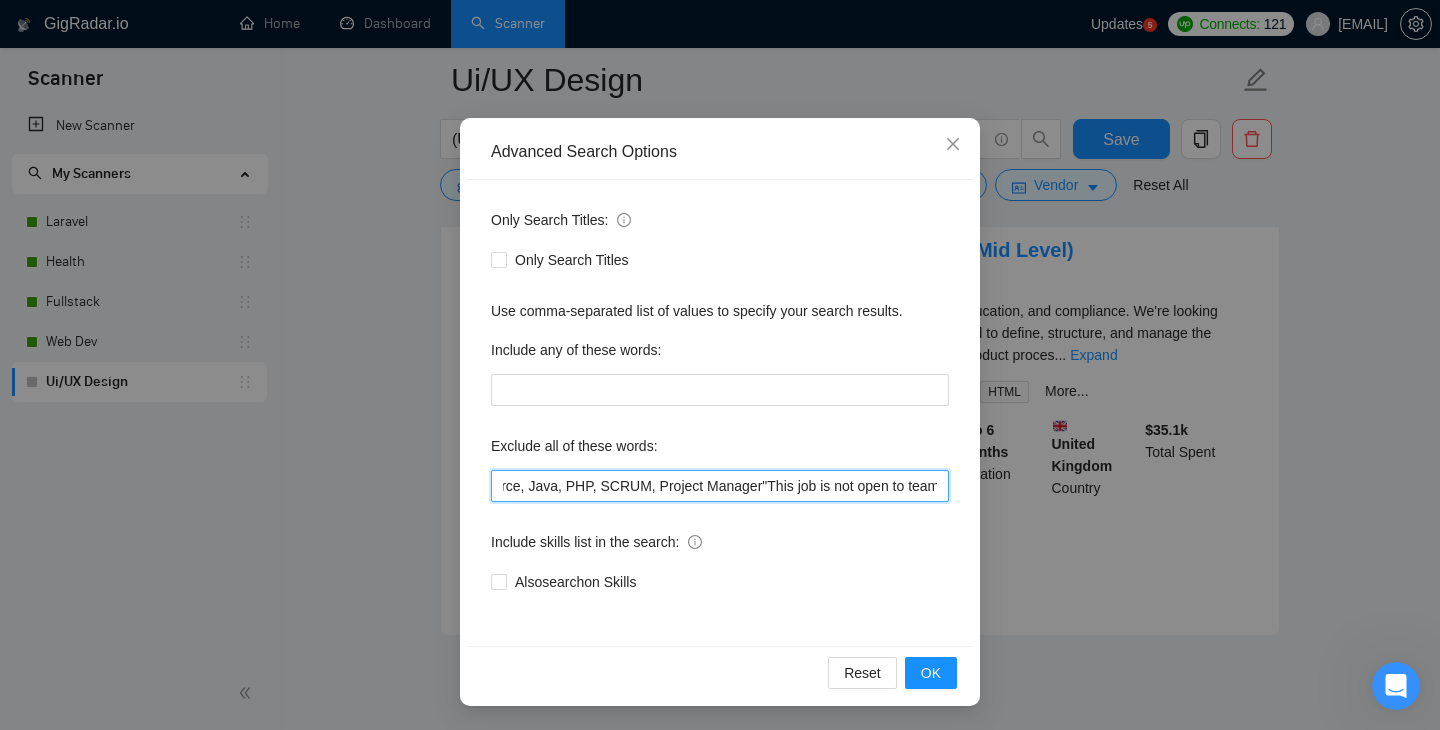 scroll, scrollTop: 0, scrollLeft: 737, axis: horizontal 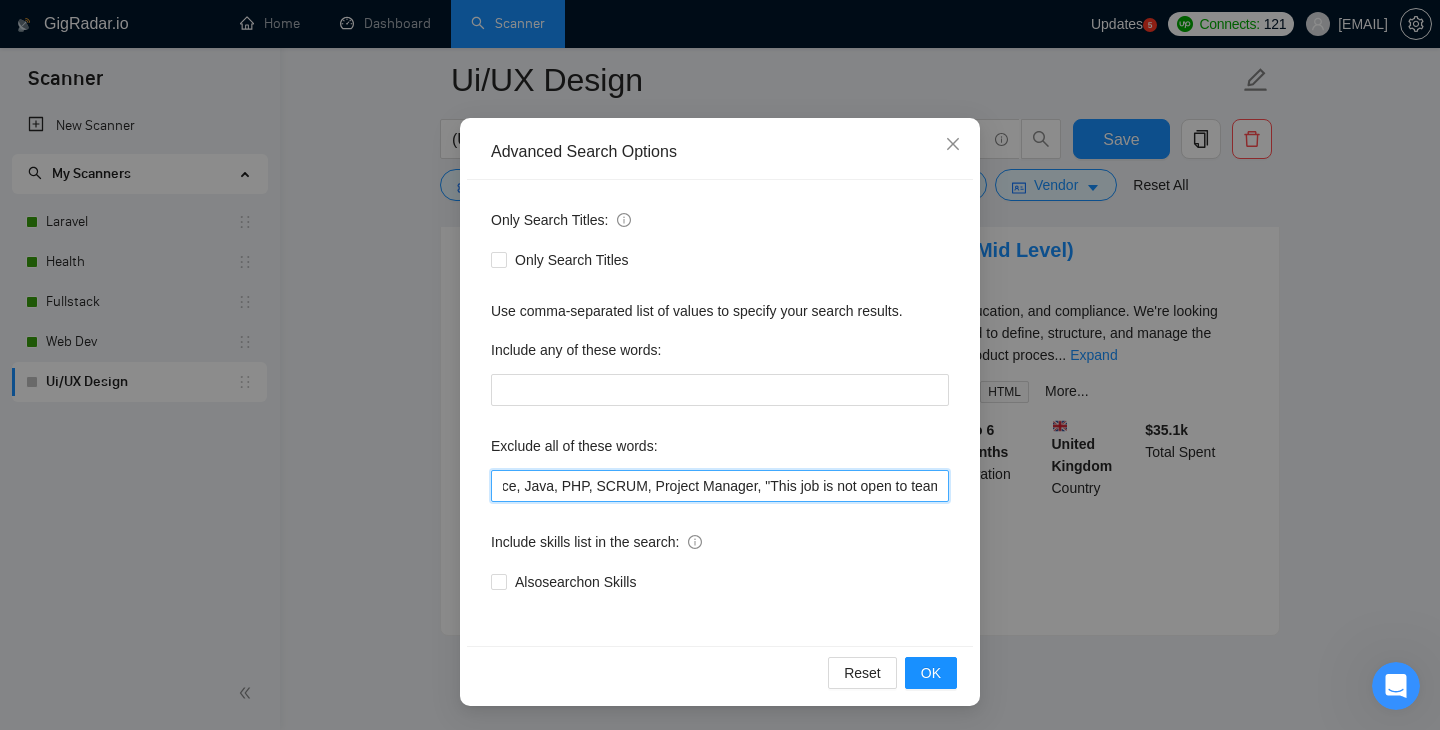 paste on "Web App" 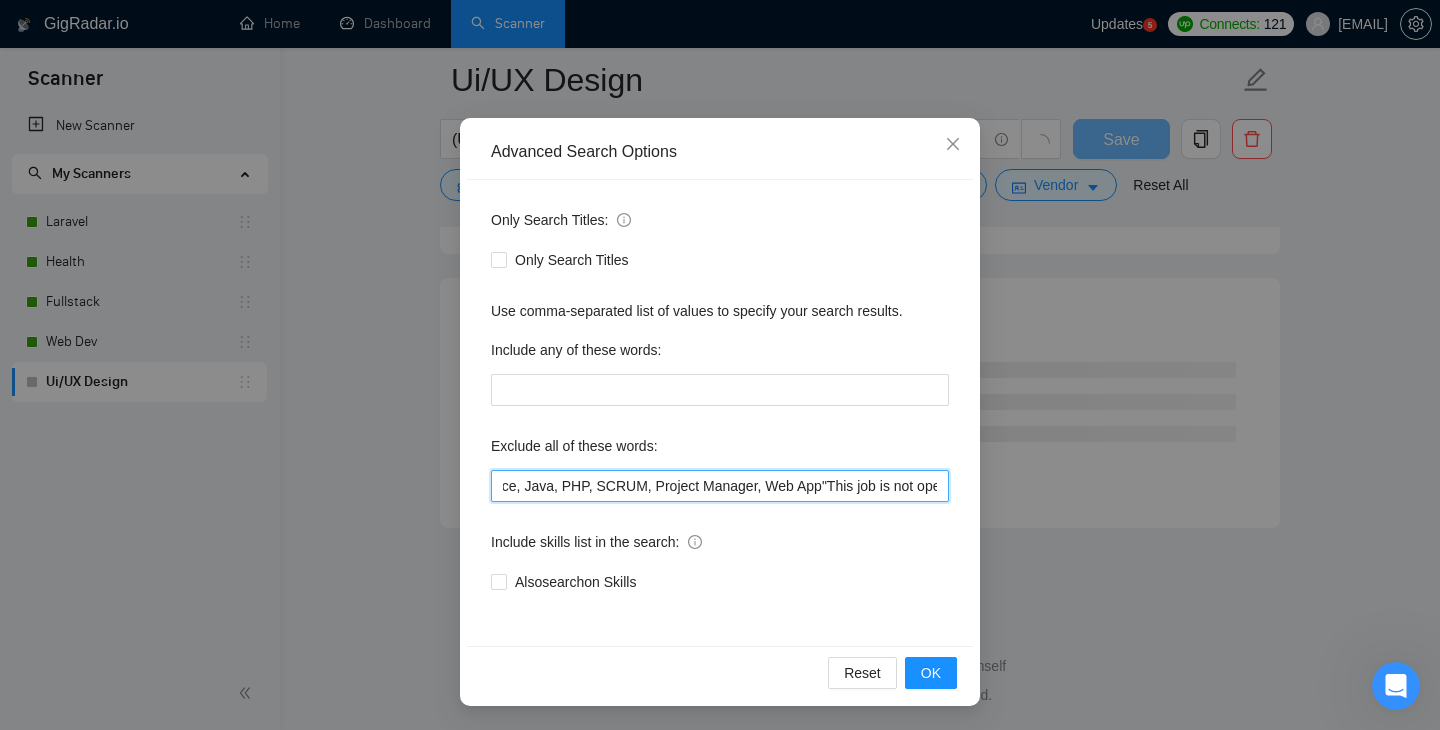 scroll, scrollTop: 2607, scrollLeft: 0, axis: vertical 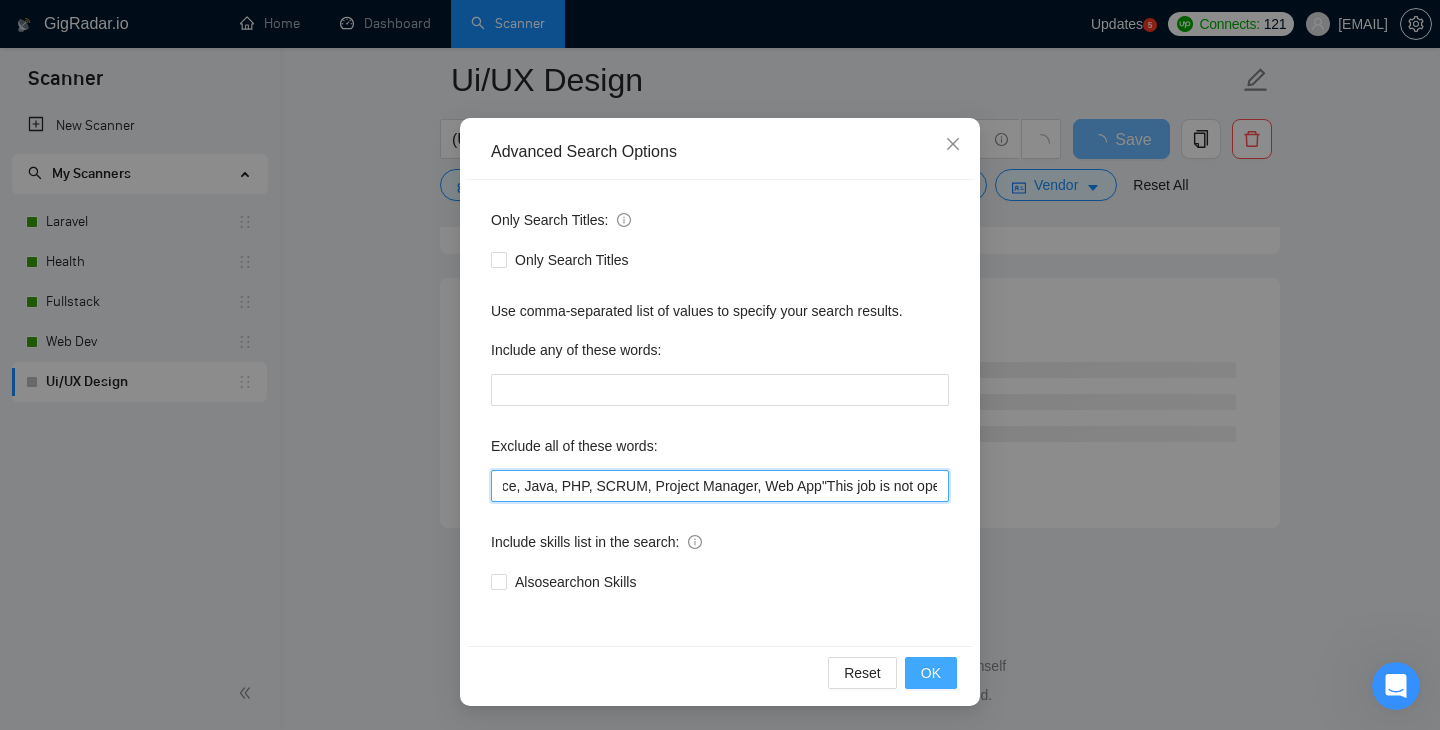 type on "power bi, no agency, low budget, smart, recruitment, wordpress, Azure, C#, webGl, AI, Extension, EDI, CRM, ecommerce, Java, PHP, SCRUM, Project Manager, Web App"This job is not open to teams" "This job is not open to agency" "This job is not open to companies" "NO AGENCY" "Freelancers Only" "NOT AGENCY" "No agency" "No agencies" "Individual only" "Freelancers only" "No Agencies!" "Independent contractors only" "***Freelancers Only" "/Freelancers Only" ".Freelancers Only" ",Freelancers Only.", shopify, no agencies" 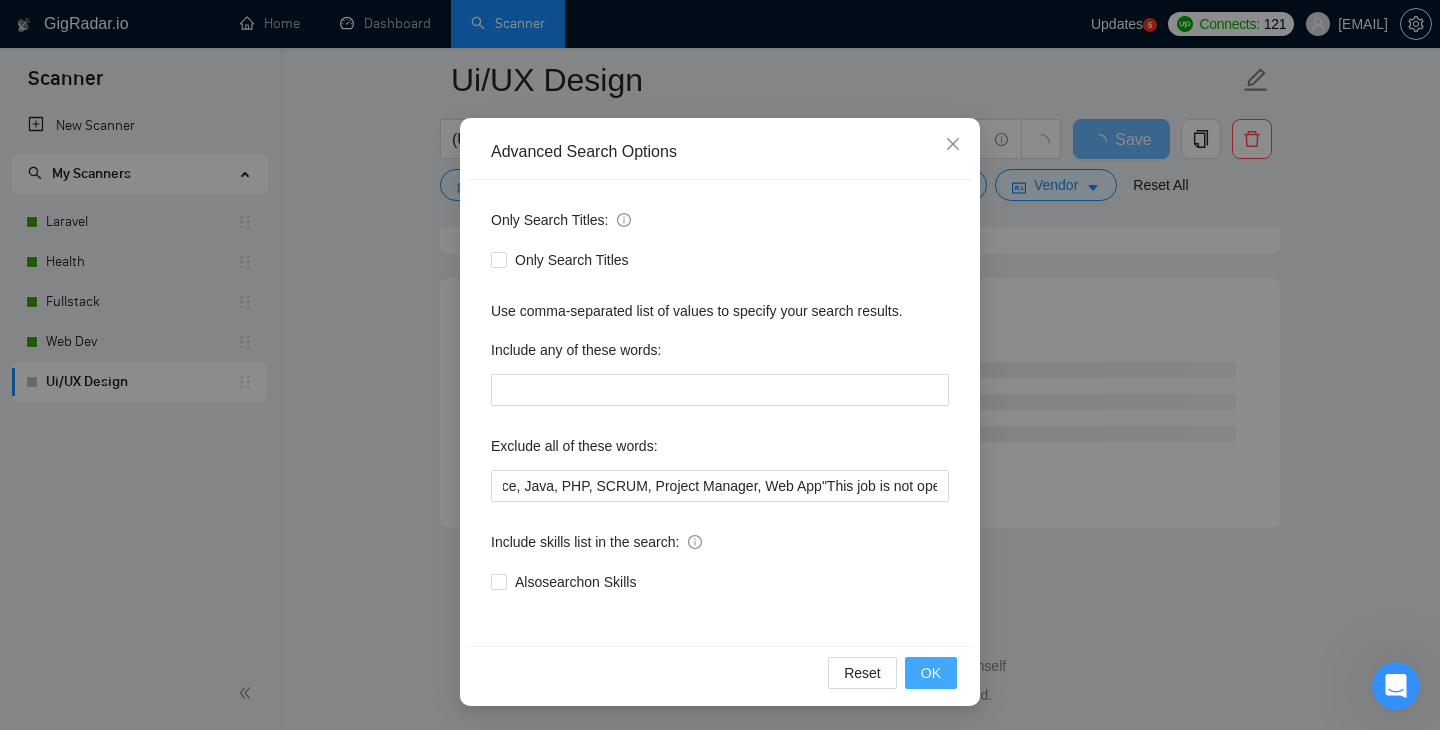 click on "OK" at bounding box center (931, 673) 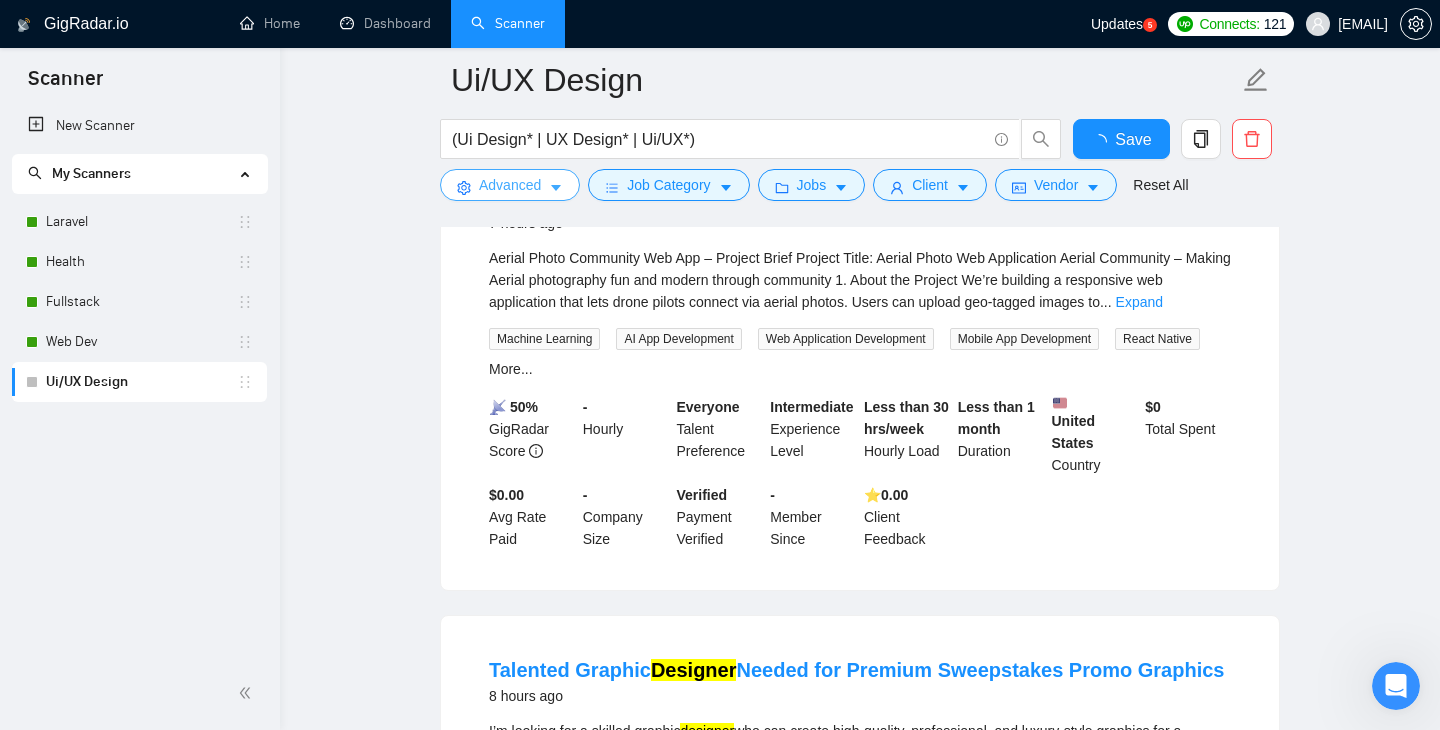 scroll, scrollTop: 0, scrollLeft: 0, axis: both 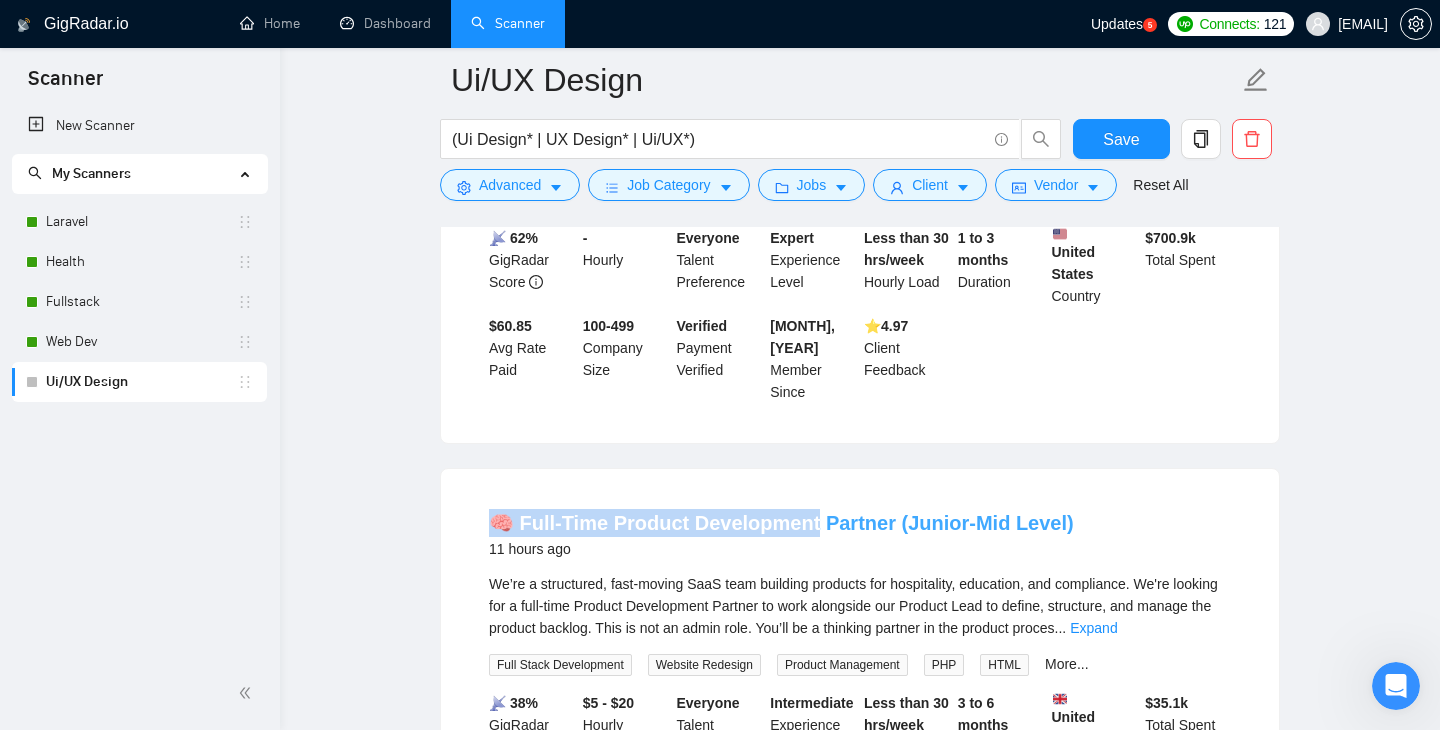 drag, startPoint x: 601, startPoint y: 422, endPoint x: 803, endPoint y: 437, distance: 202.55617 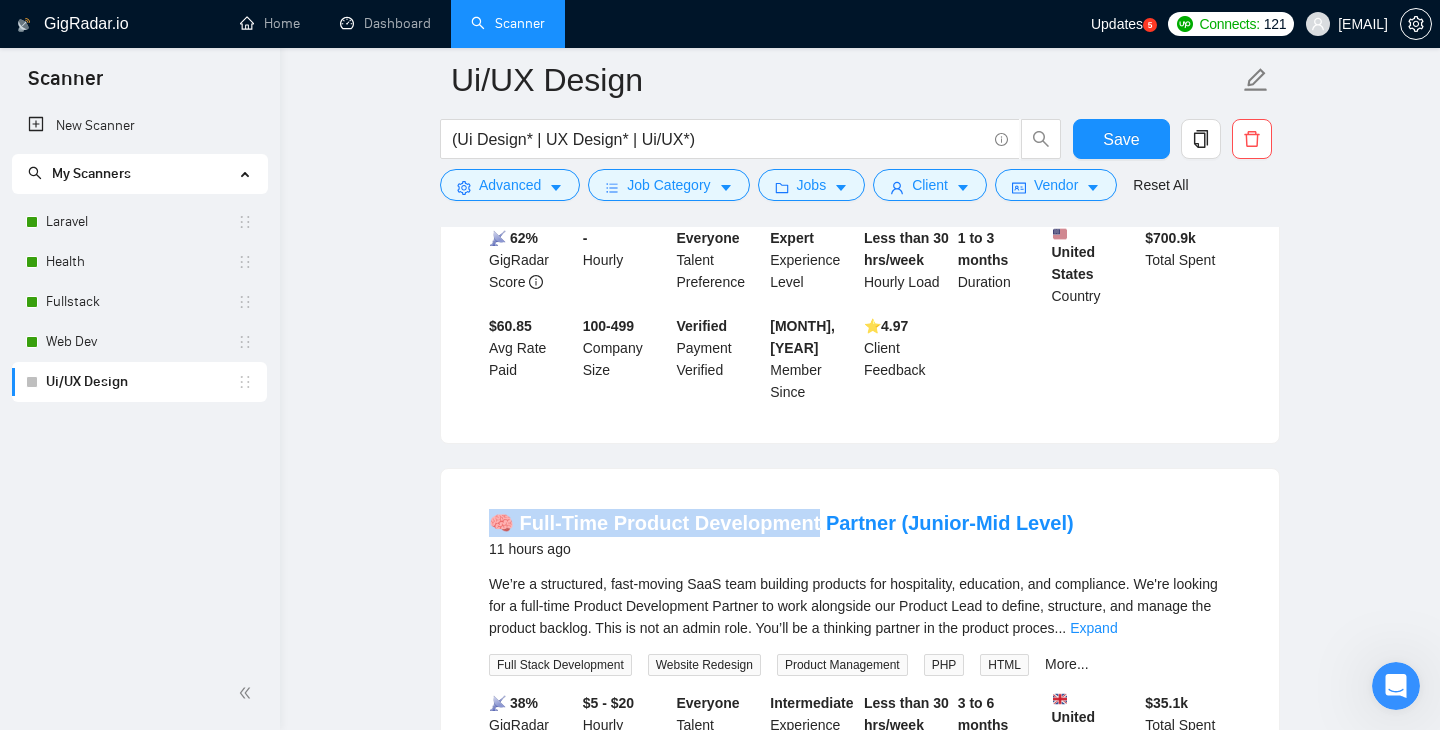 copy on "🧠 Full-Time Product Development" 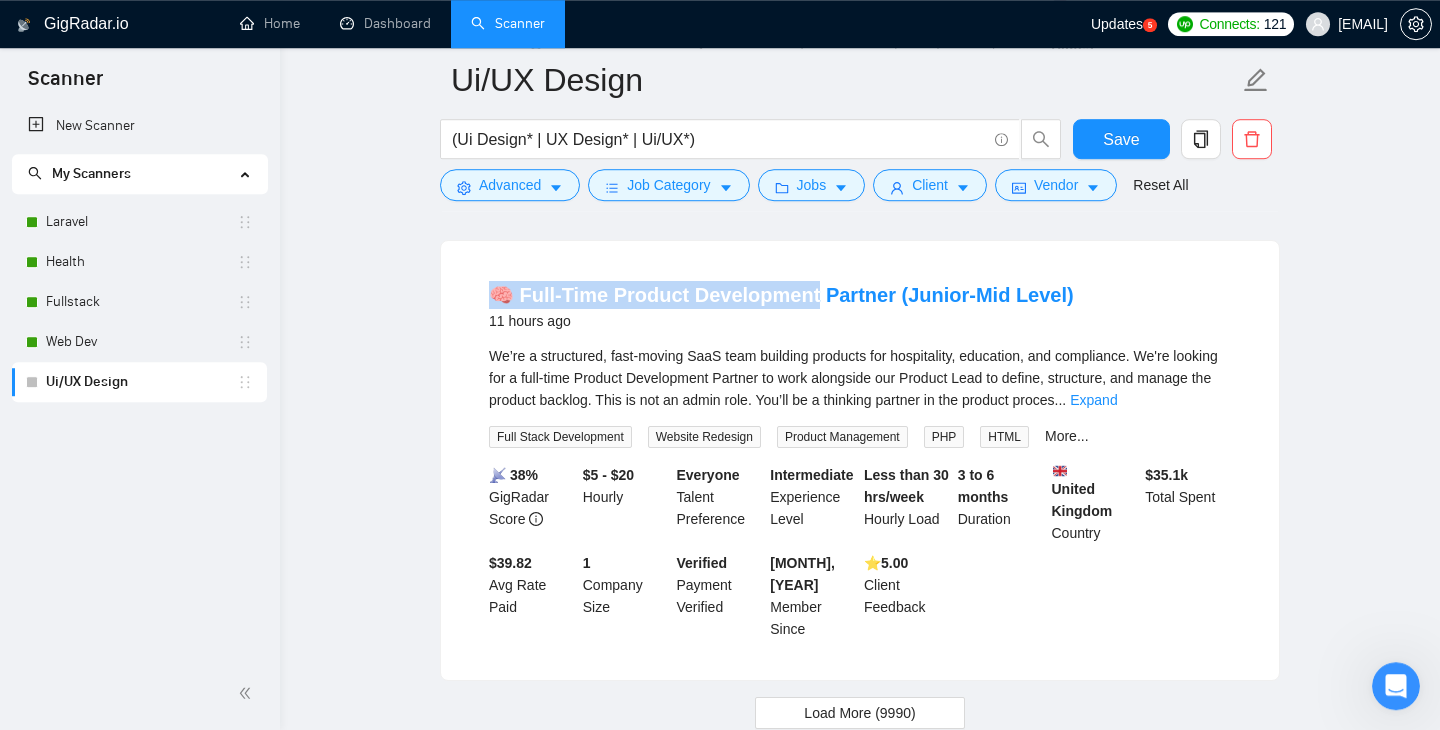 scroll, scrollTop: 4386, scrollLeft: 0, axis: vertical 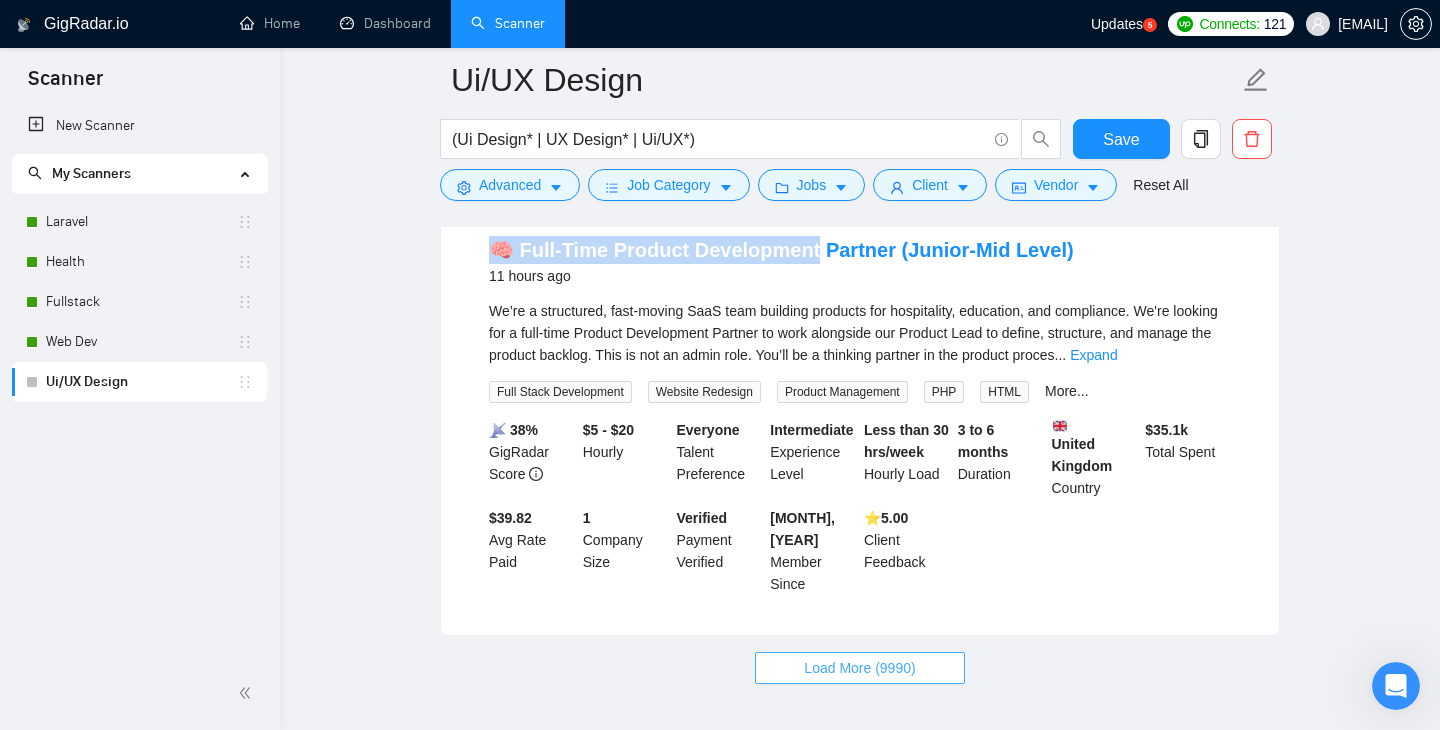 click on "Load More (9990)" at bounding box center [859, 668] 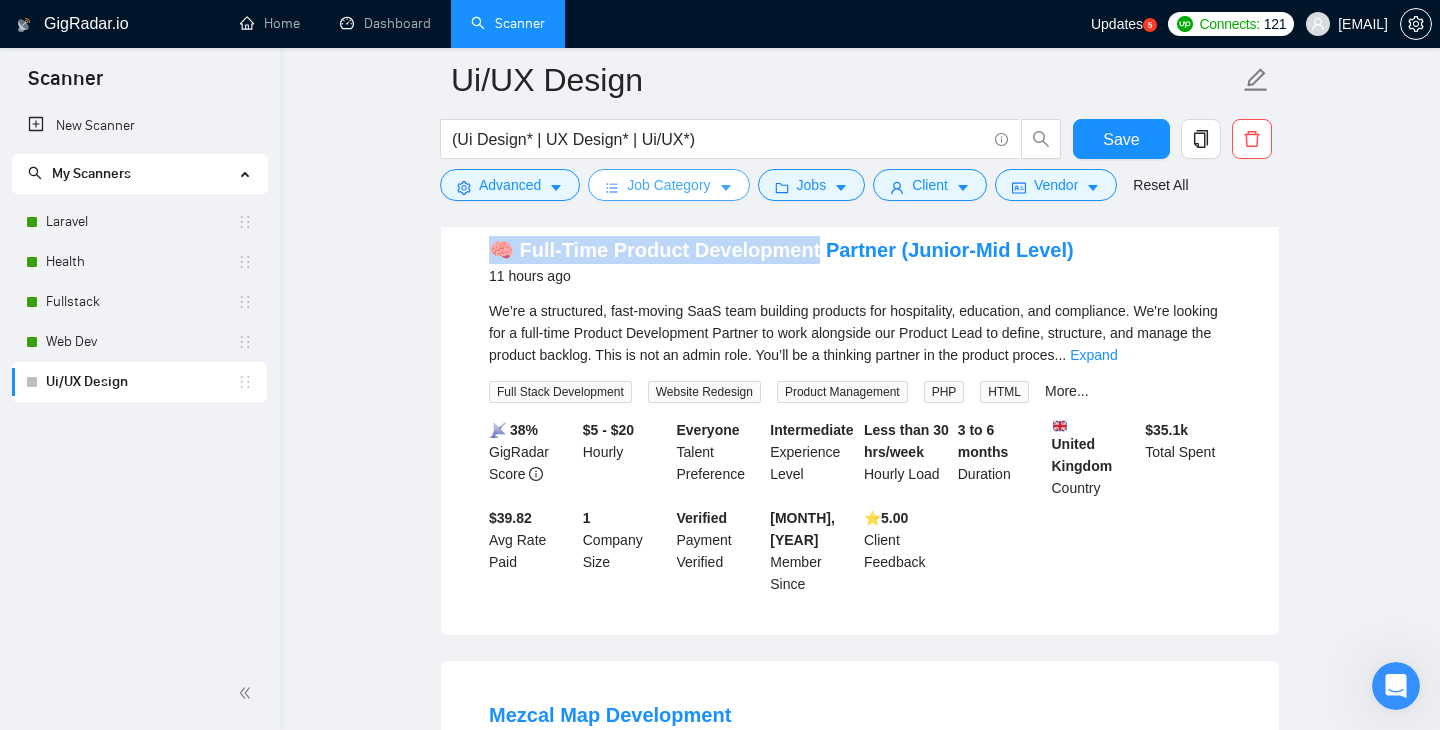 click 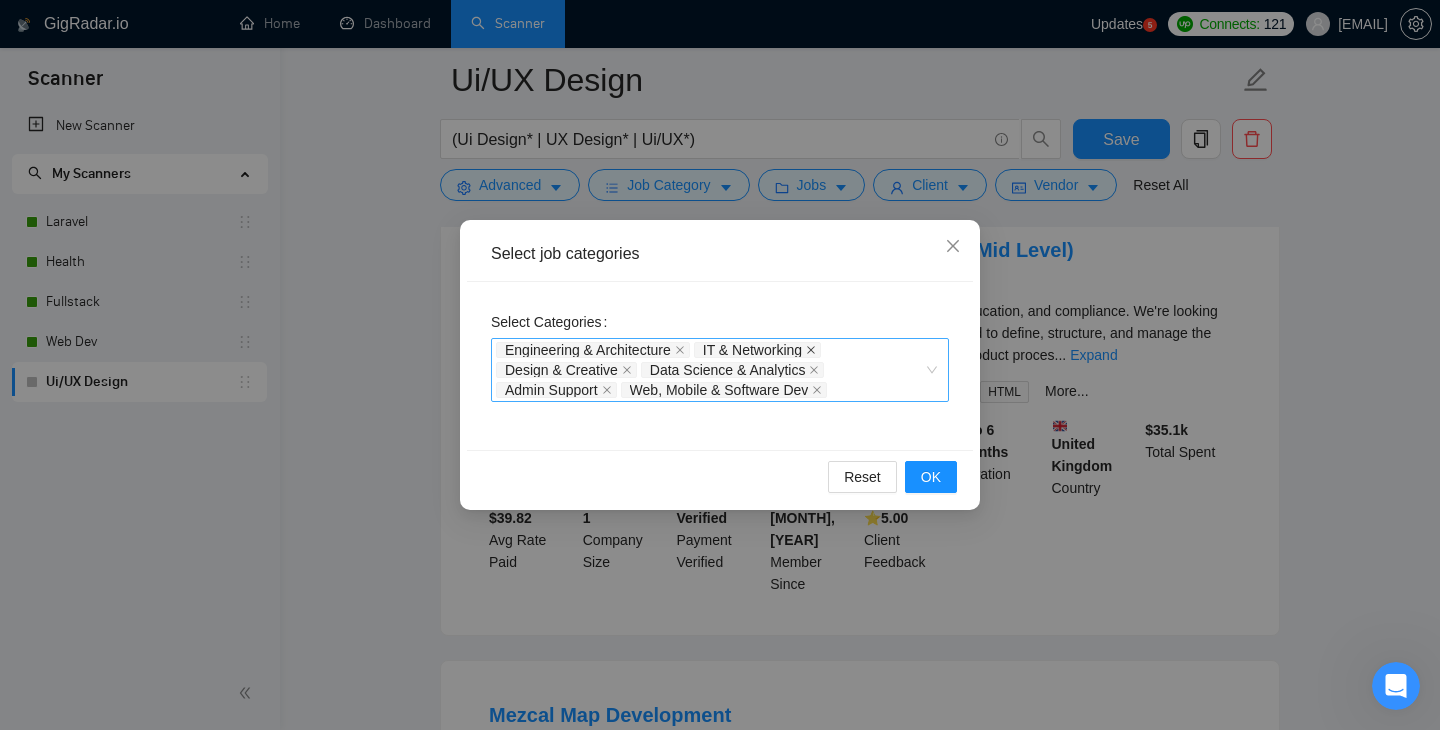 click 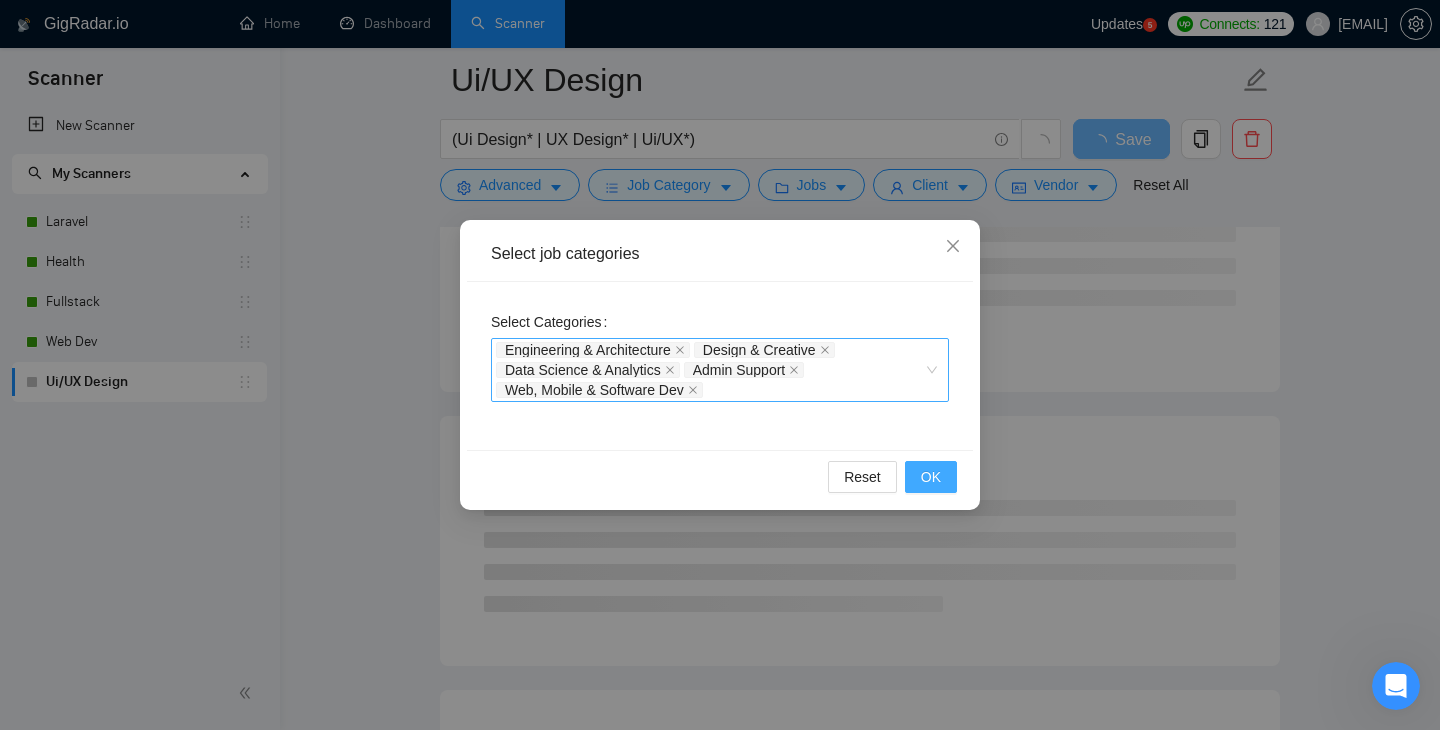 click on "OK" at bounding box center (931, 477) 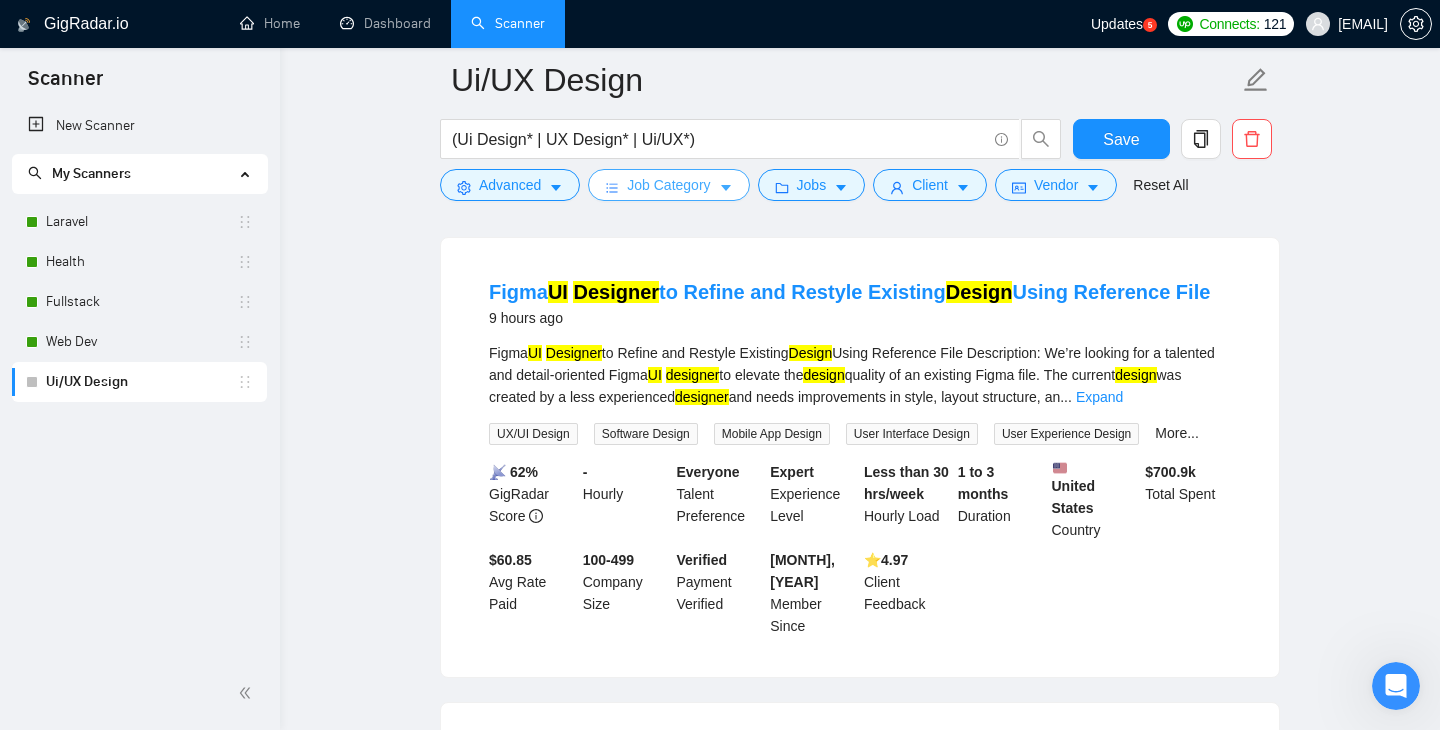 scroll, scrollTop: 3872, scrollLeft: 0, axis: vertical 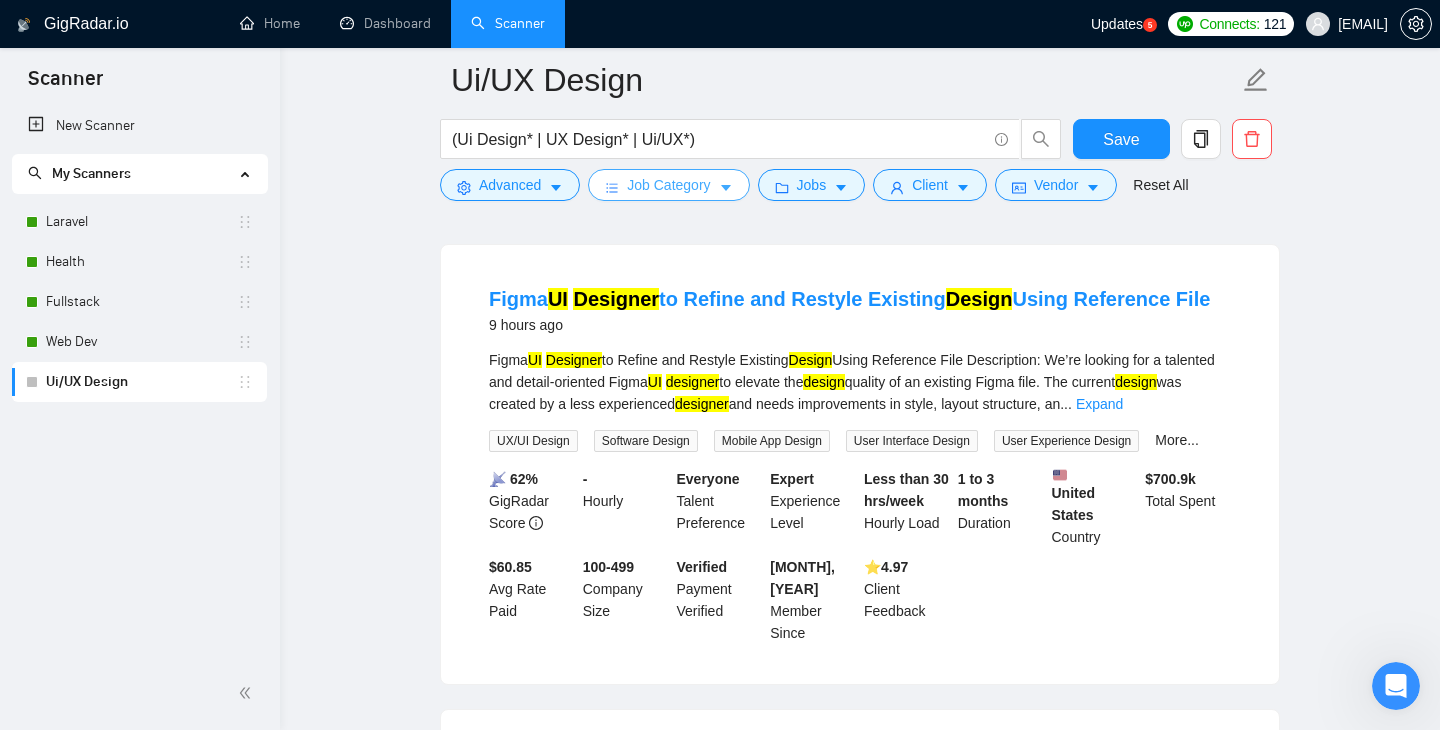 click 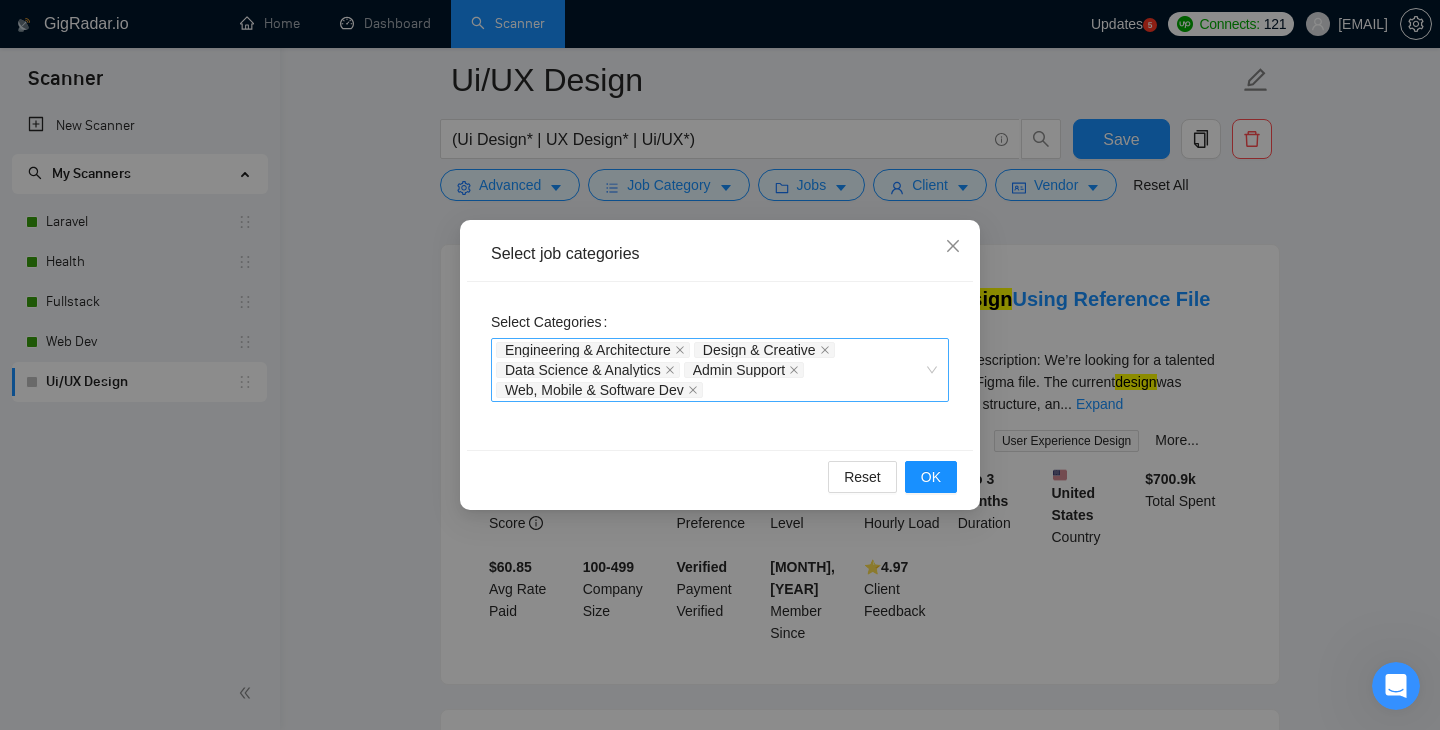 click on "Engineering & Architecture Design & Creative Data Science & Analytics Admin Support Web, Mobile & Software Dev" at bounding box center [710, 370] 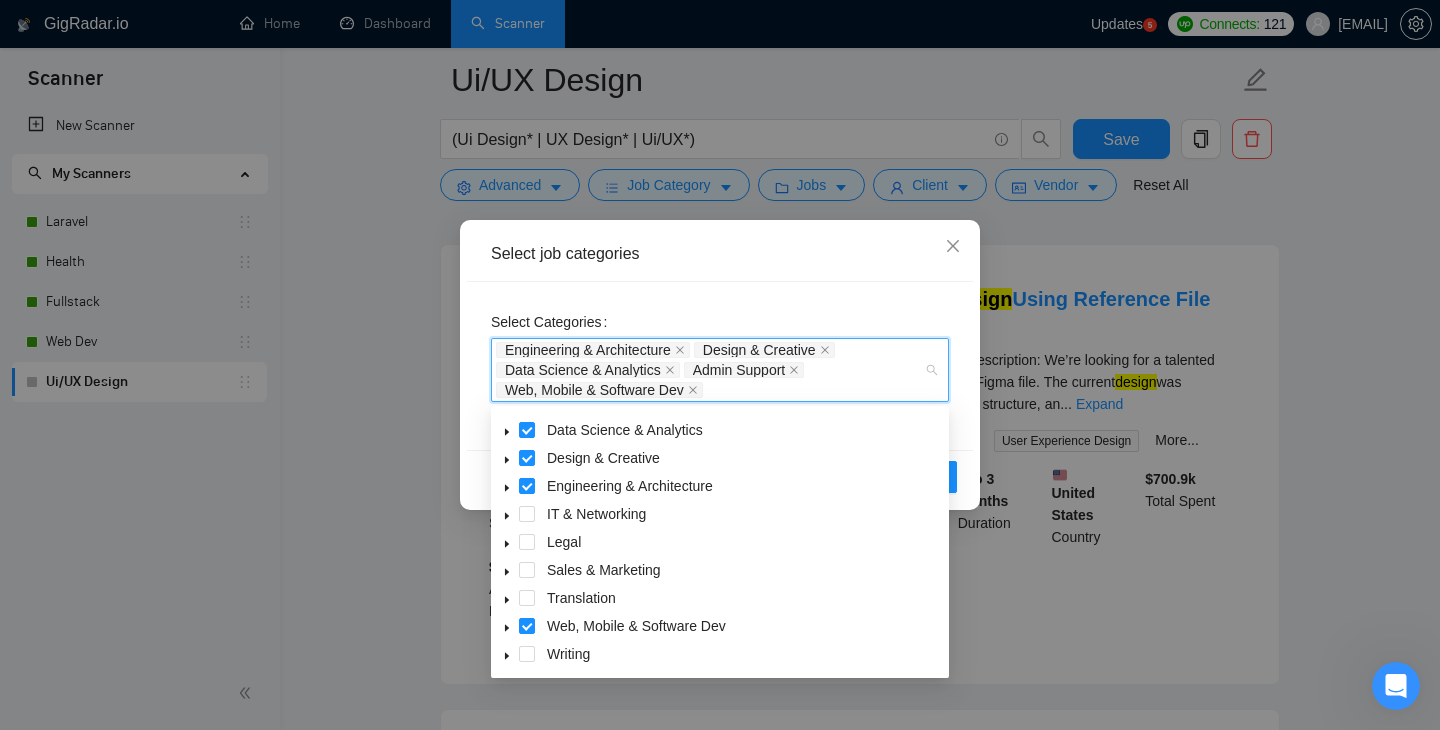 scroll, scrollTop: 80, scrollLeft: 0, axis: vertical 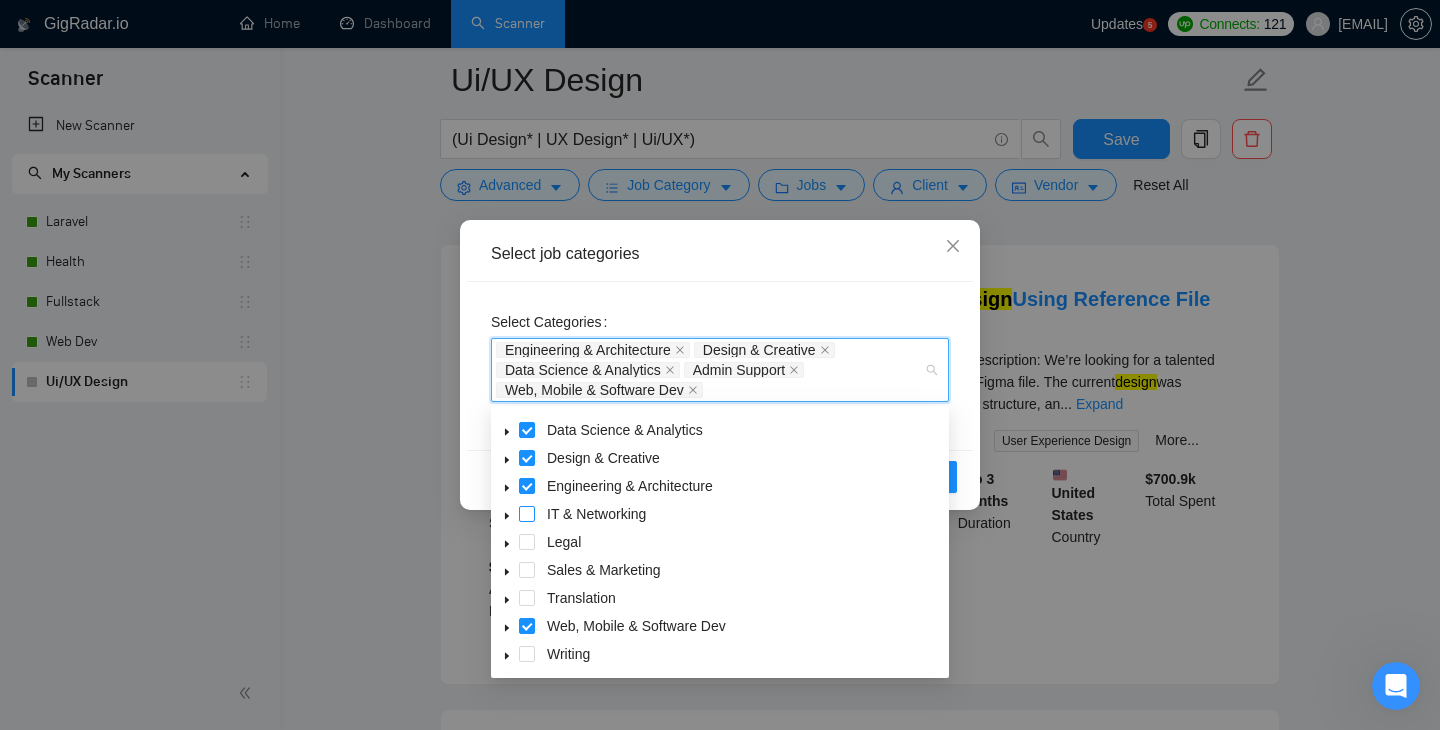 click at bounding box center [527, 514] 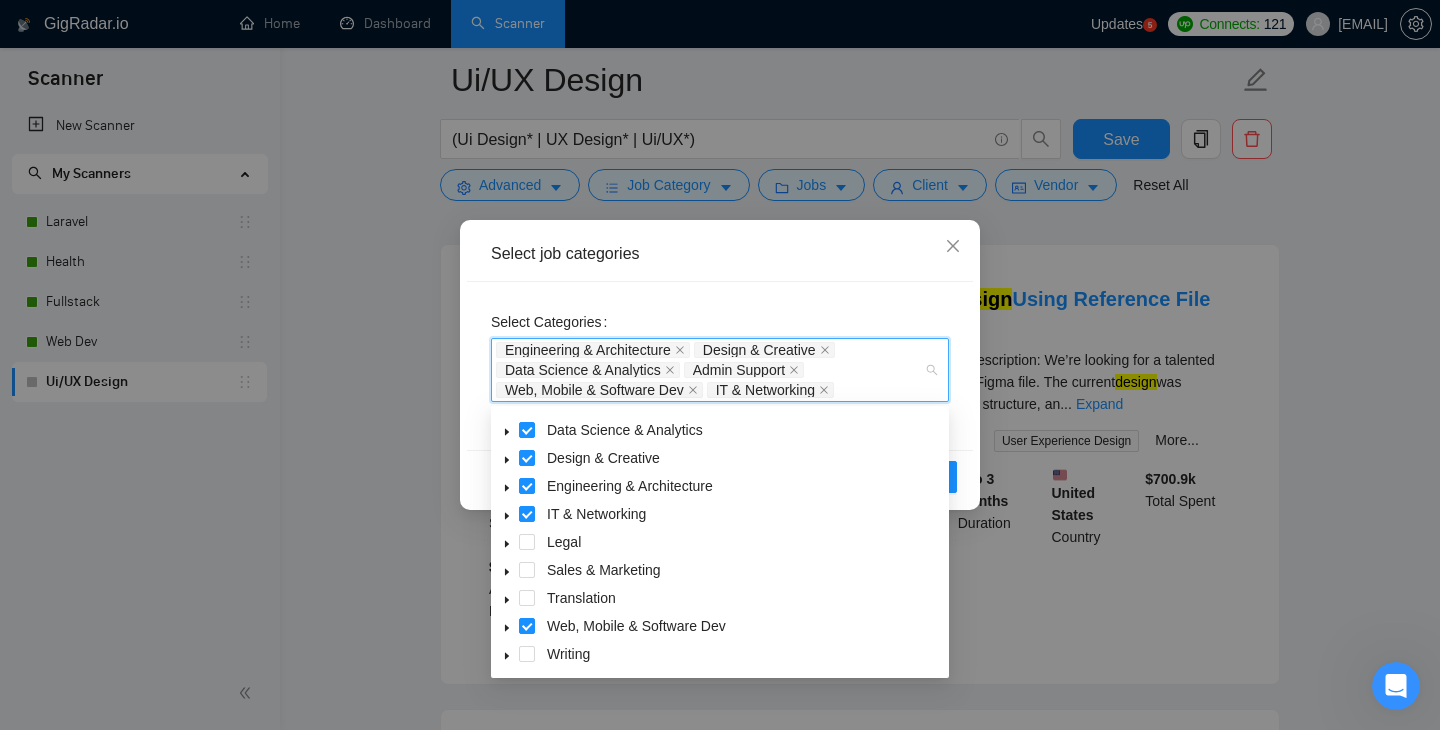 click 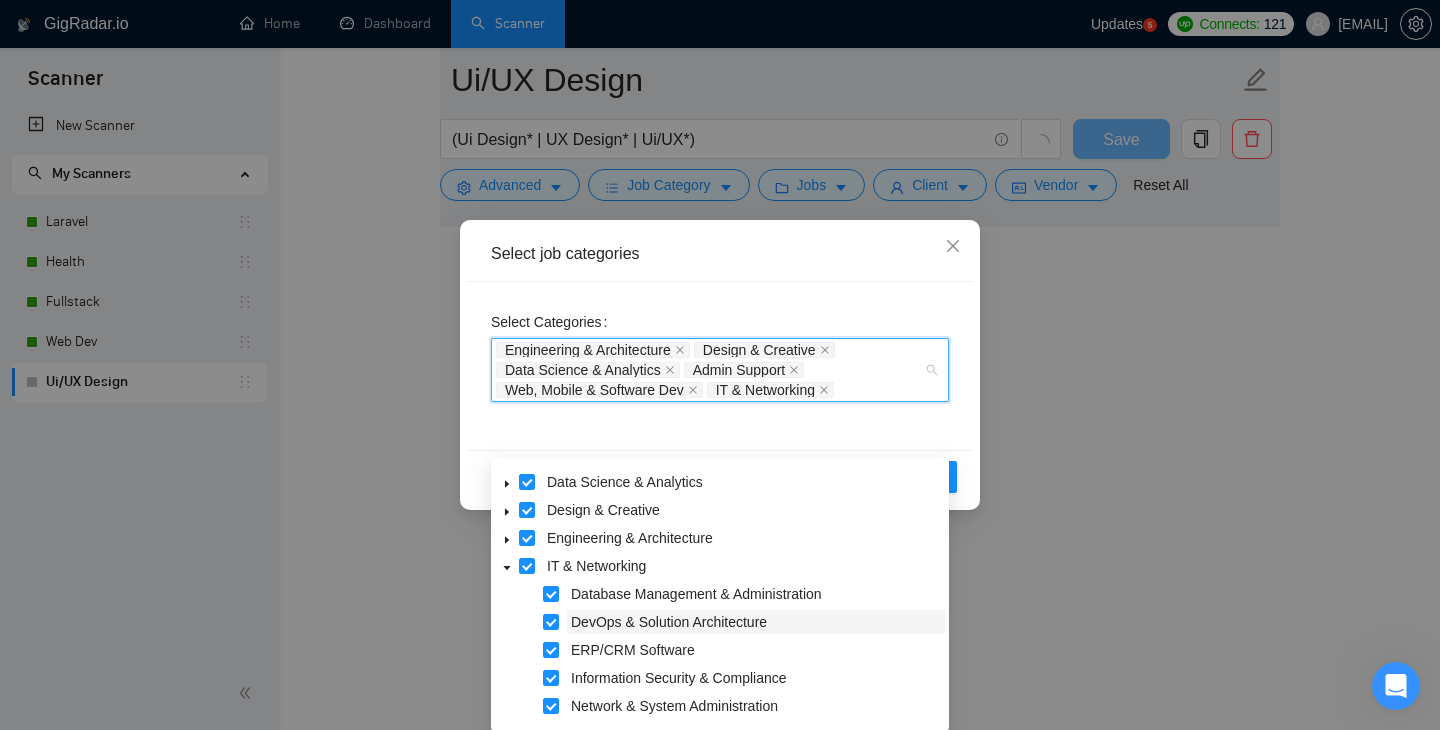 scroll, scrollTop: 3820, scrollLeft: 0, axis: vertical 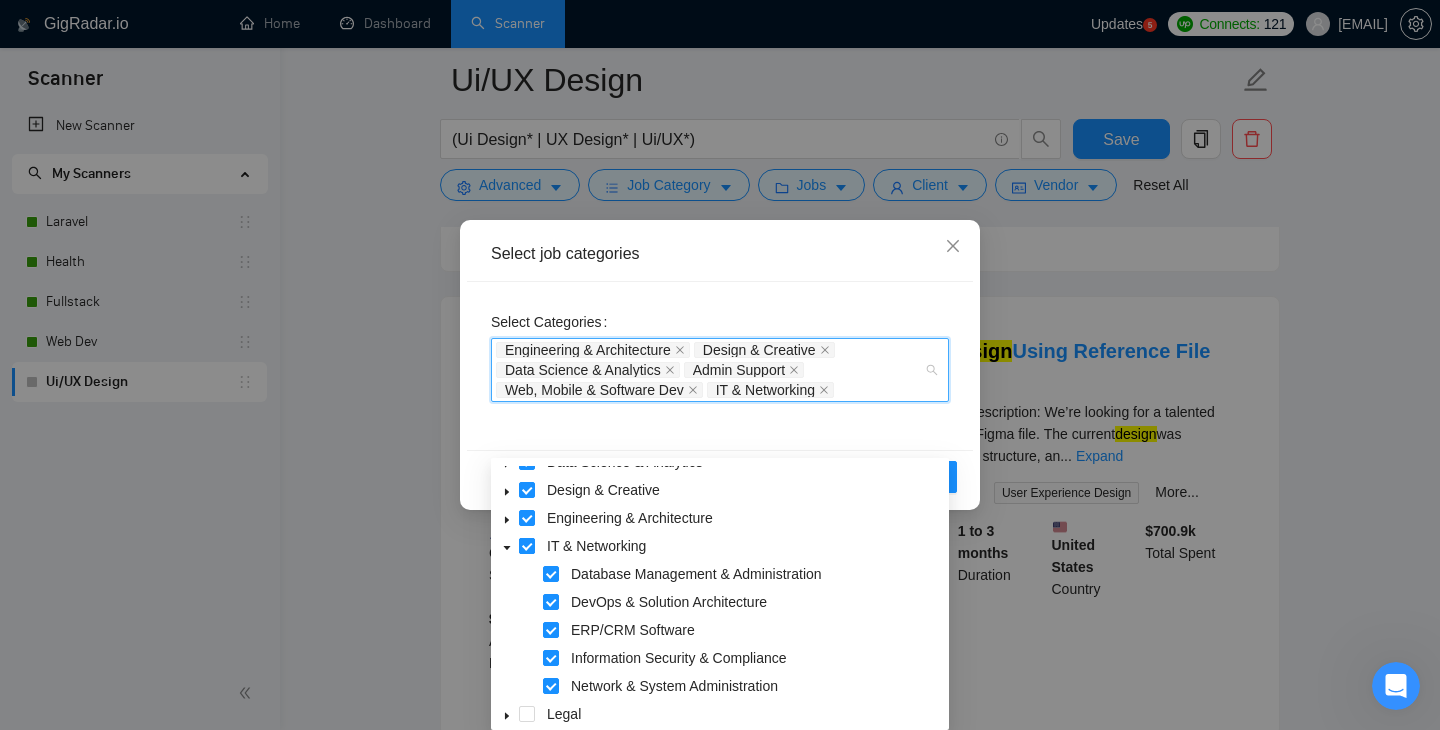 click at bounding box center (527, 546) 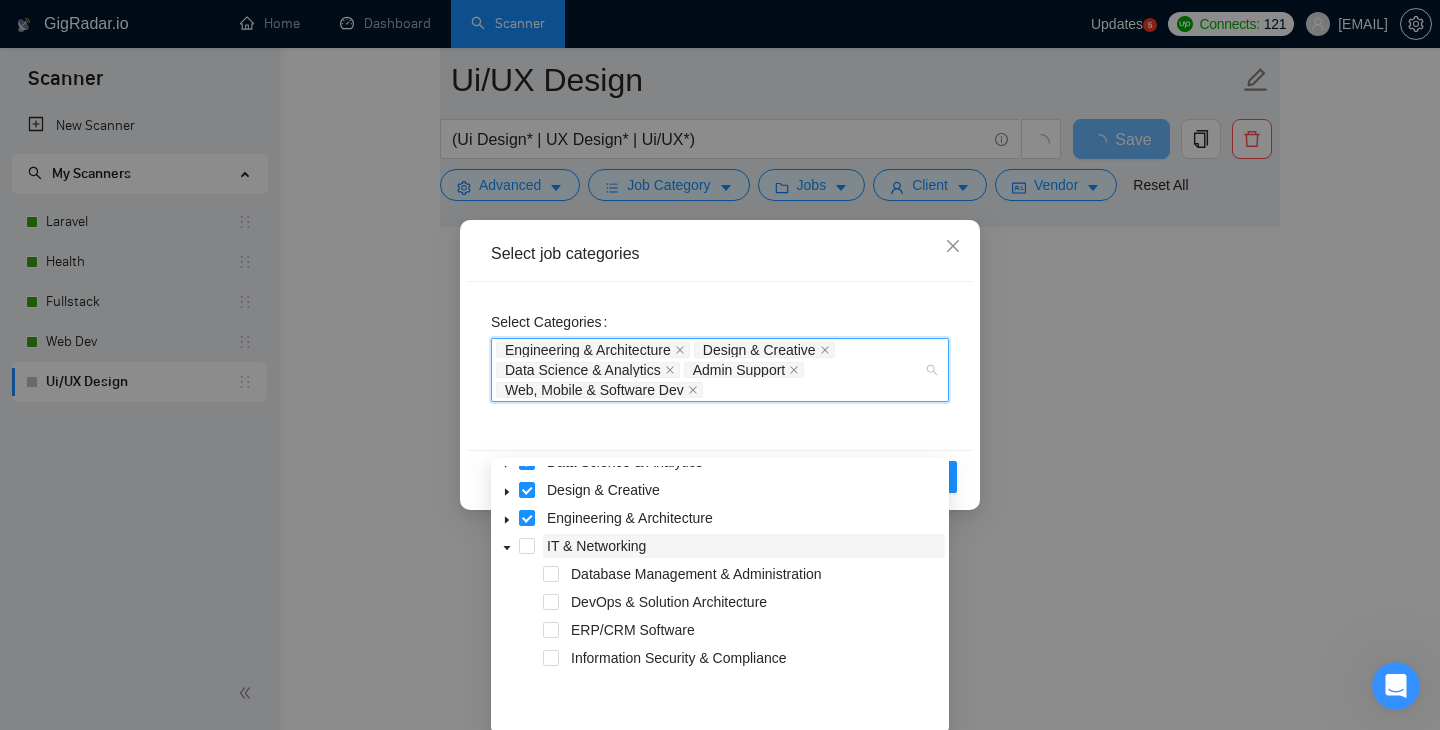 scroll, scrollTop: 0, scrollLeft: 0, axis: both 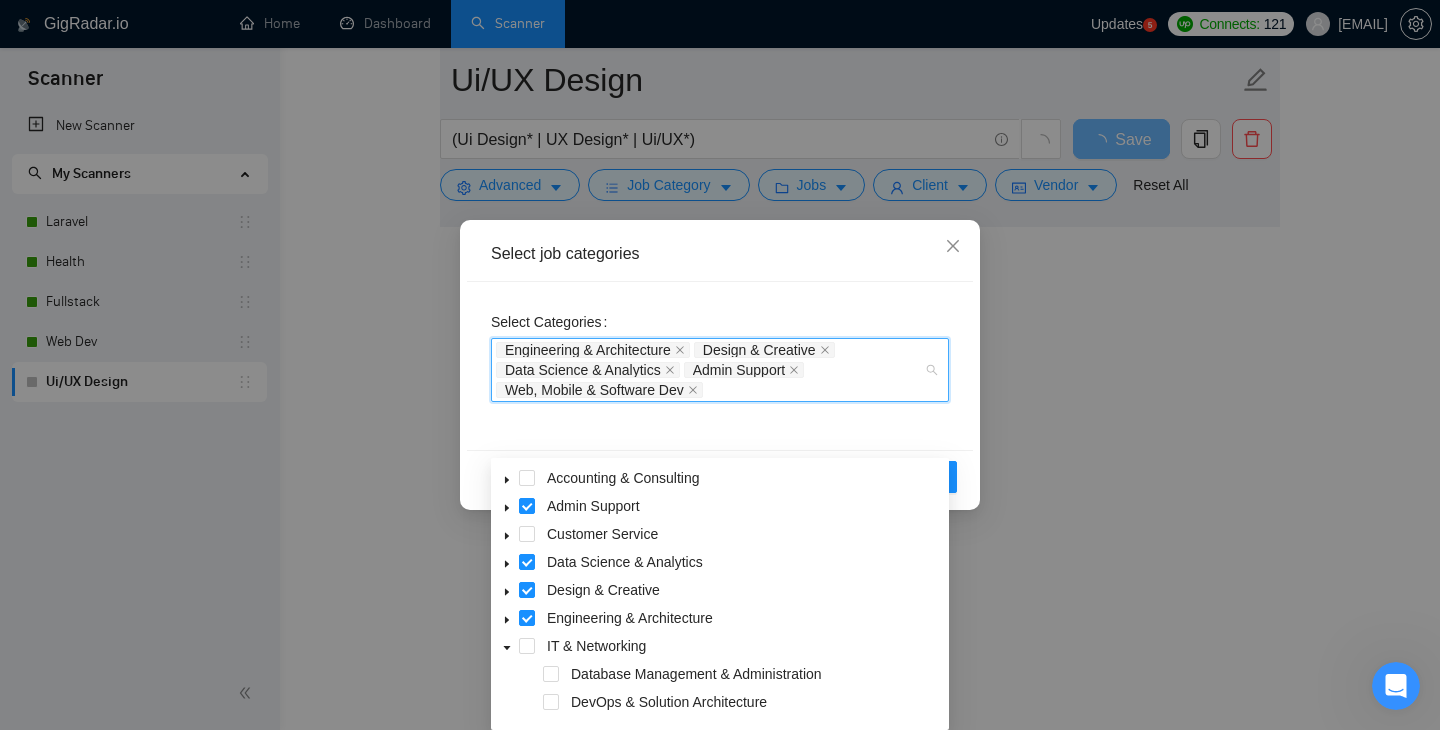click 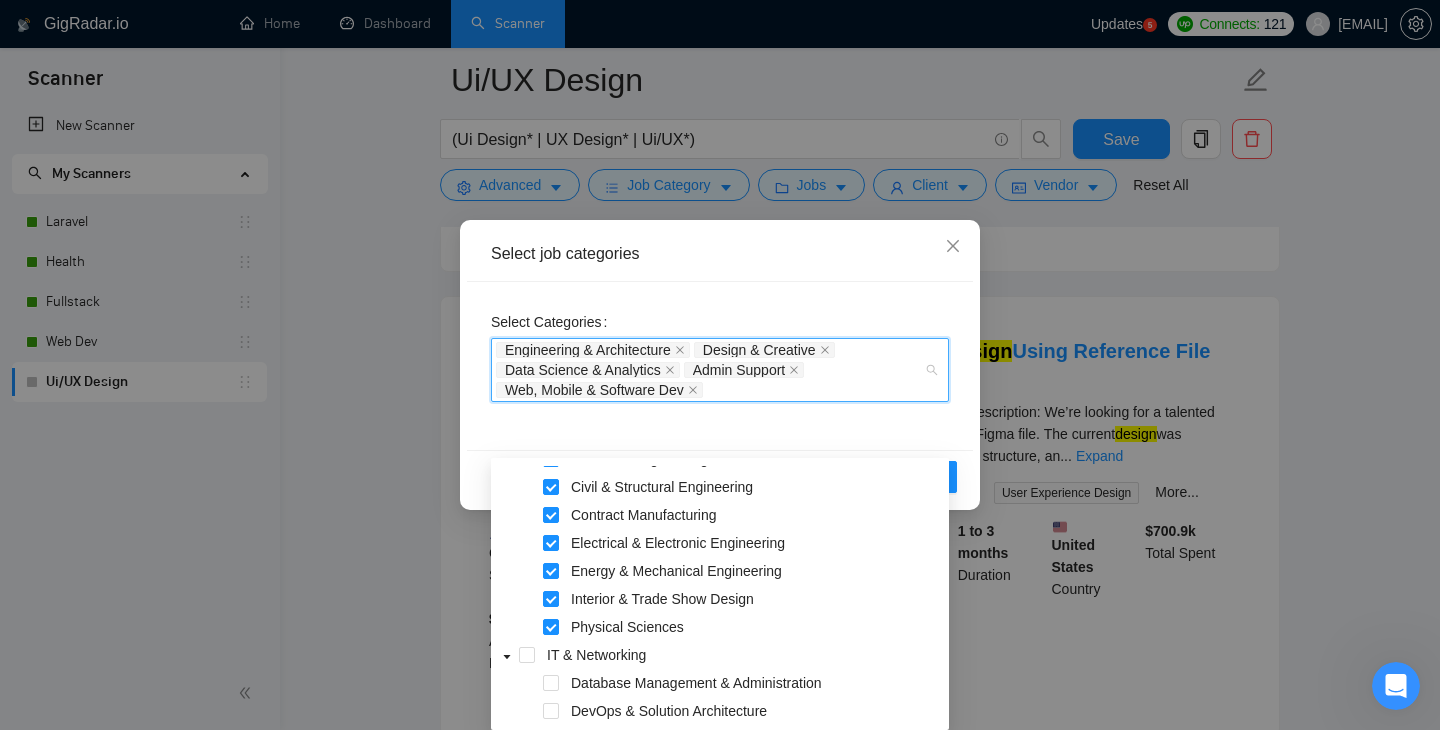 scroll, scrollTop: 247, scrollLeft: 0, axis: vertical 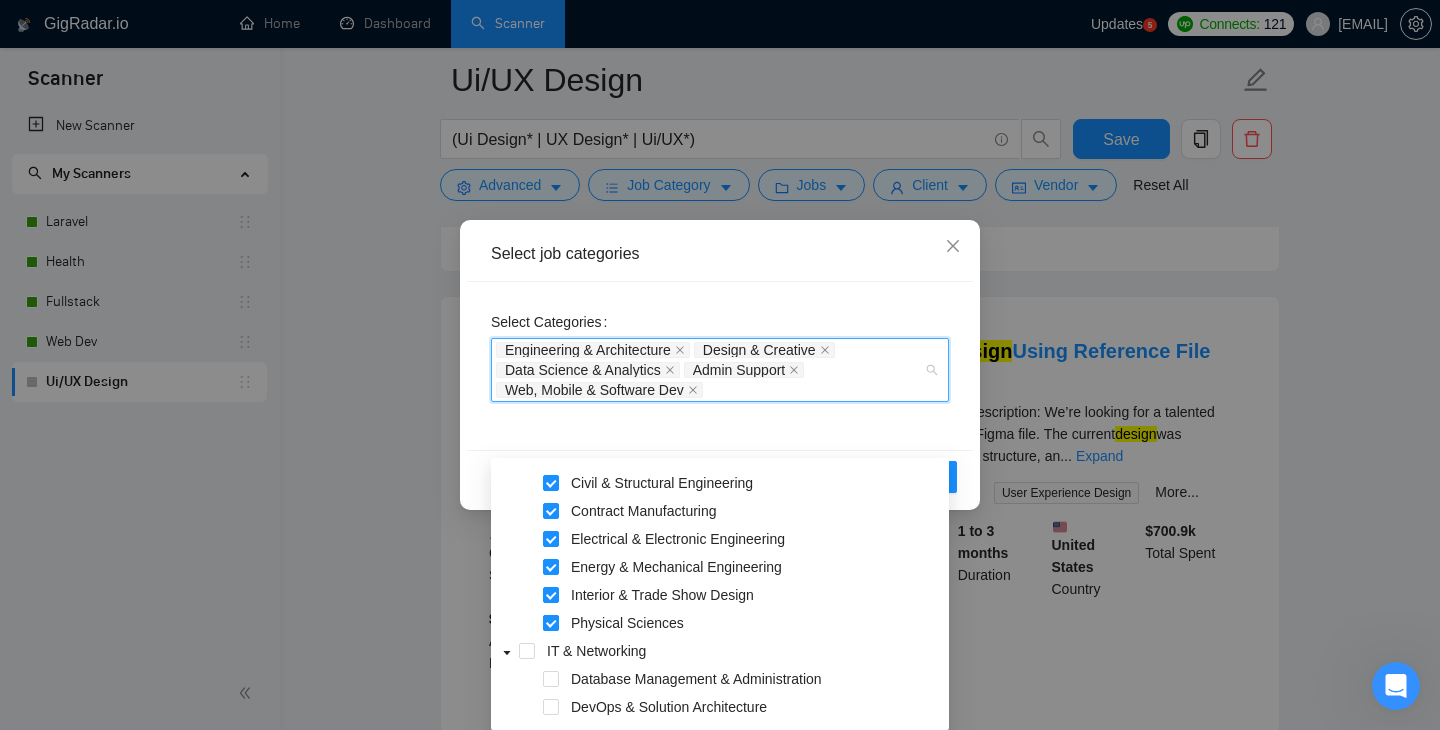 click at bounding box center (551, 623) 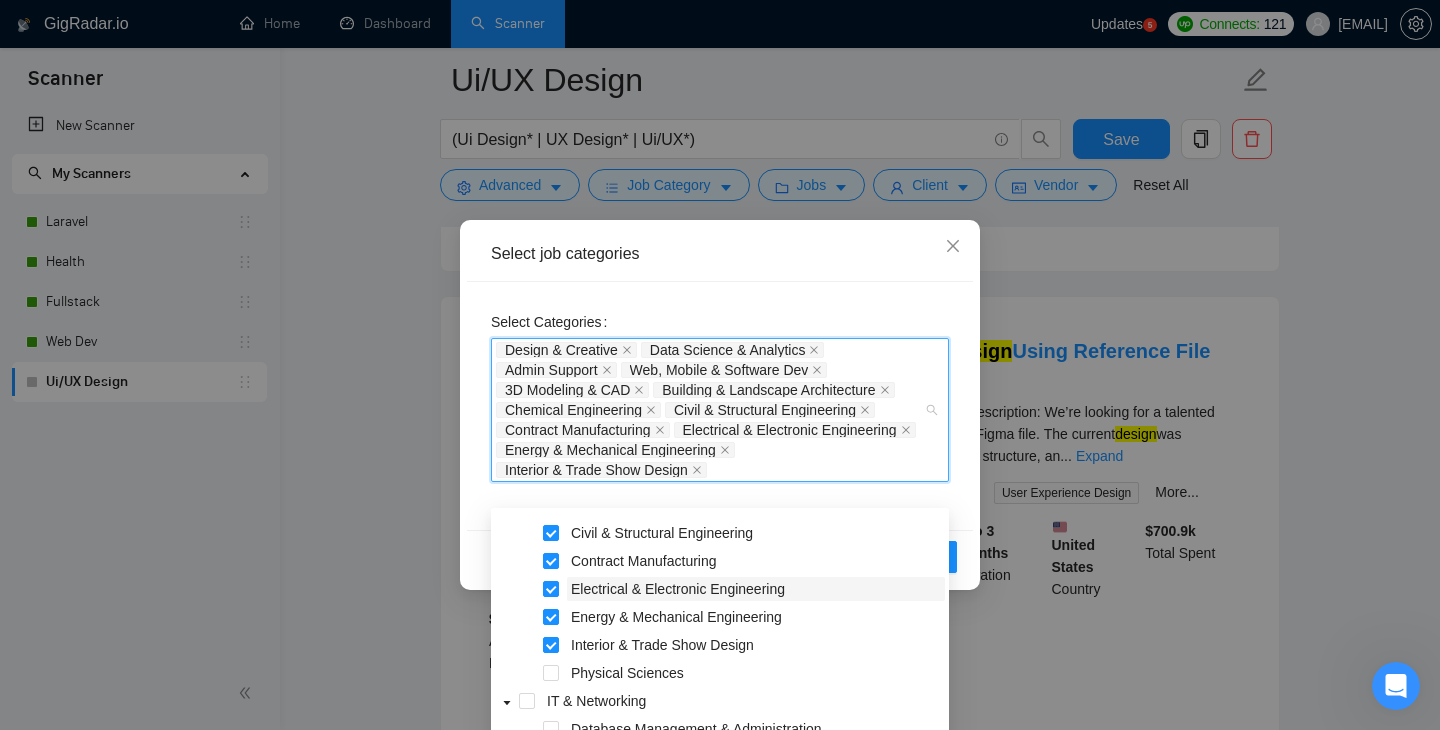 scroll, scrollTop: 247, scrollLeft: 0, axis: vertical 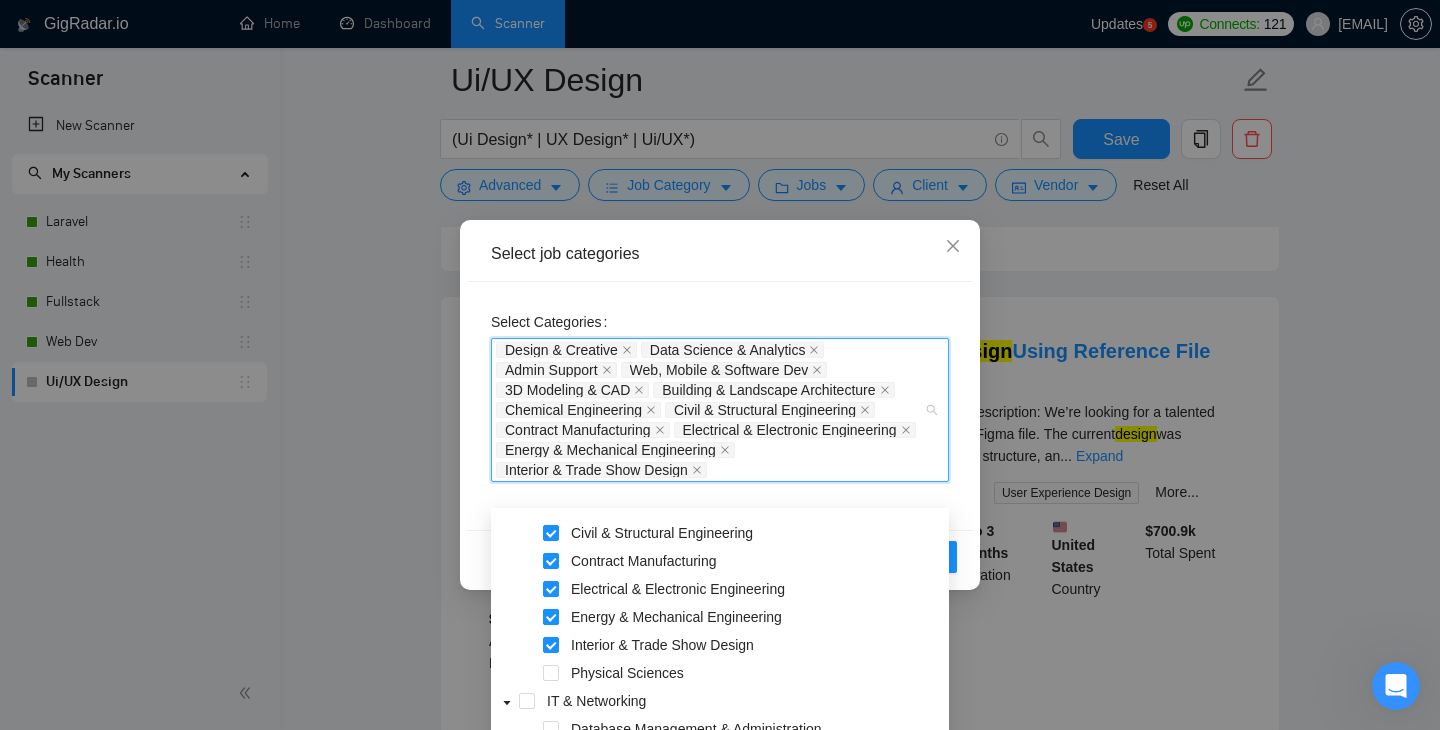 click at bounding box center [551, 617] 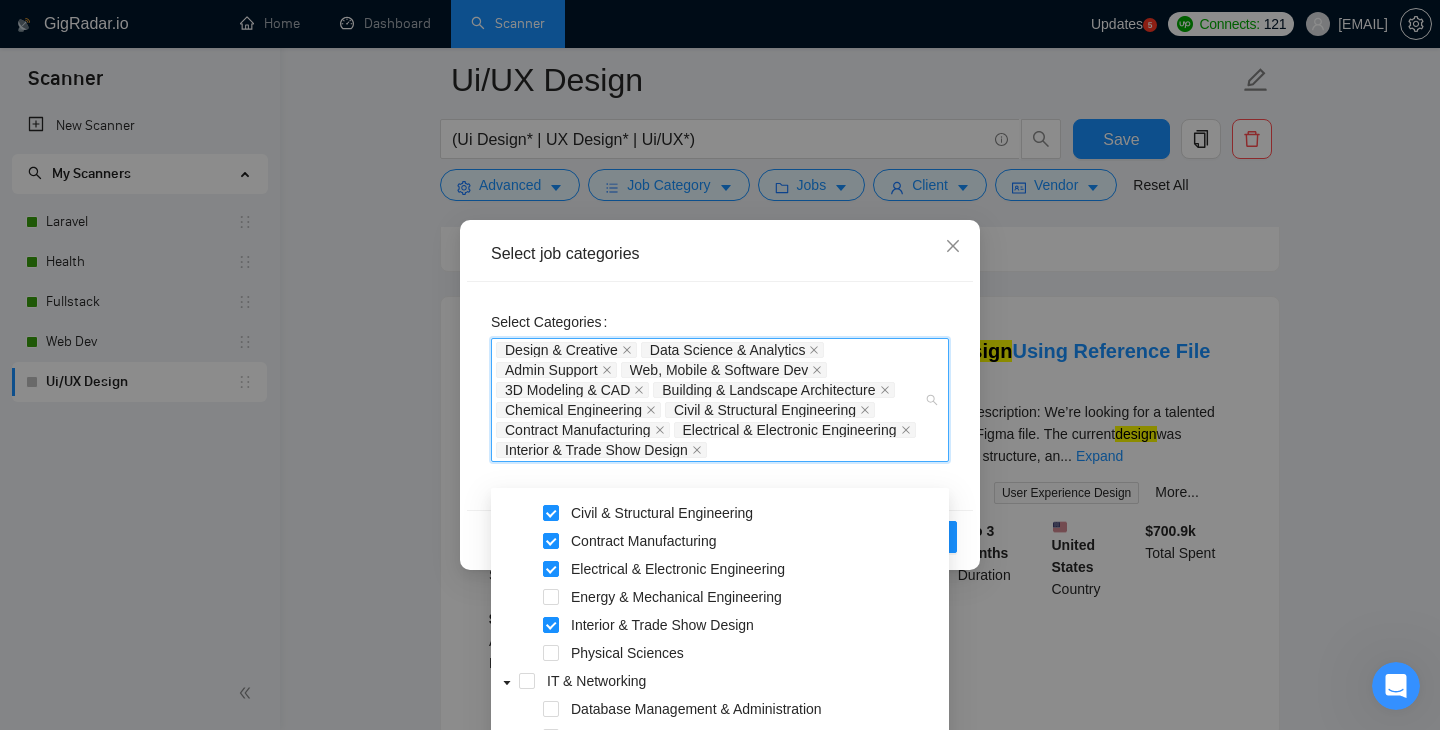 scroll, scrollTop: 247, scrollLeft: 0, axis: vertical 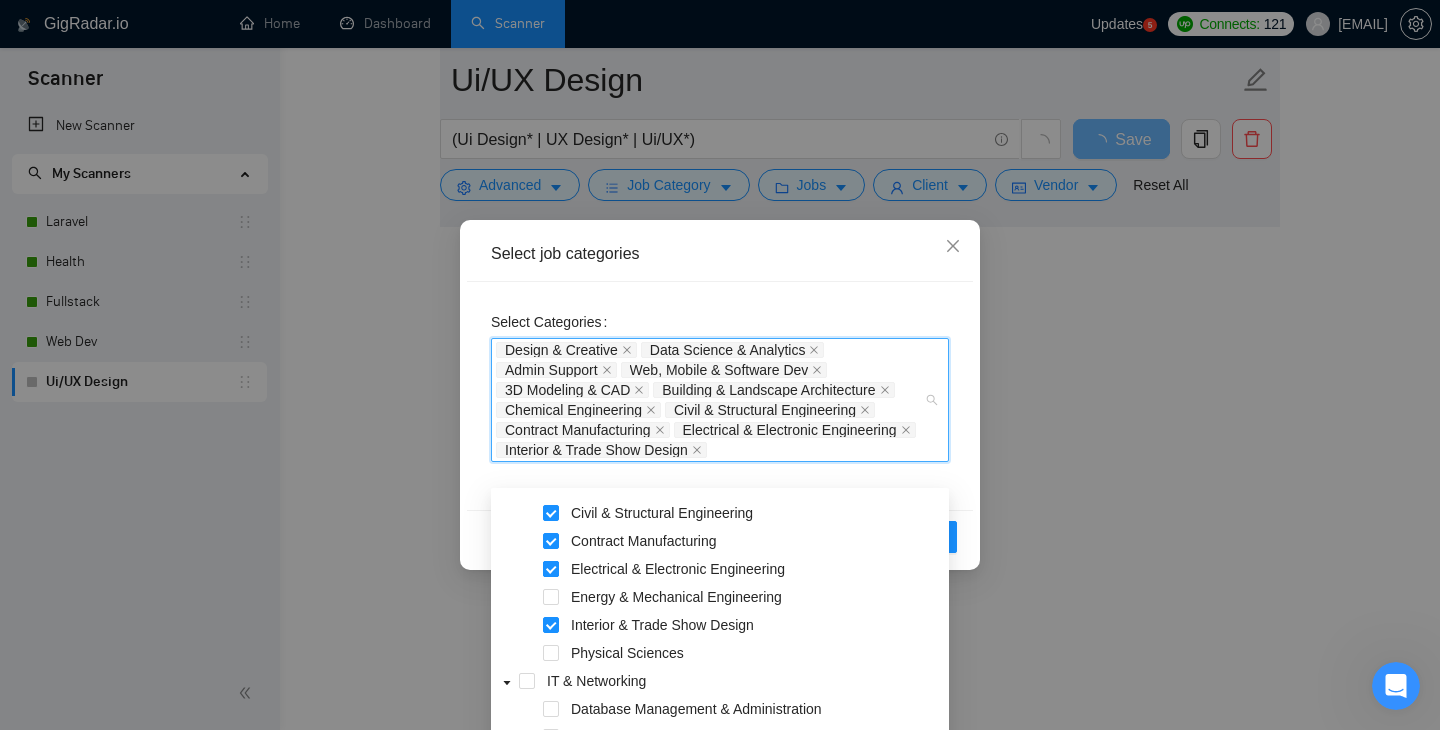 click at bounding box center (551, 569) 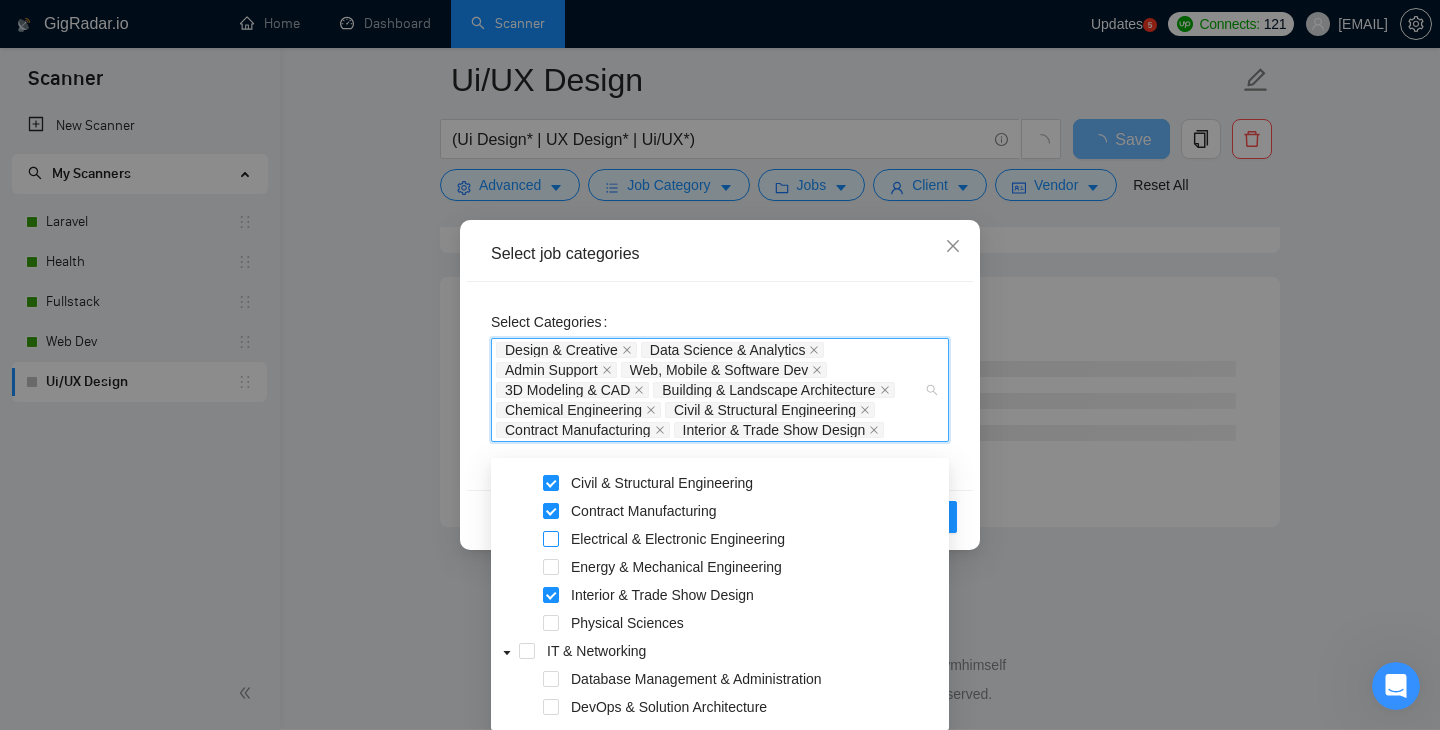scroll, scrollTop: 2607, scrollLeft: 0, axis: vertical 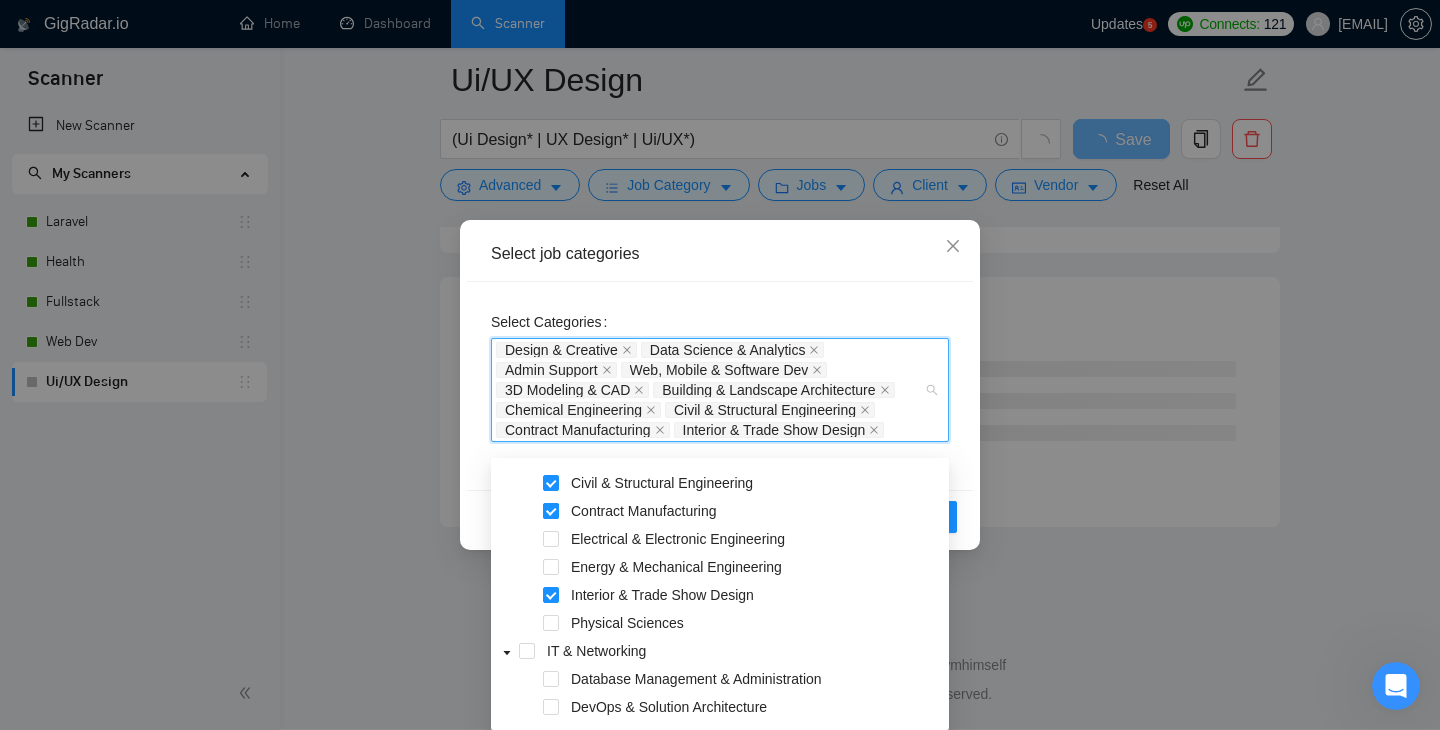 click at bounding box center (551, 511) 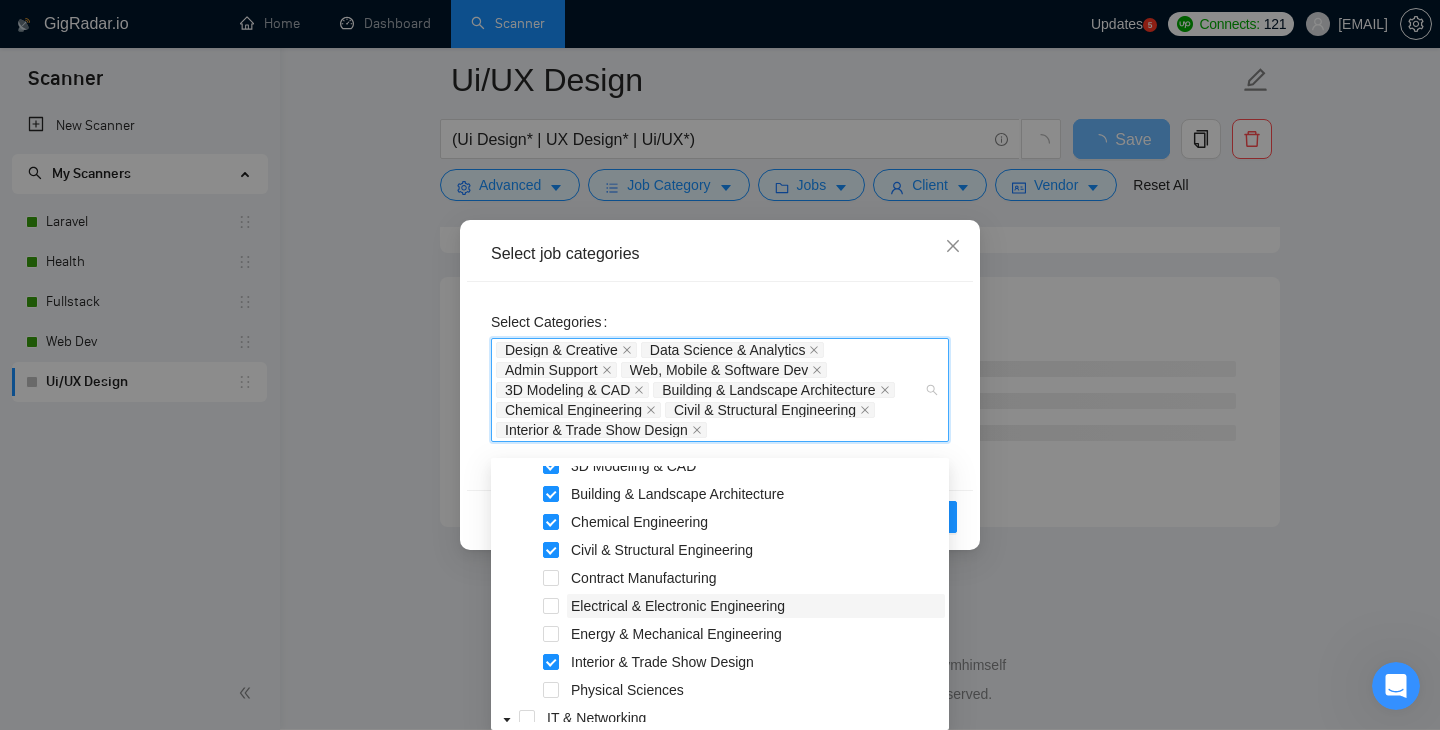 scroll, scrollTop: 70, scrollLeft: 0, axis: vertical 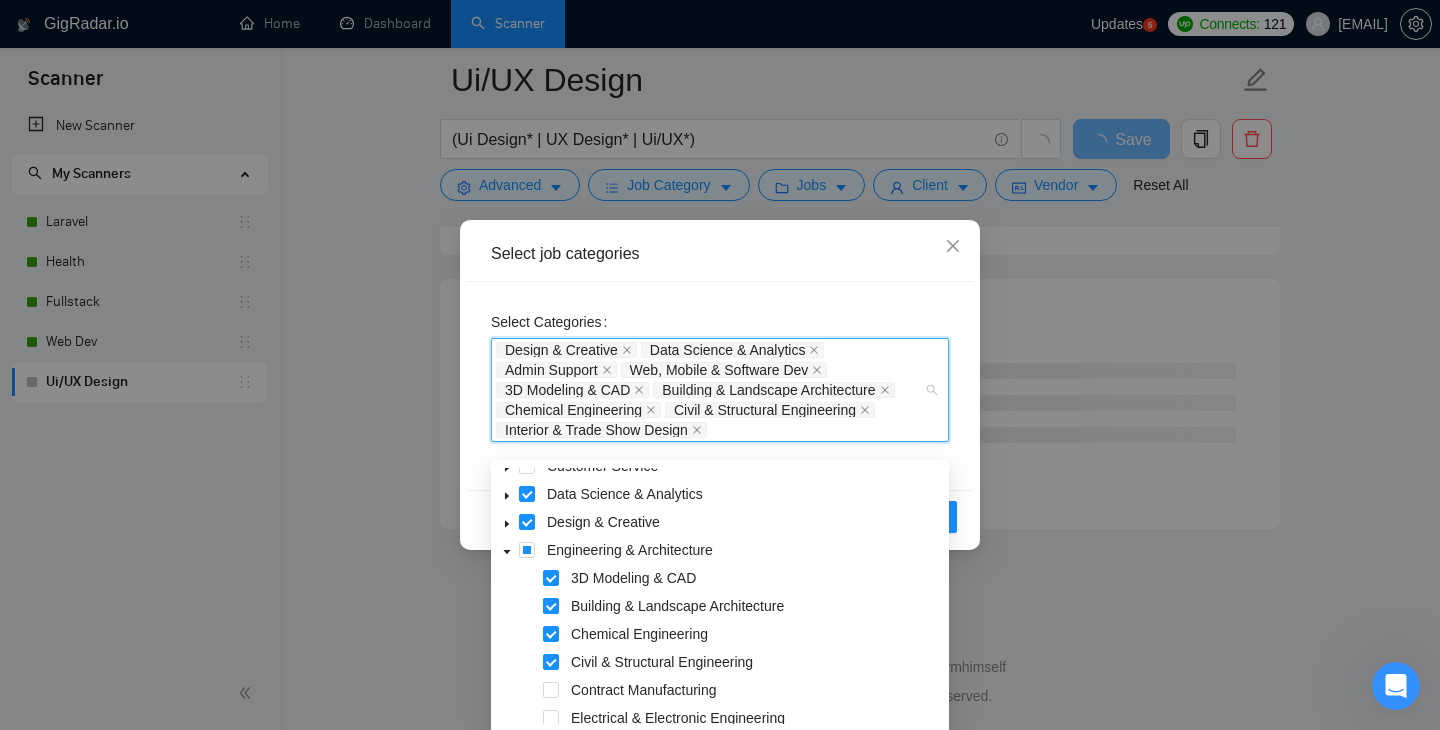 click at bounding box center [551, 606] 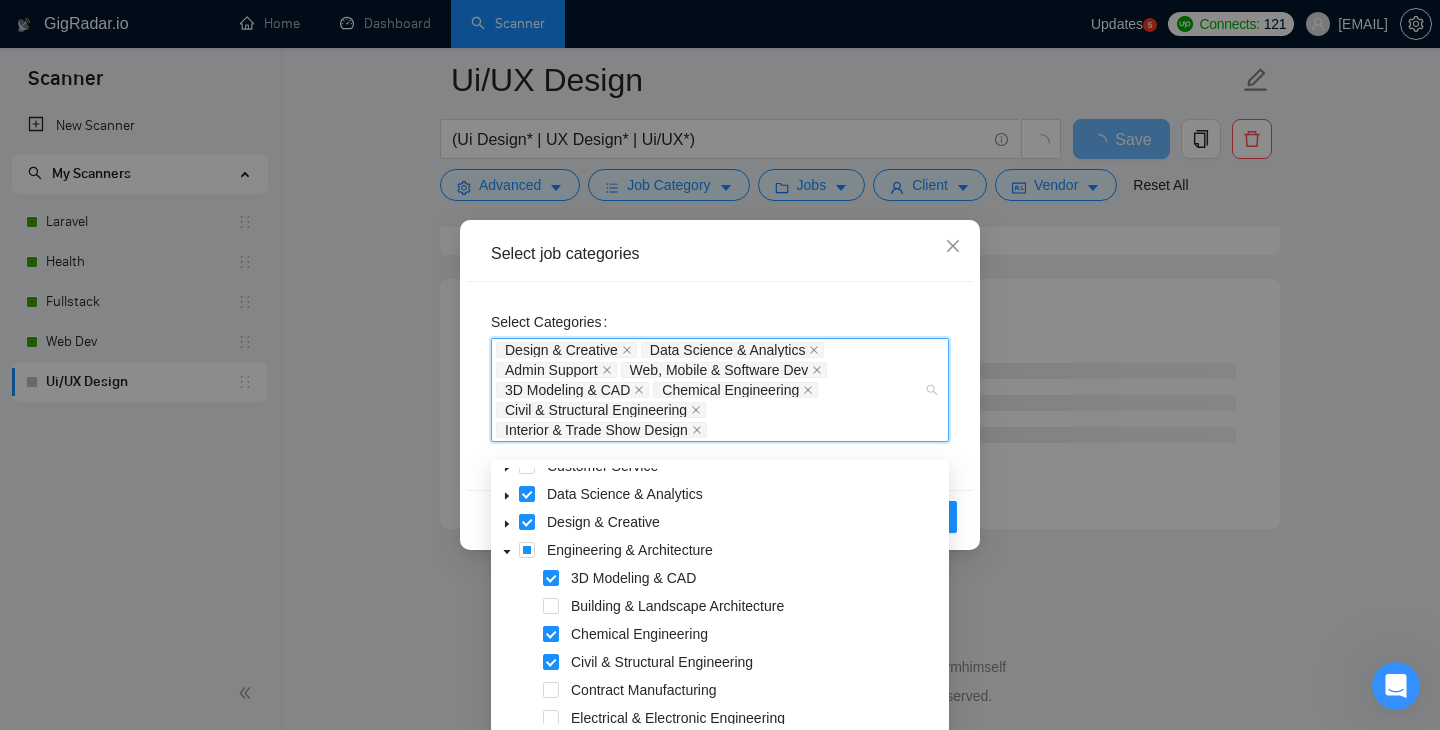 click at bounding box center (551, 634) 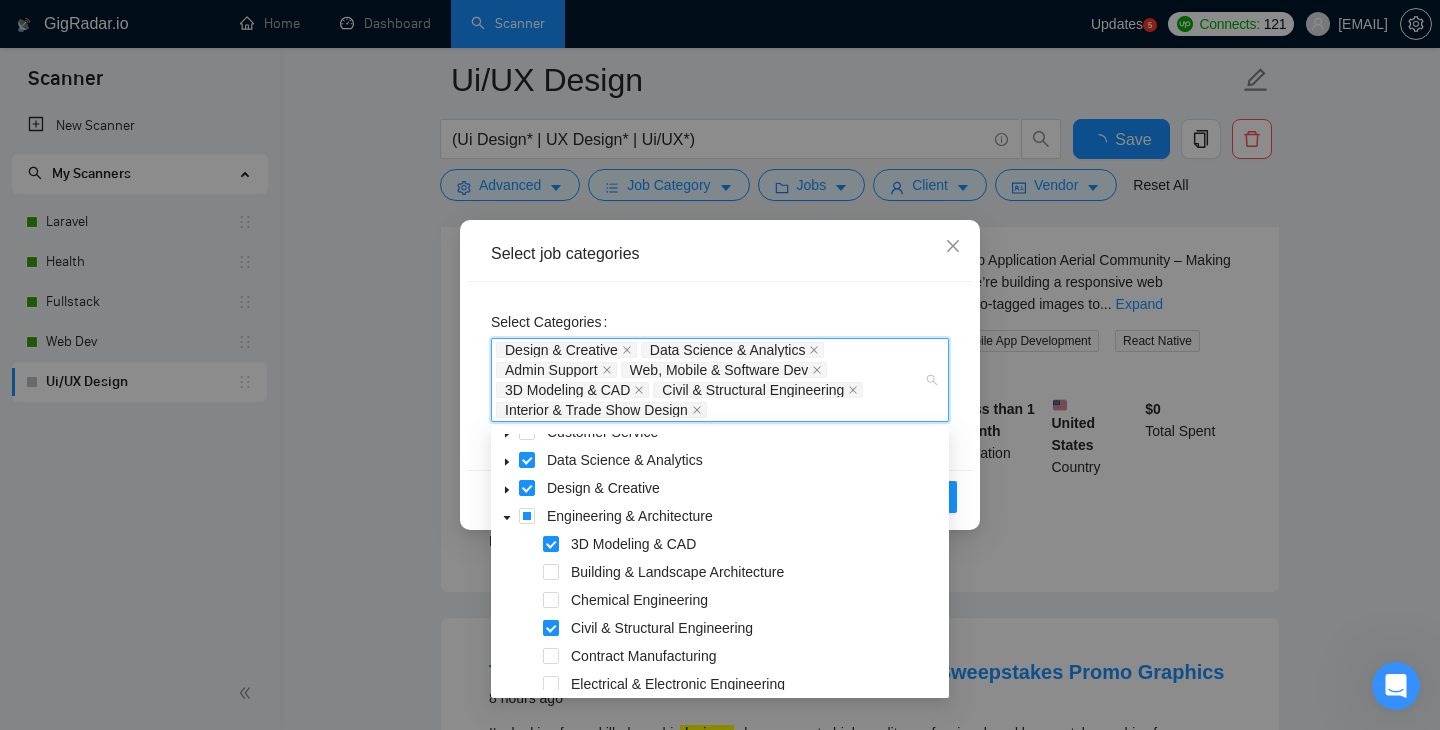scroll, scrollTop: 70, scrollLeft: 0, axis: vertical 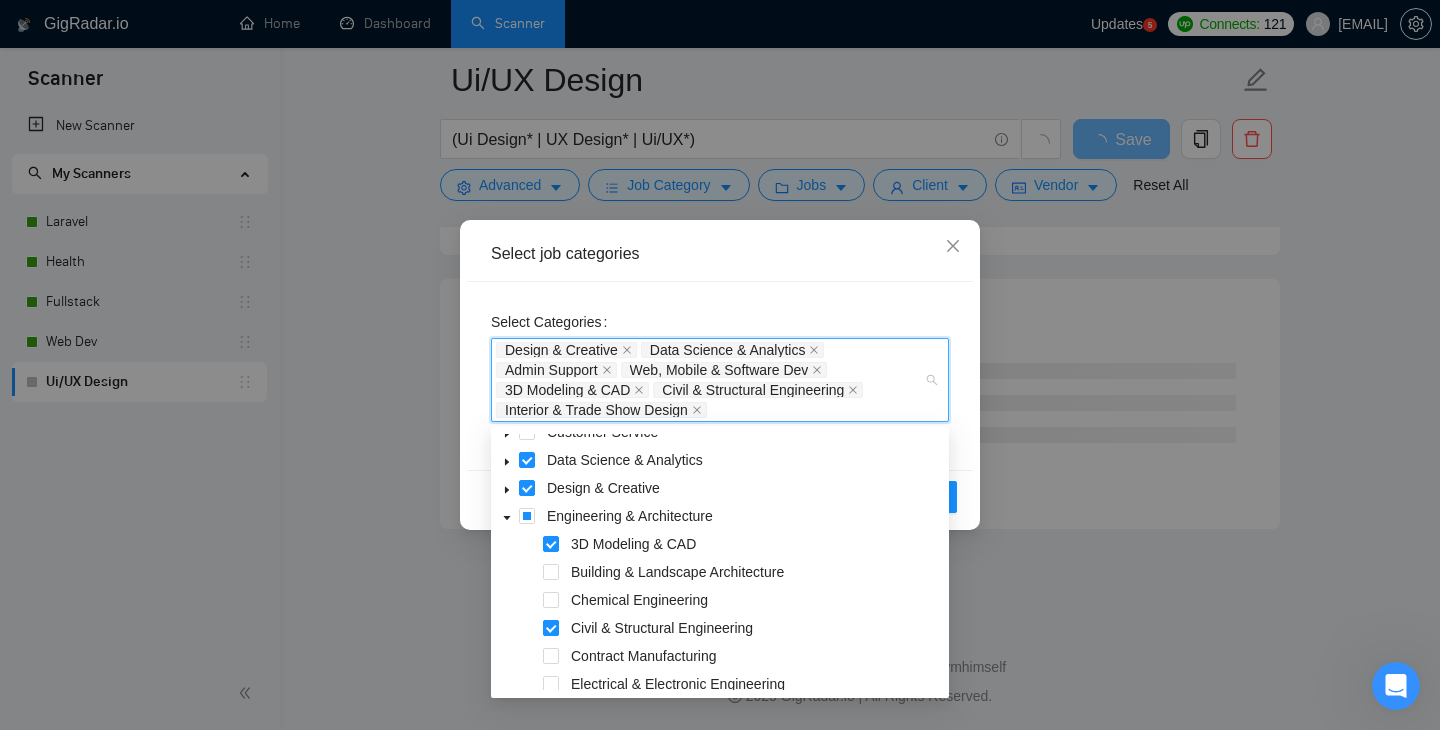click at bounding box center [551, 628] 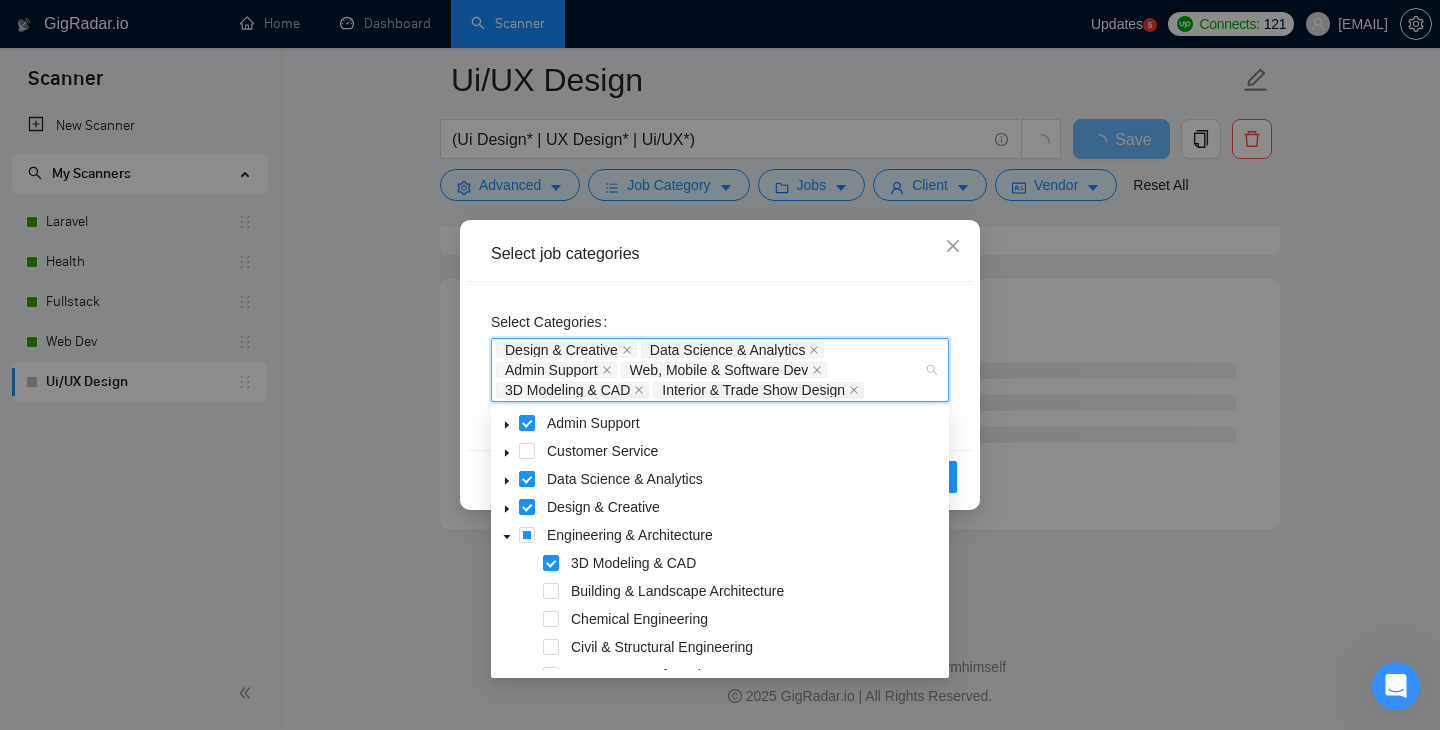 scroll, scrollTop: 0, scrollLeft: 0, axis: both 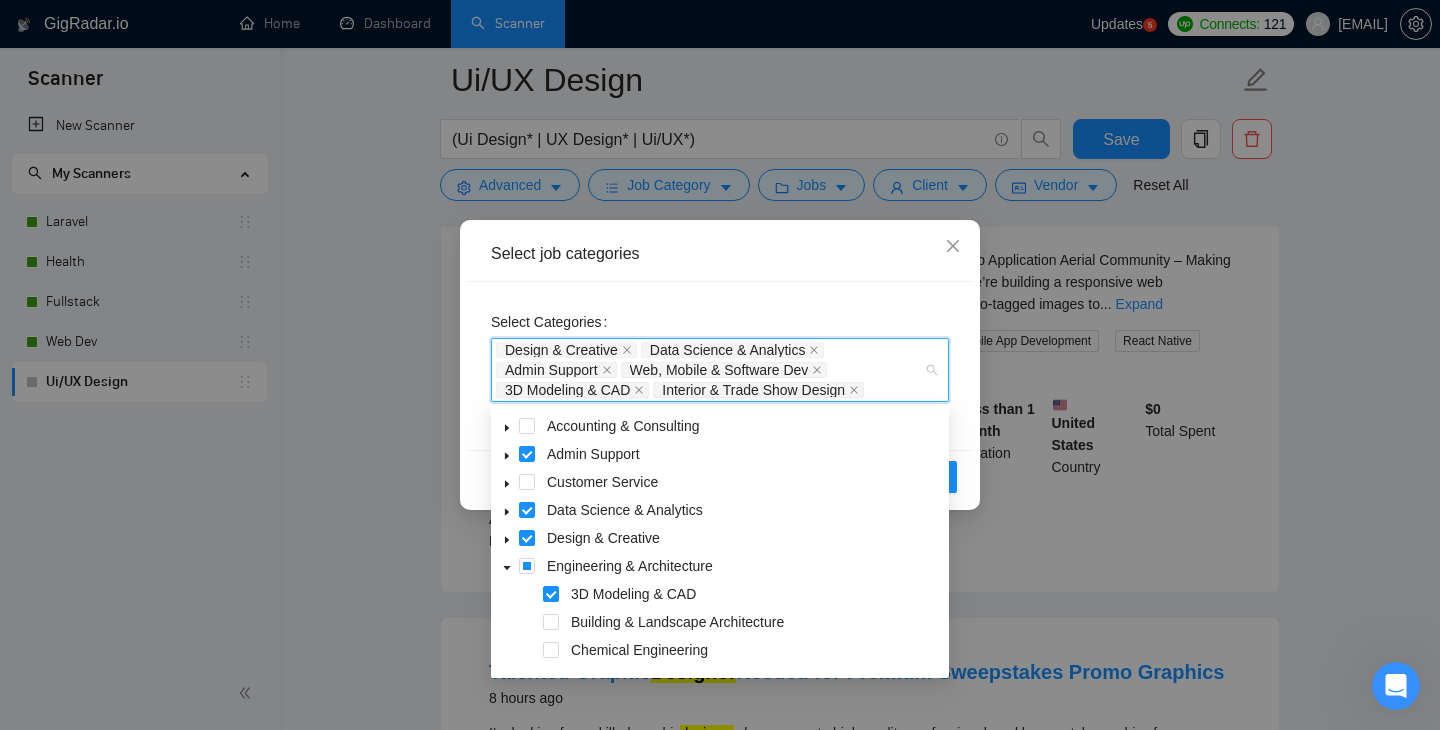 click 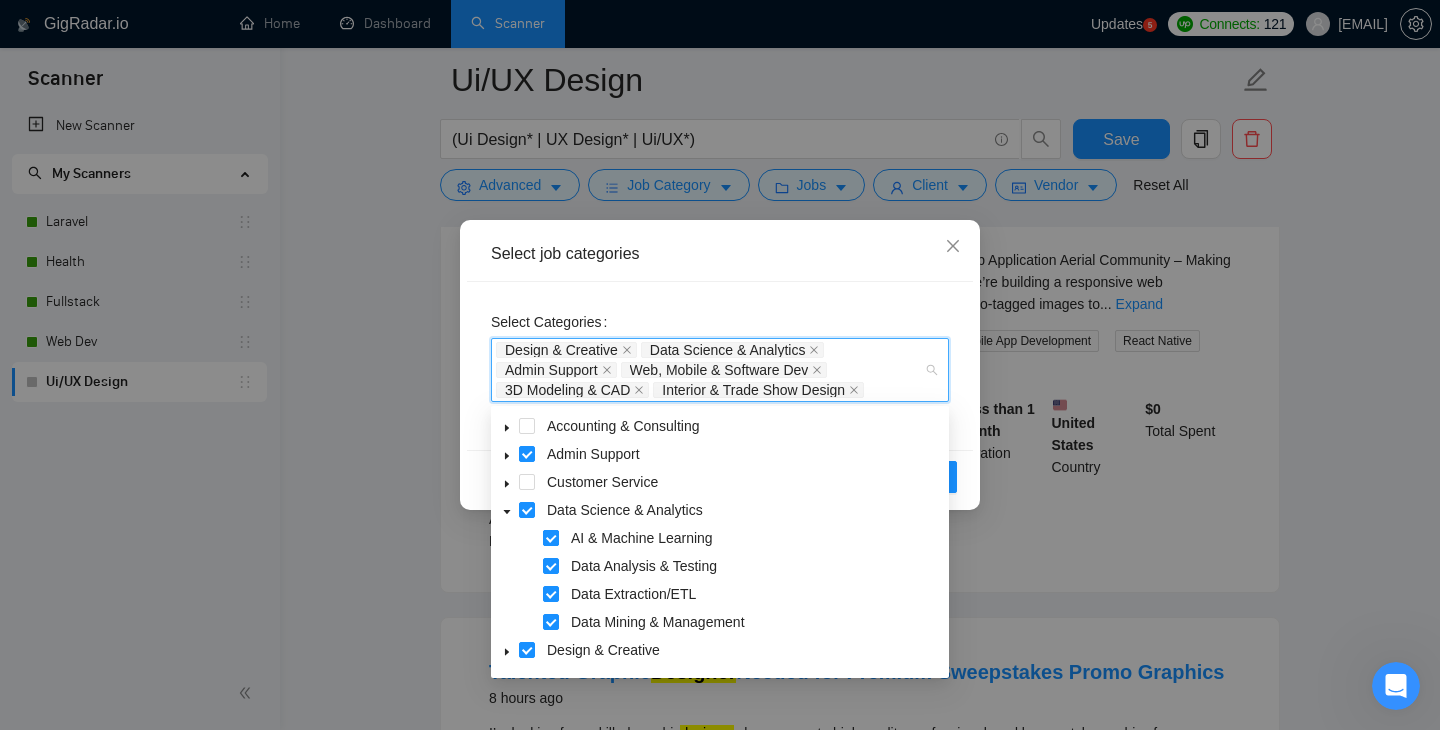 click at bounding box center (551, 538) 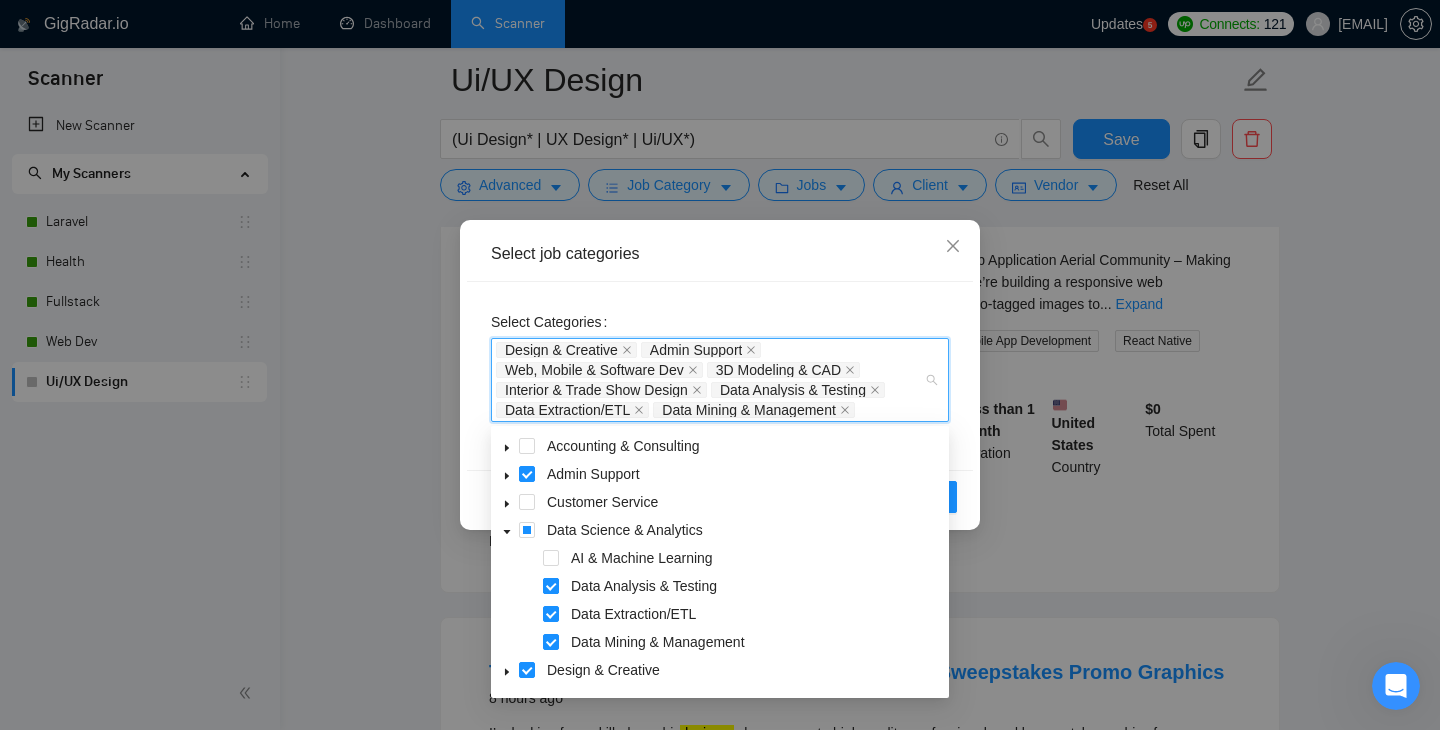 click at bounding box center [551, 586] 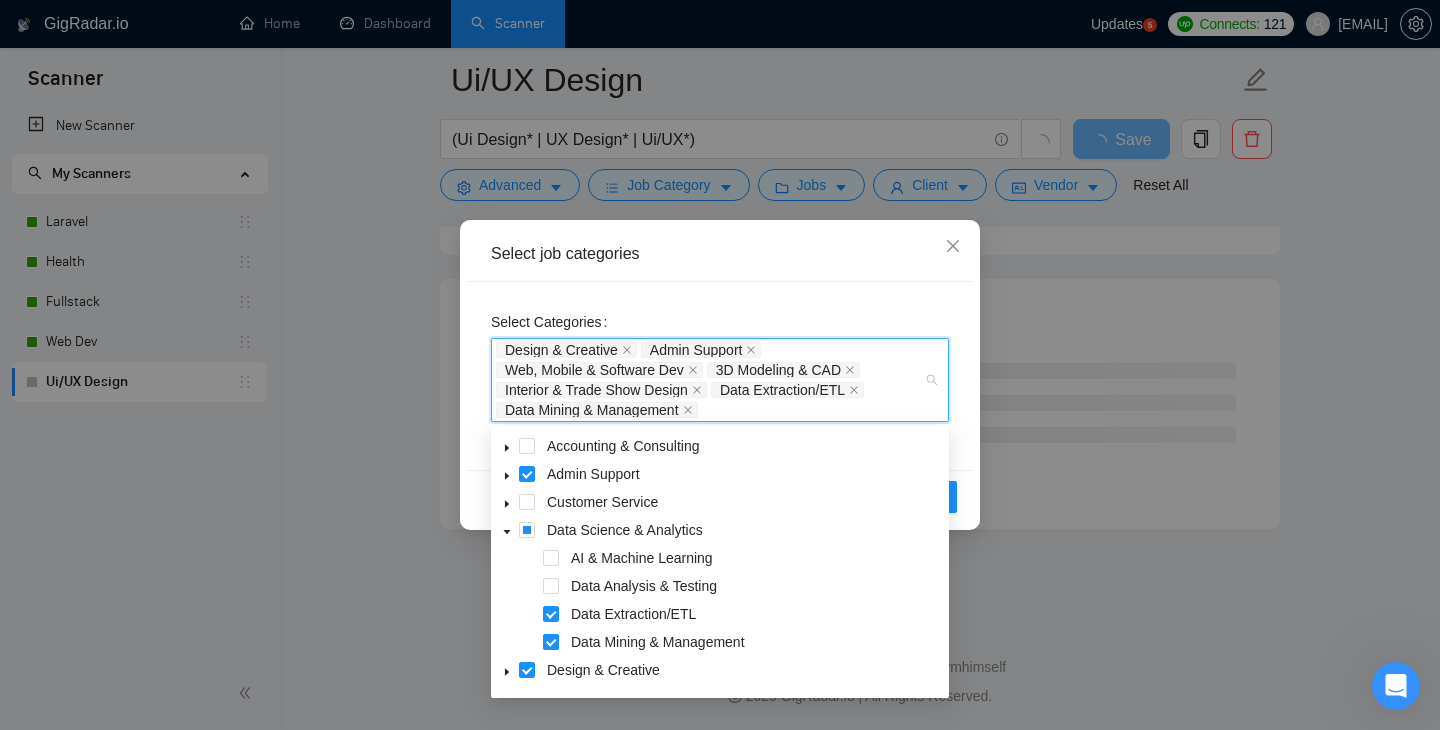 click at bounding box center (551, 642) 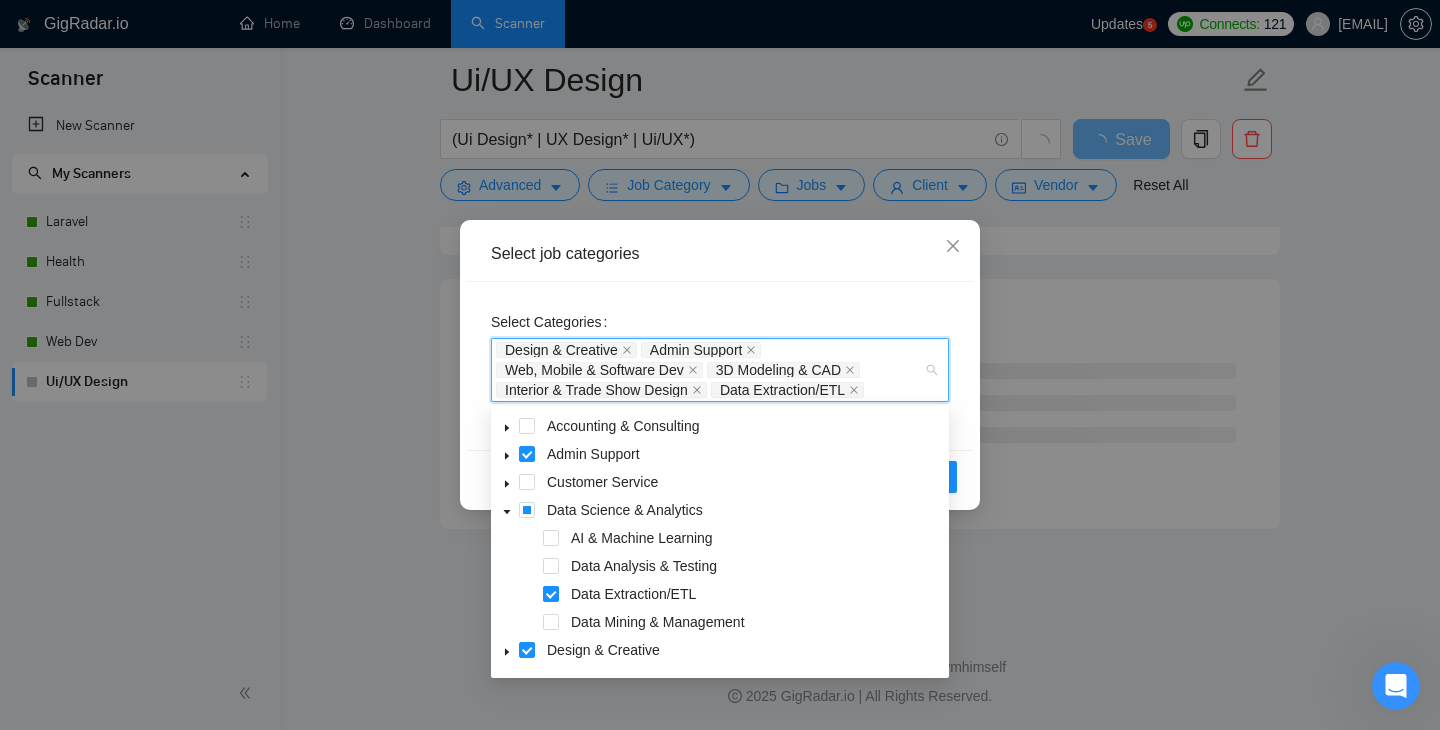 click at bounding box center (551, 594) 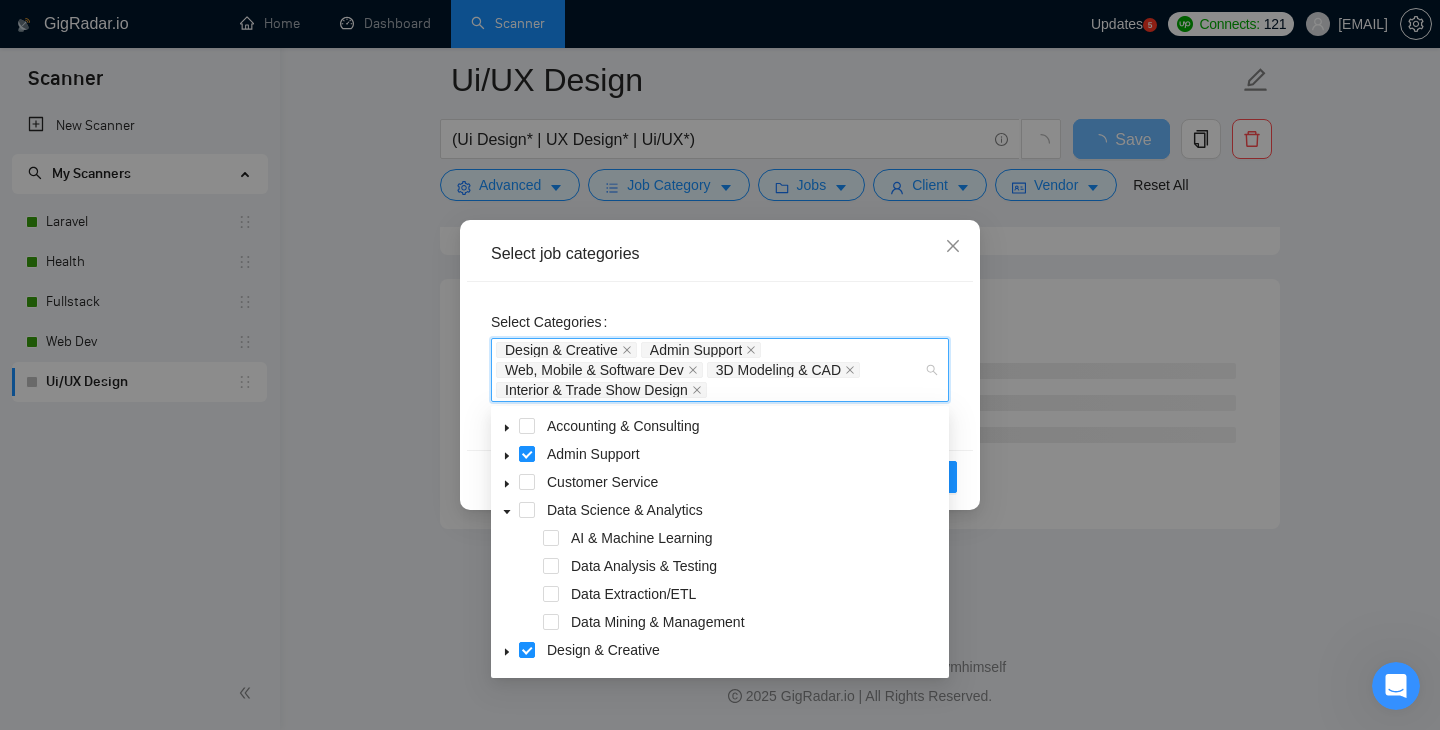 click 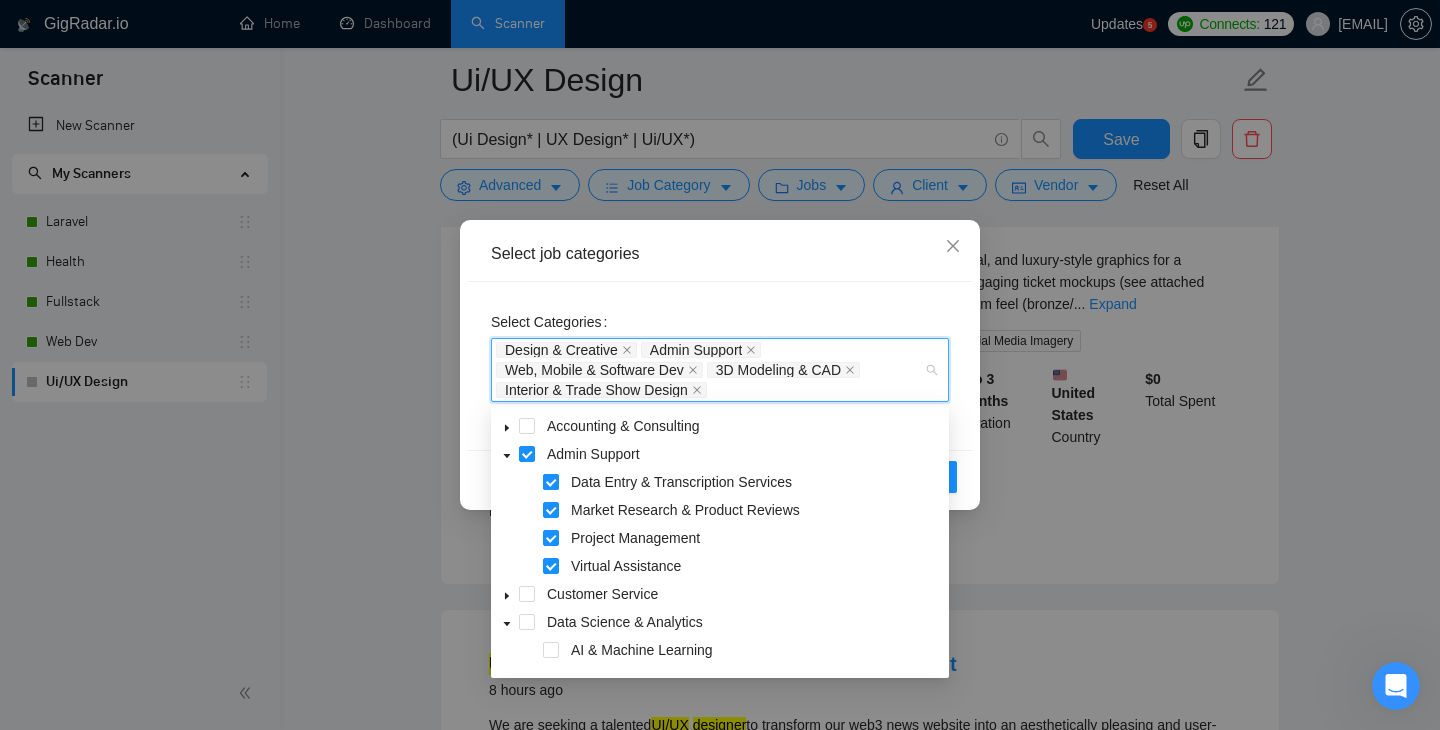 click at bounding box center [551, 482] 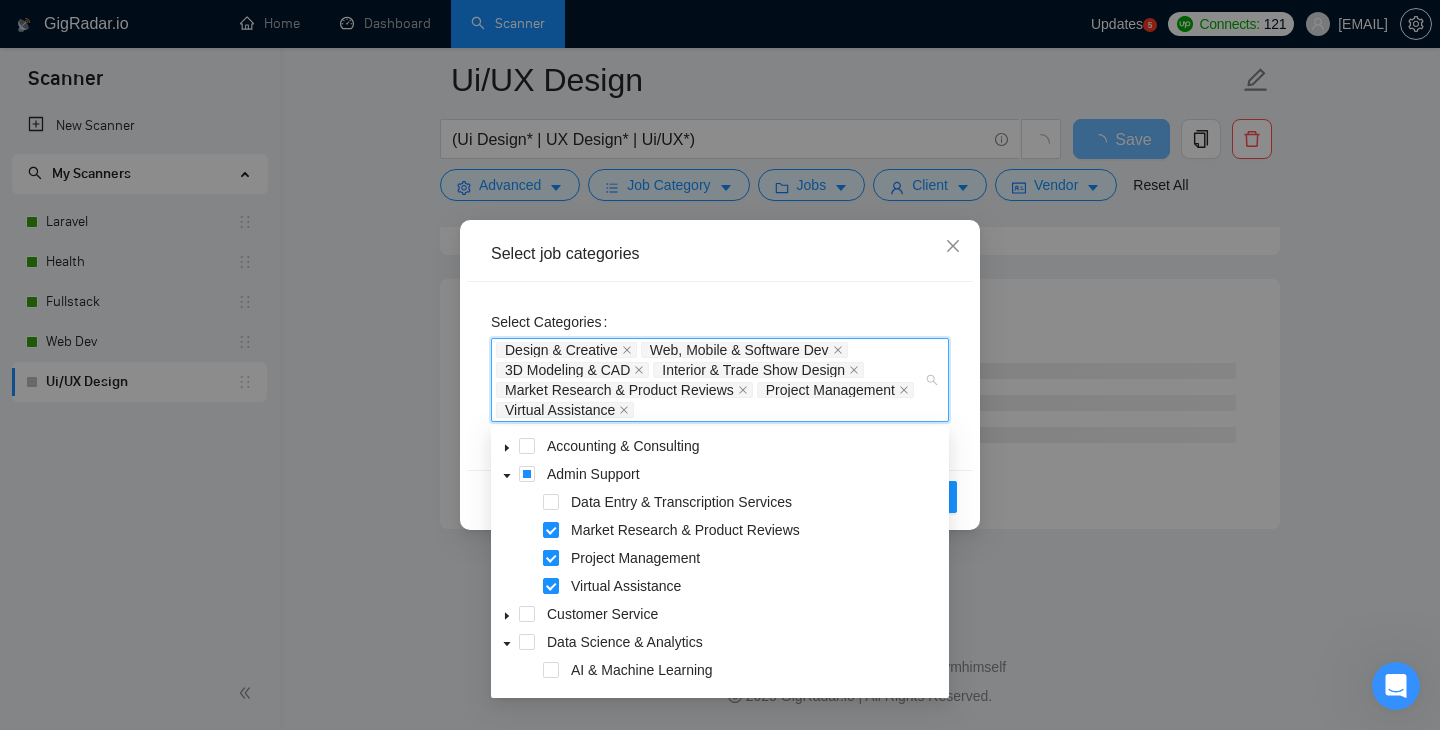 click at bounding box center (551, 558) 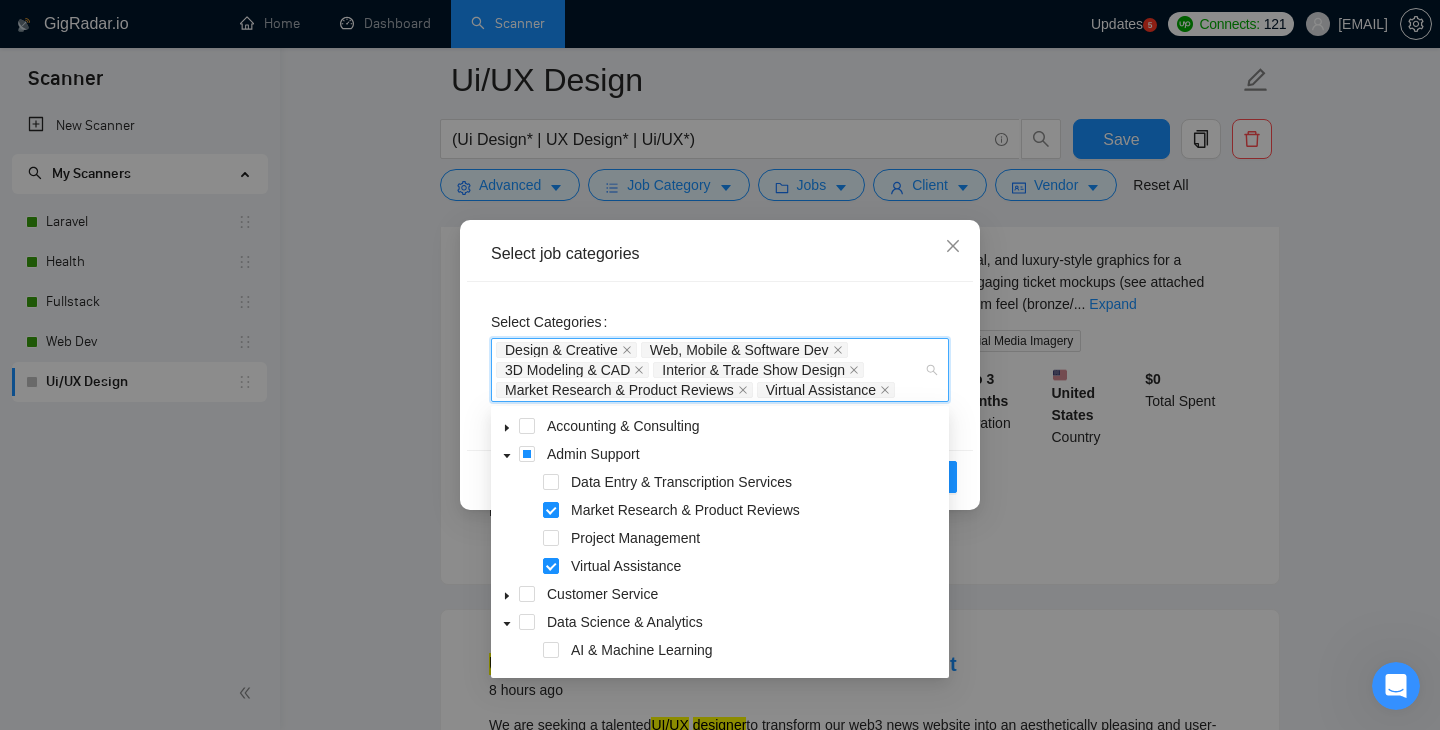 click 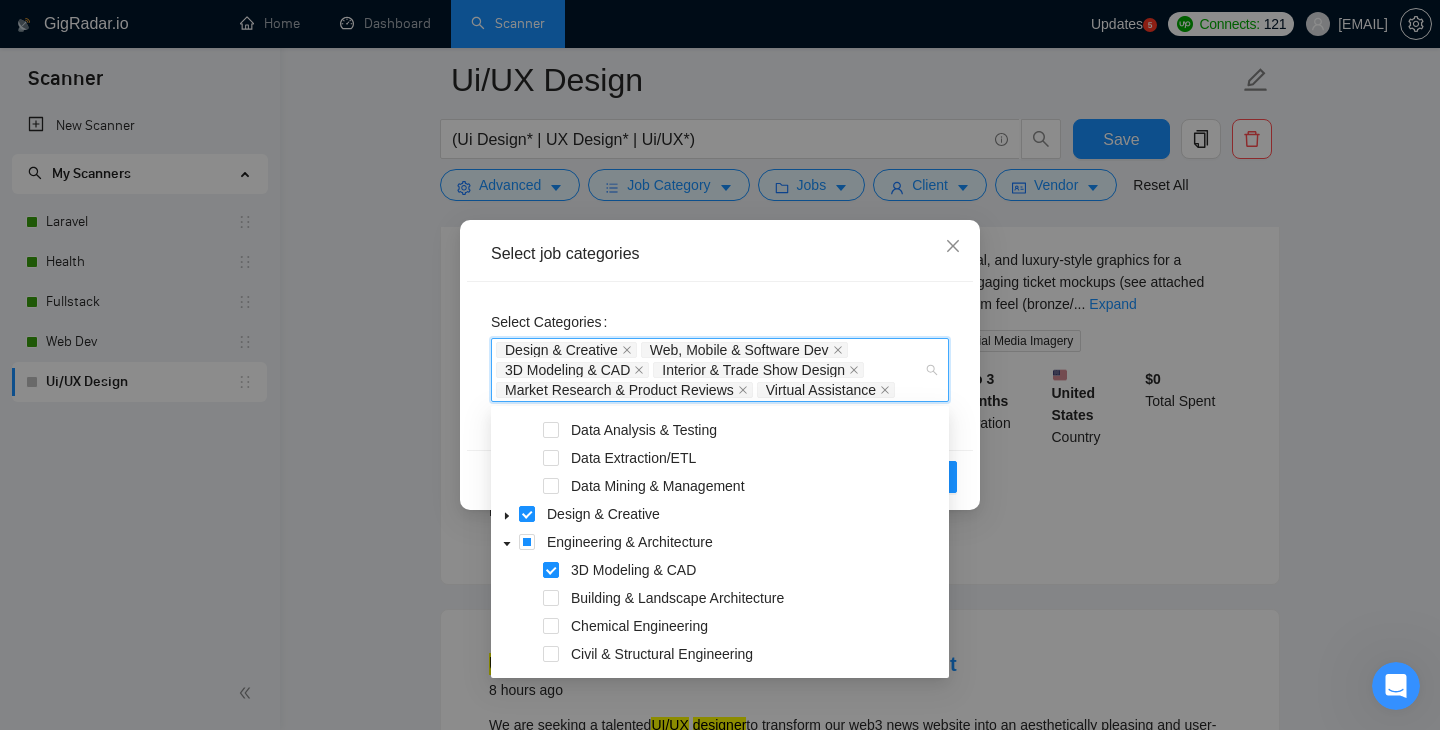 scroll, scrollTop: 158, scrollLeft: 0, axis: vertical 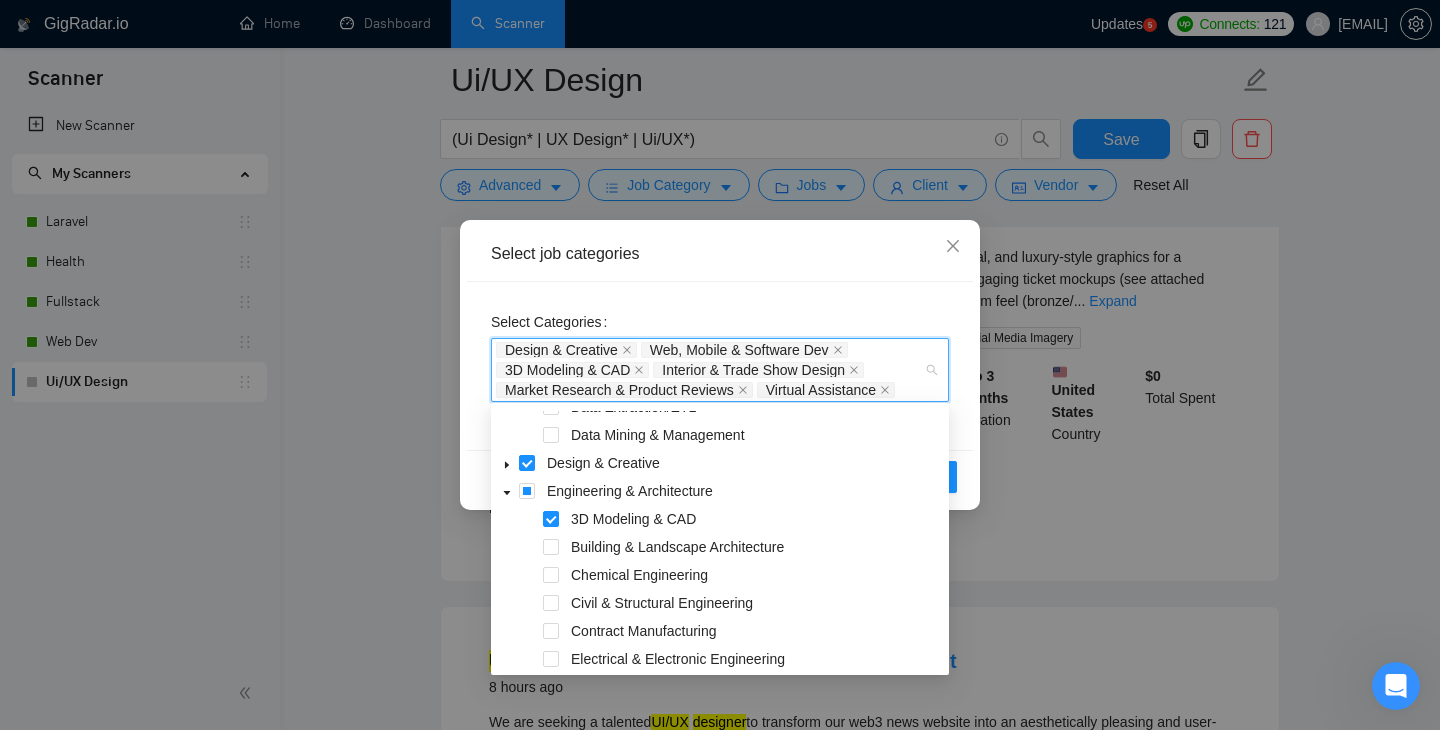 click 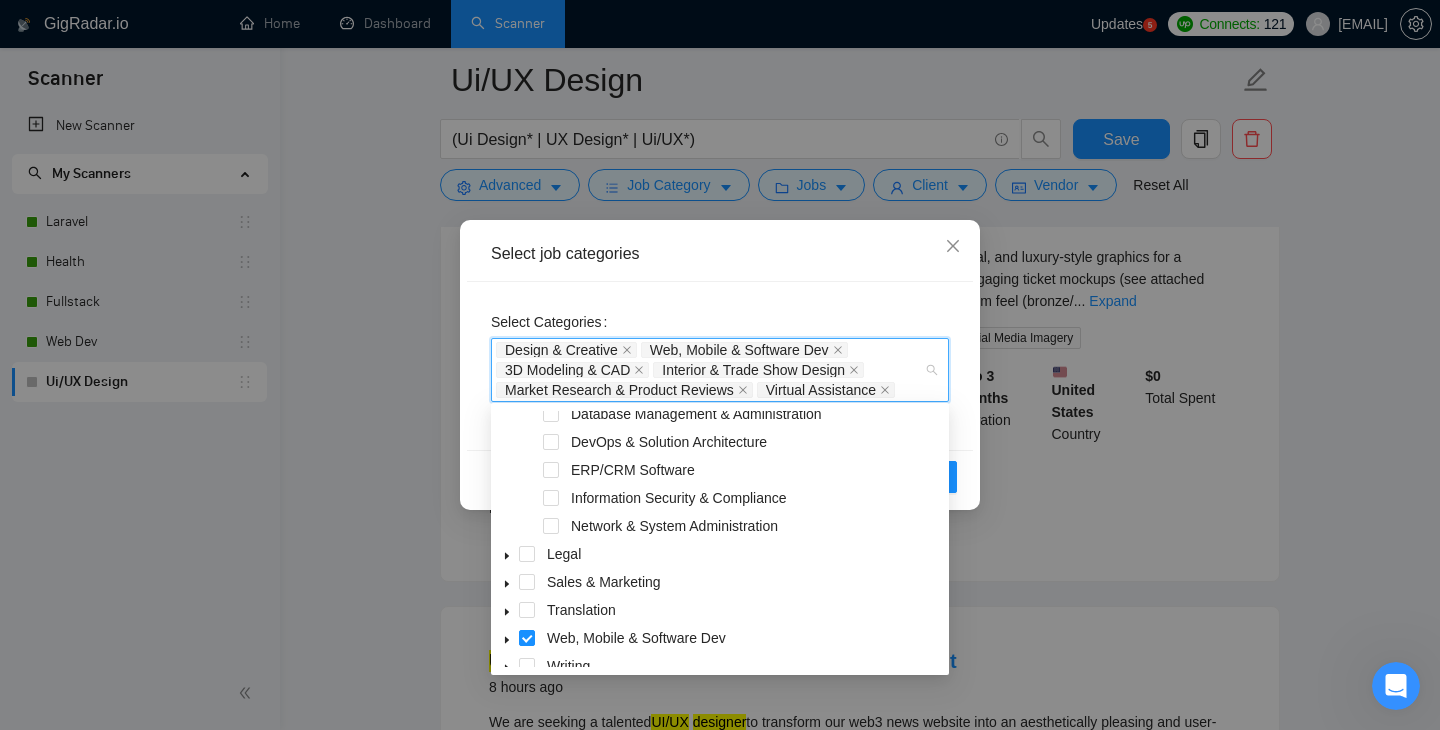 scroll, scrollTop: 836, scrollLeft: 0, axis: vertical 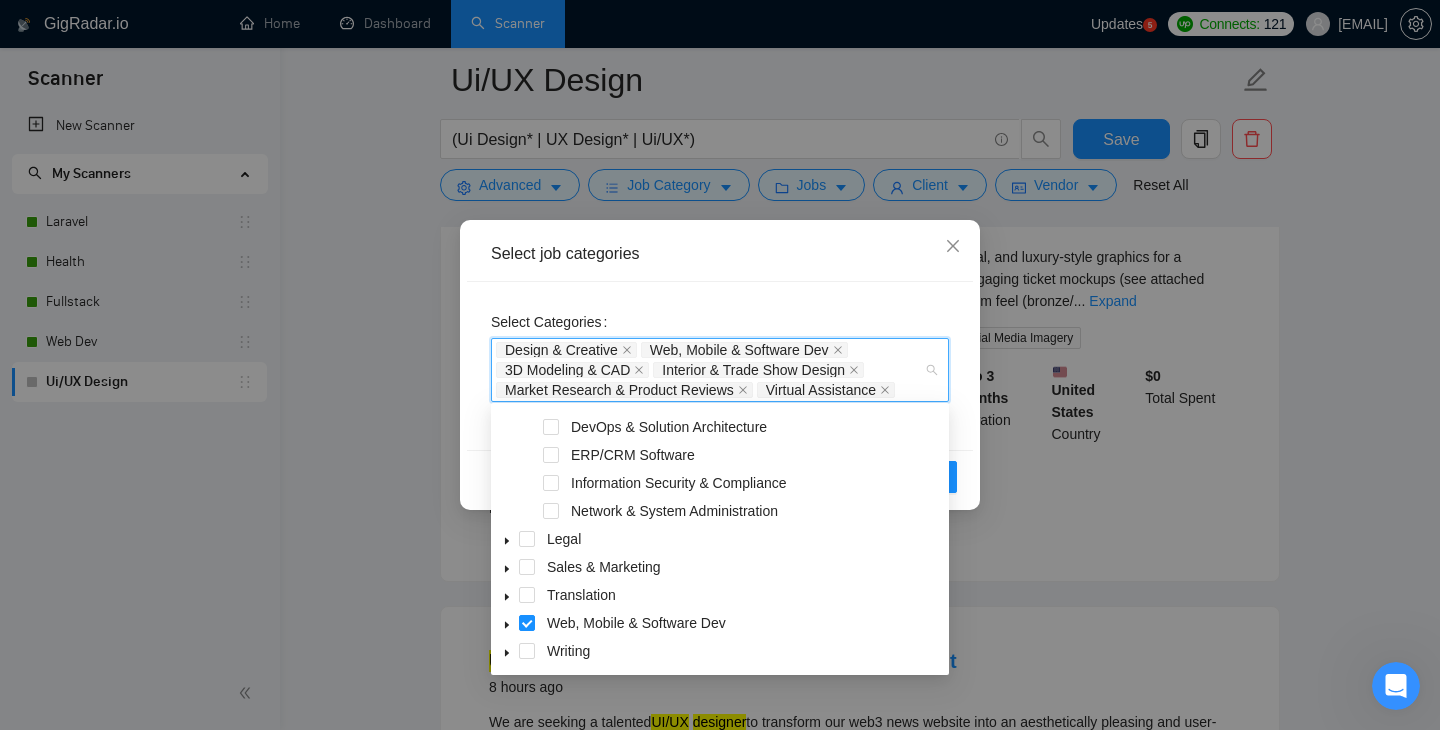click 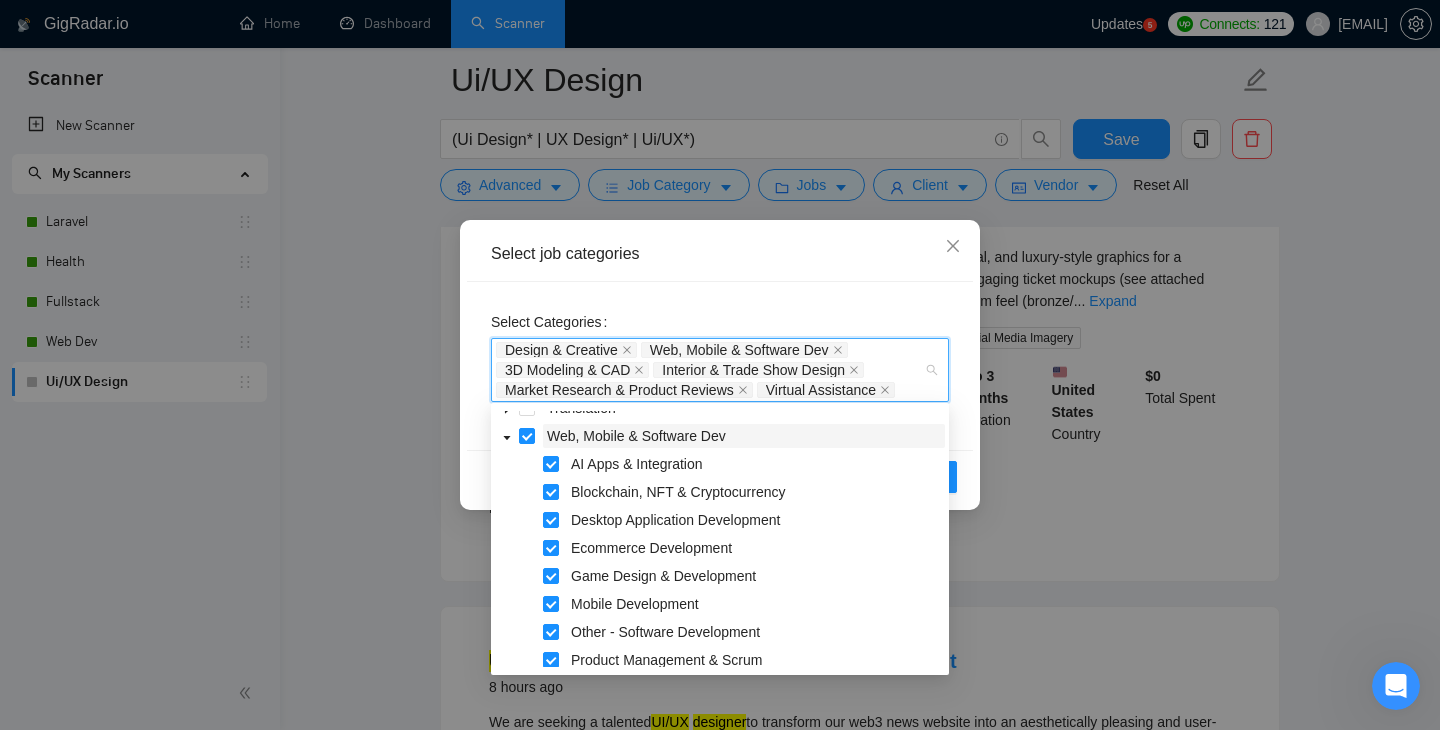 scroll, scrollTop: 1041, scrollLeft: 0, axis: vertical 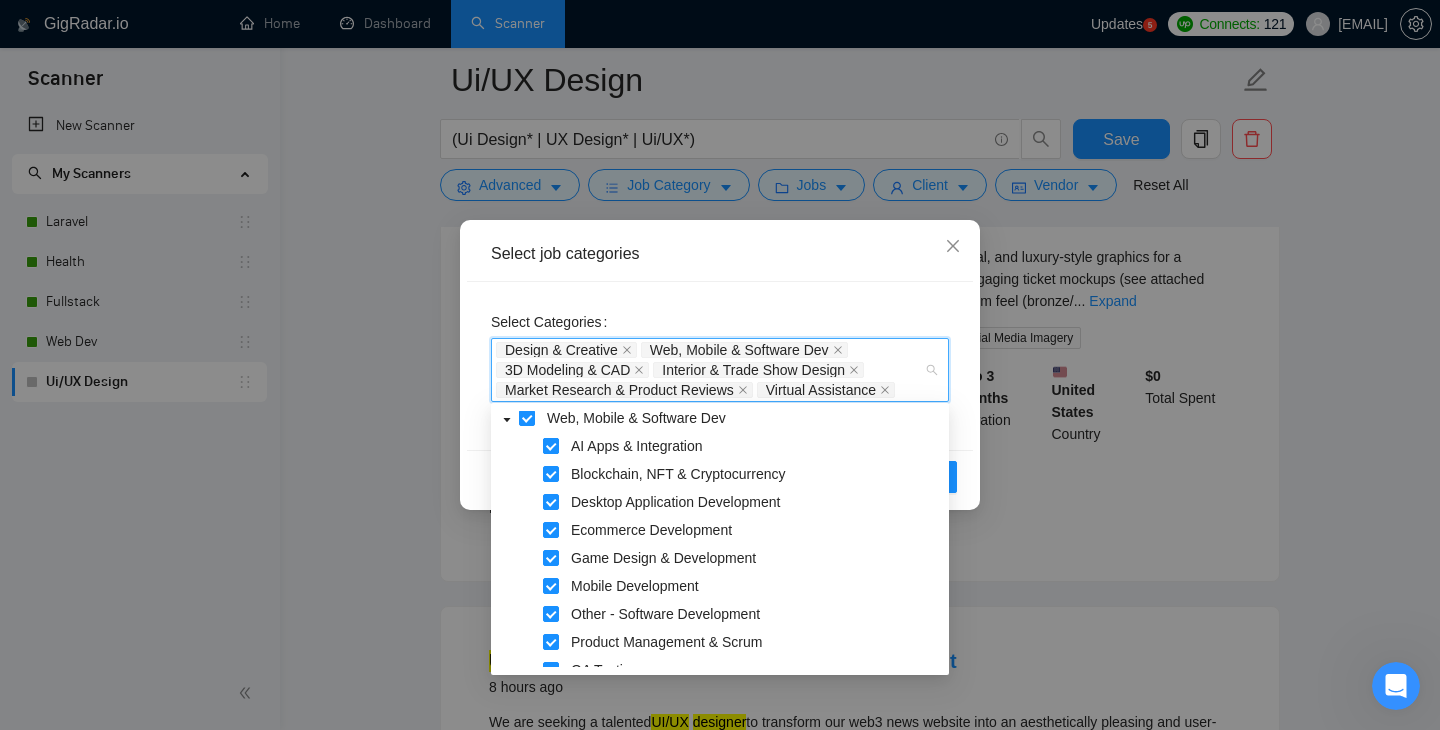 click at bounding box center (551, 446) 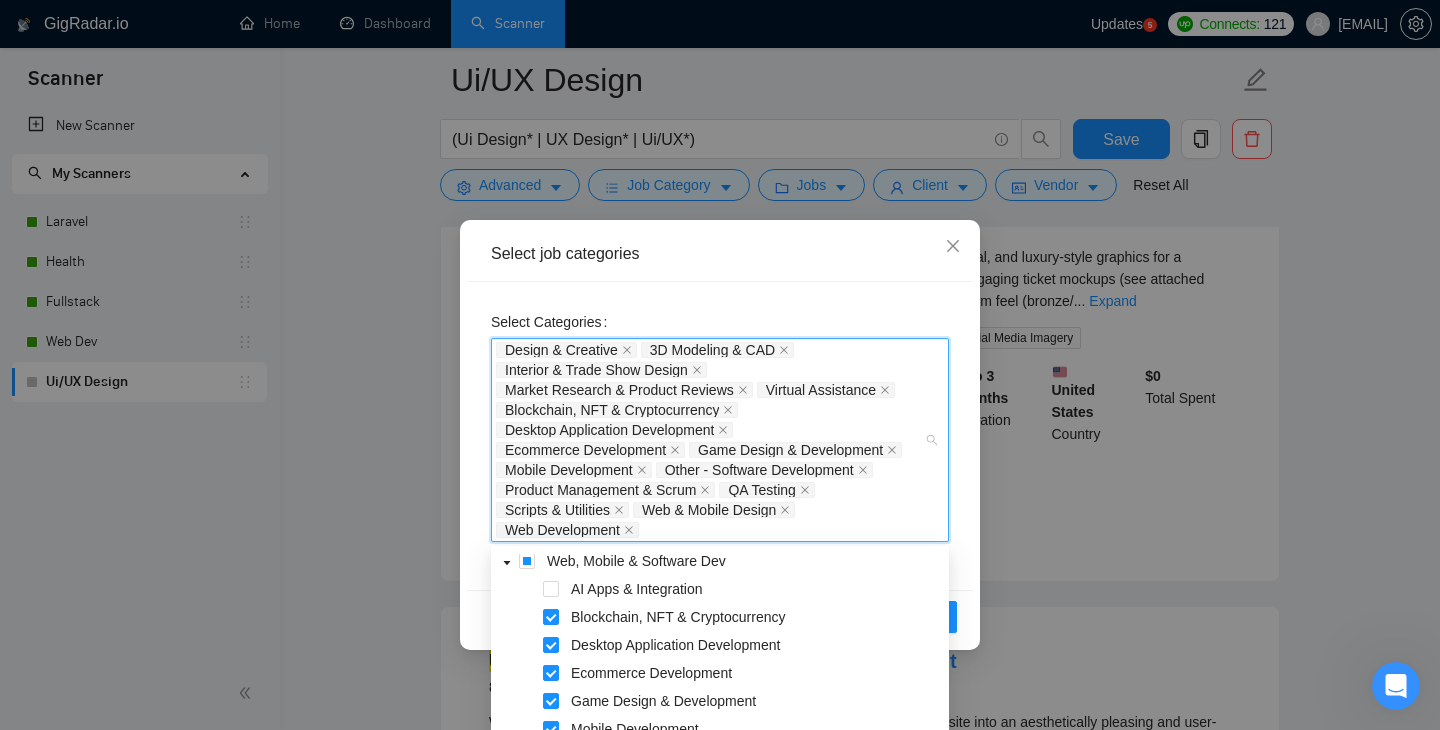 scroll, scrollTop: 1041, scrollLeft: 0, axis: vertical 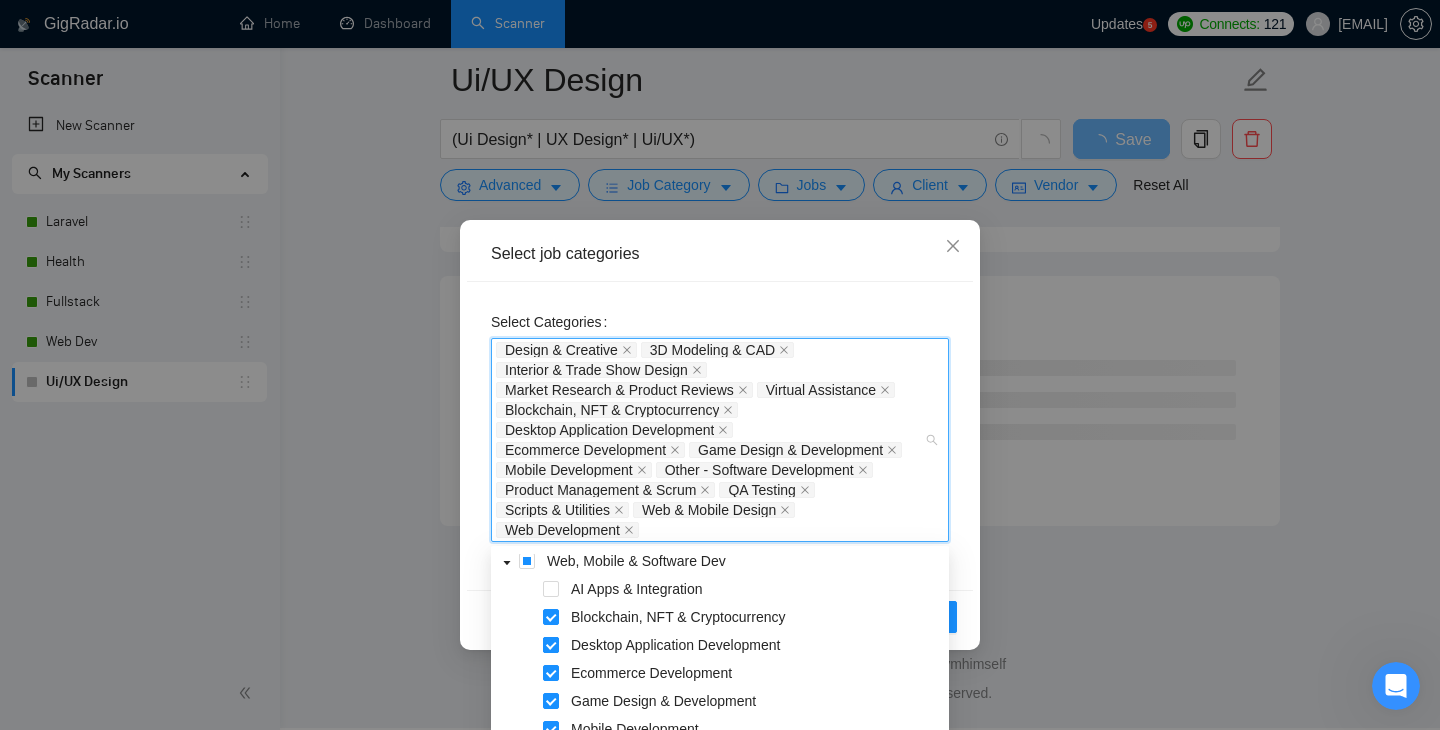 click at bounding box center (551, 645) 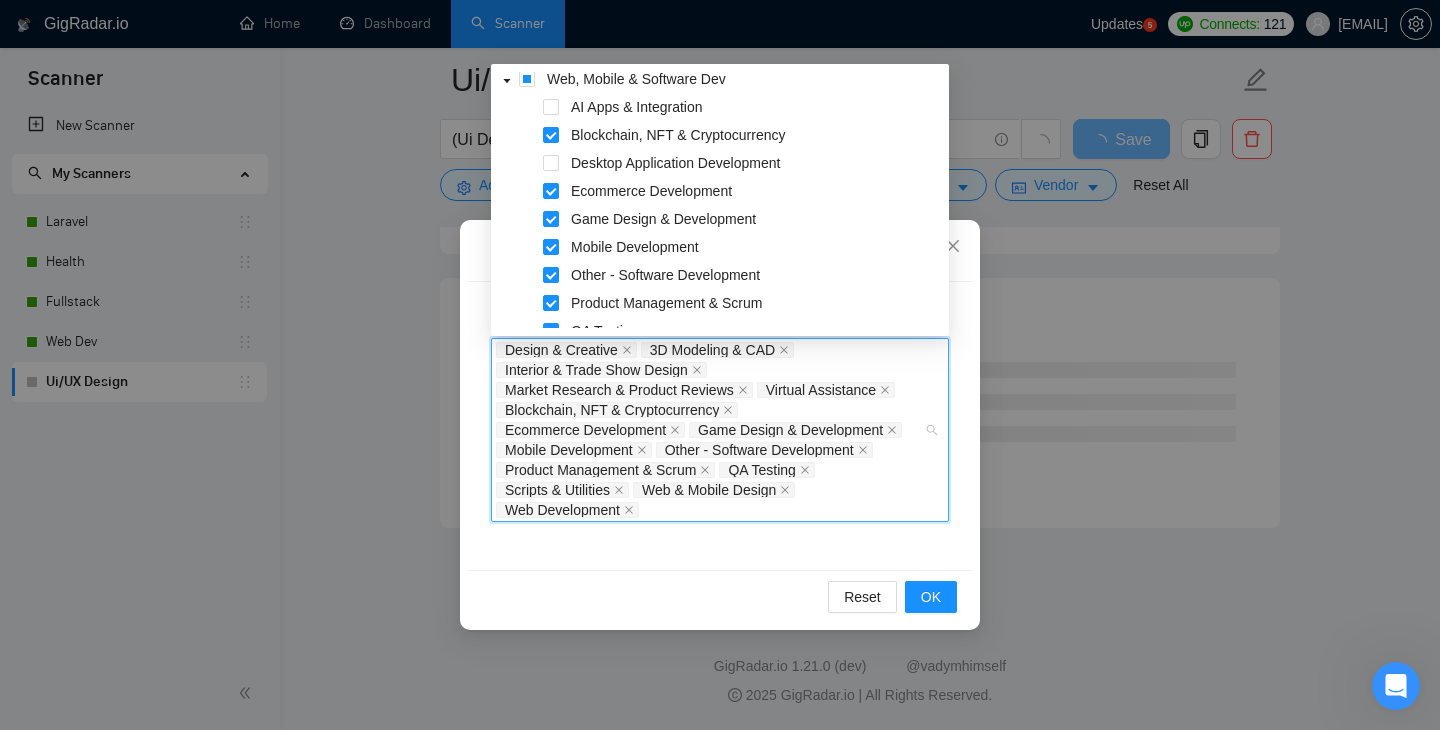 scroll, scrollTop: 2607, scrollLeft: 0, axis: vertical 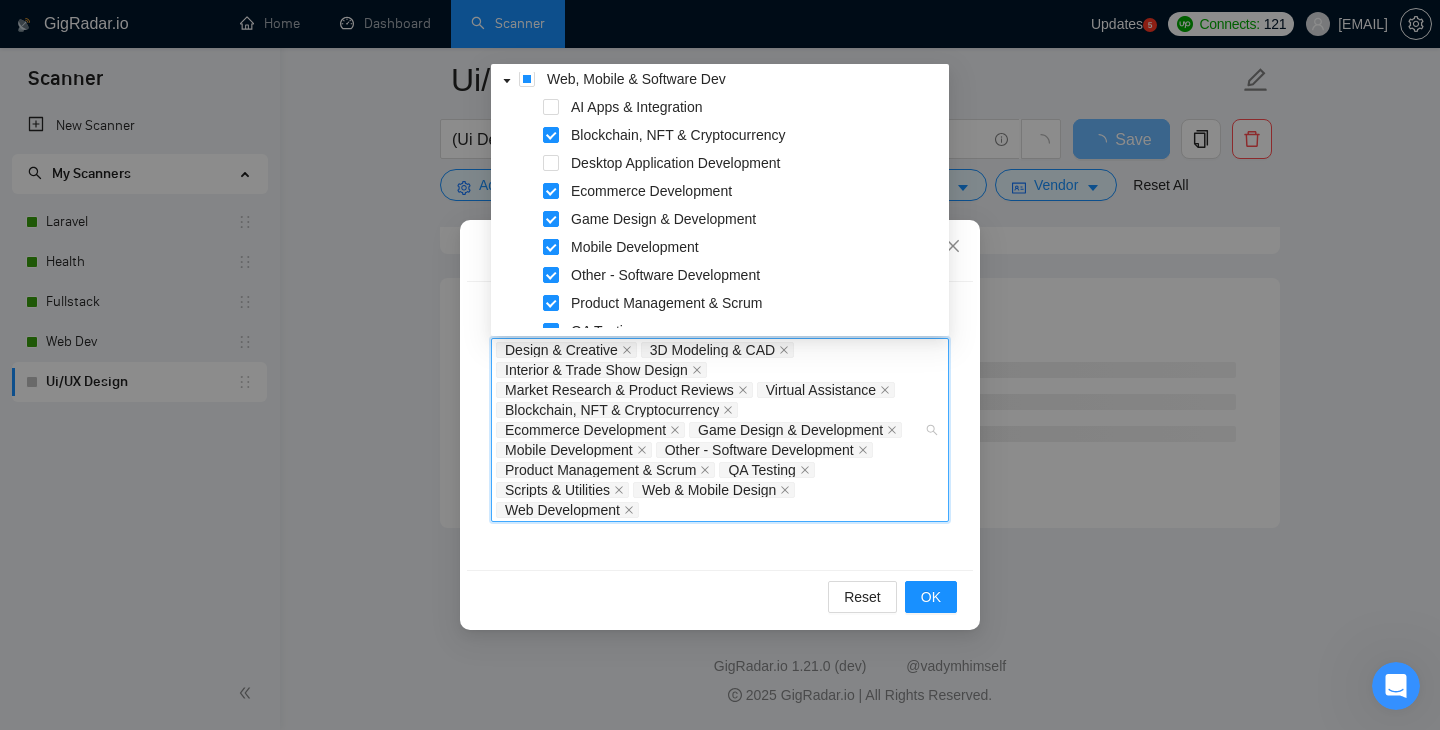 click at bounding box center [551, 247] 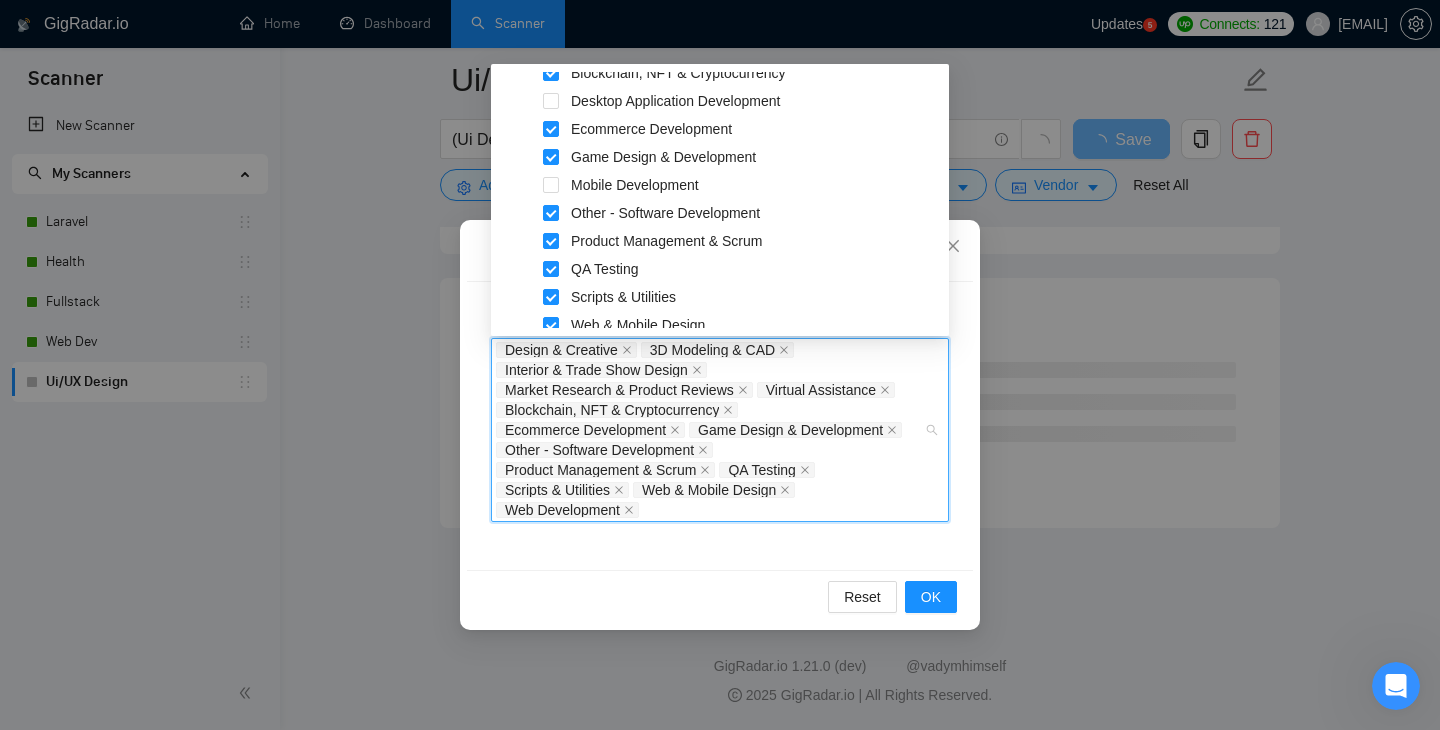 scroll, scrollTop: 1136, scrollLeft: 0, axis: vertical 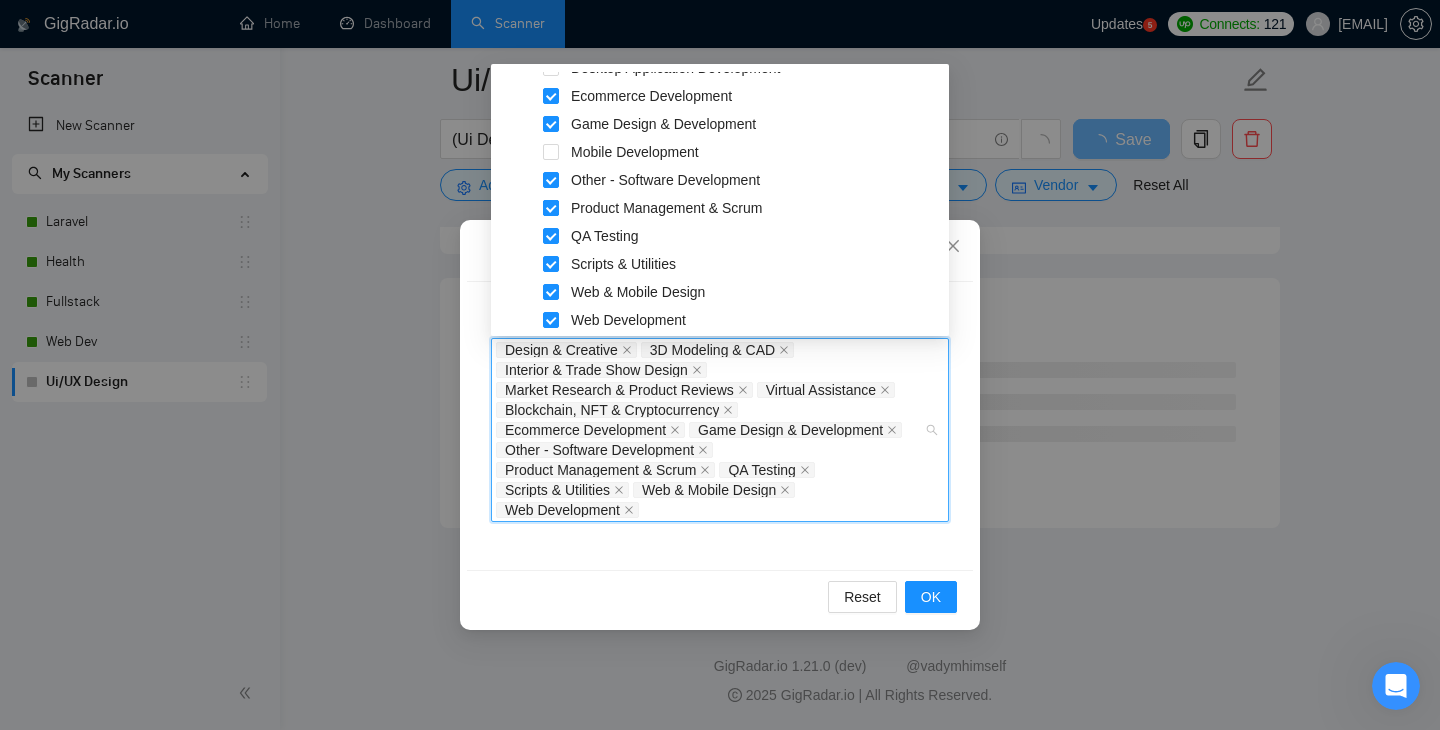 click at bounding box center [551, 208] 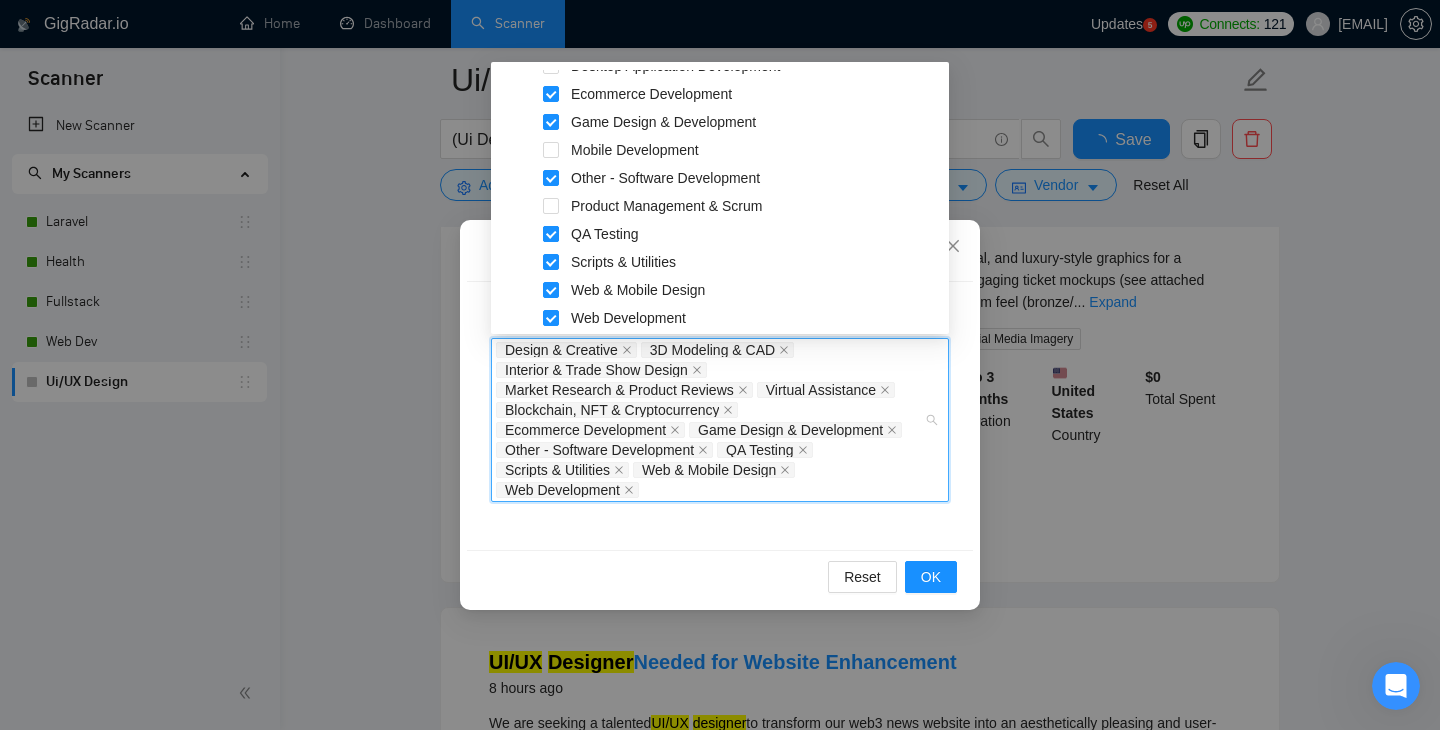 click at bounding box center [551, 234] 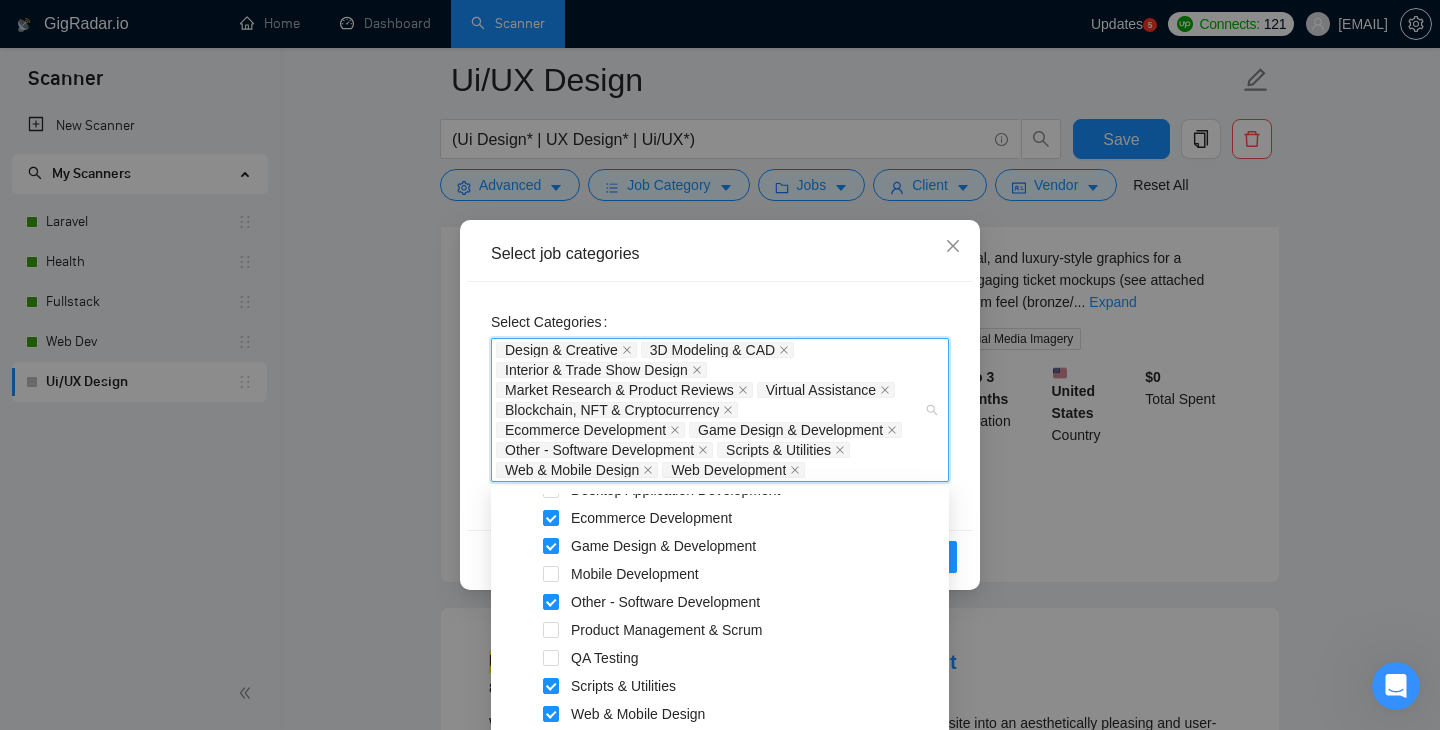 scroll, scrollTop: 1136, scrollLeft: 0, axis: vertical 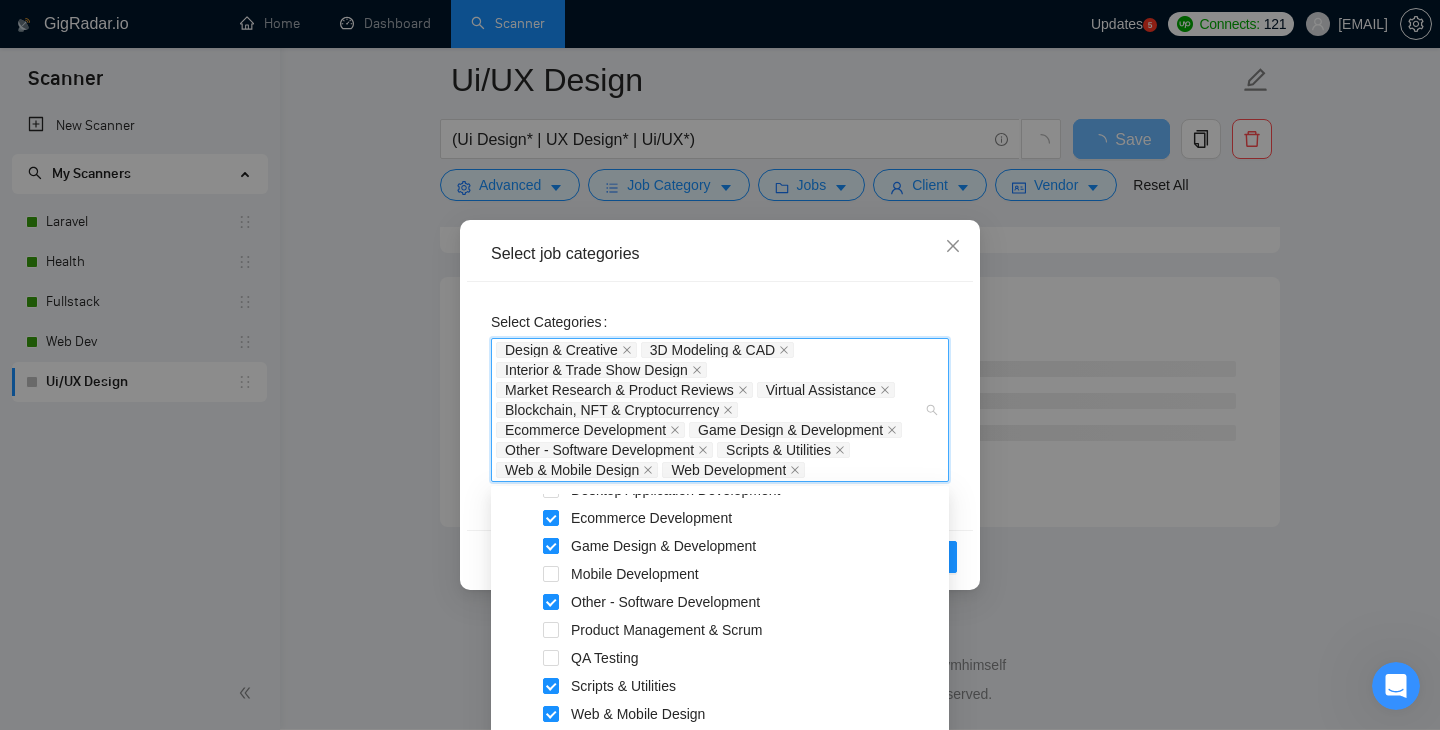 click at bounding box center (551, 546) 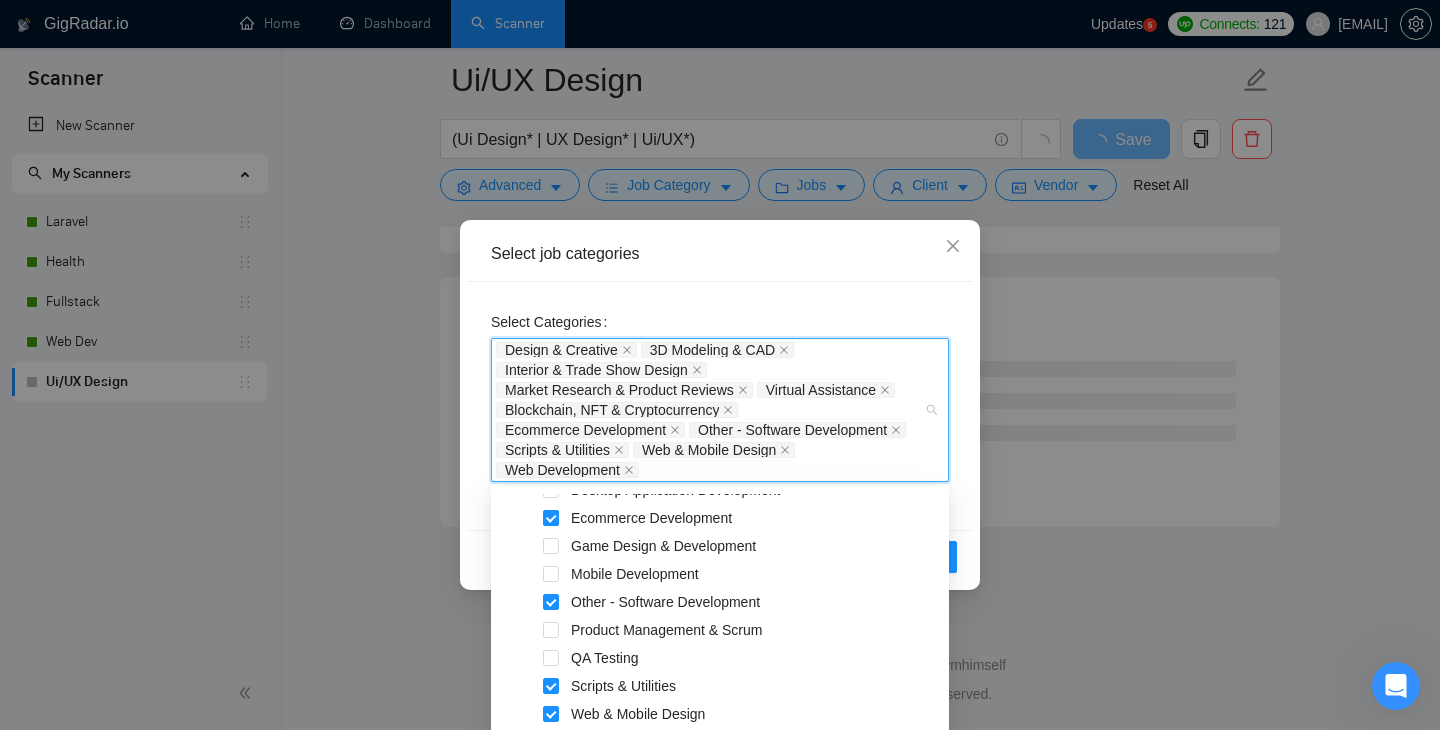 click at bounding box center (551, 518) 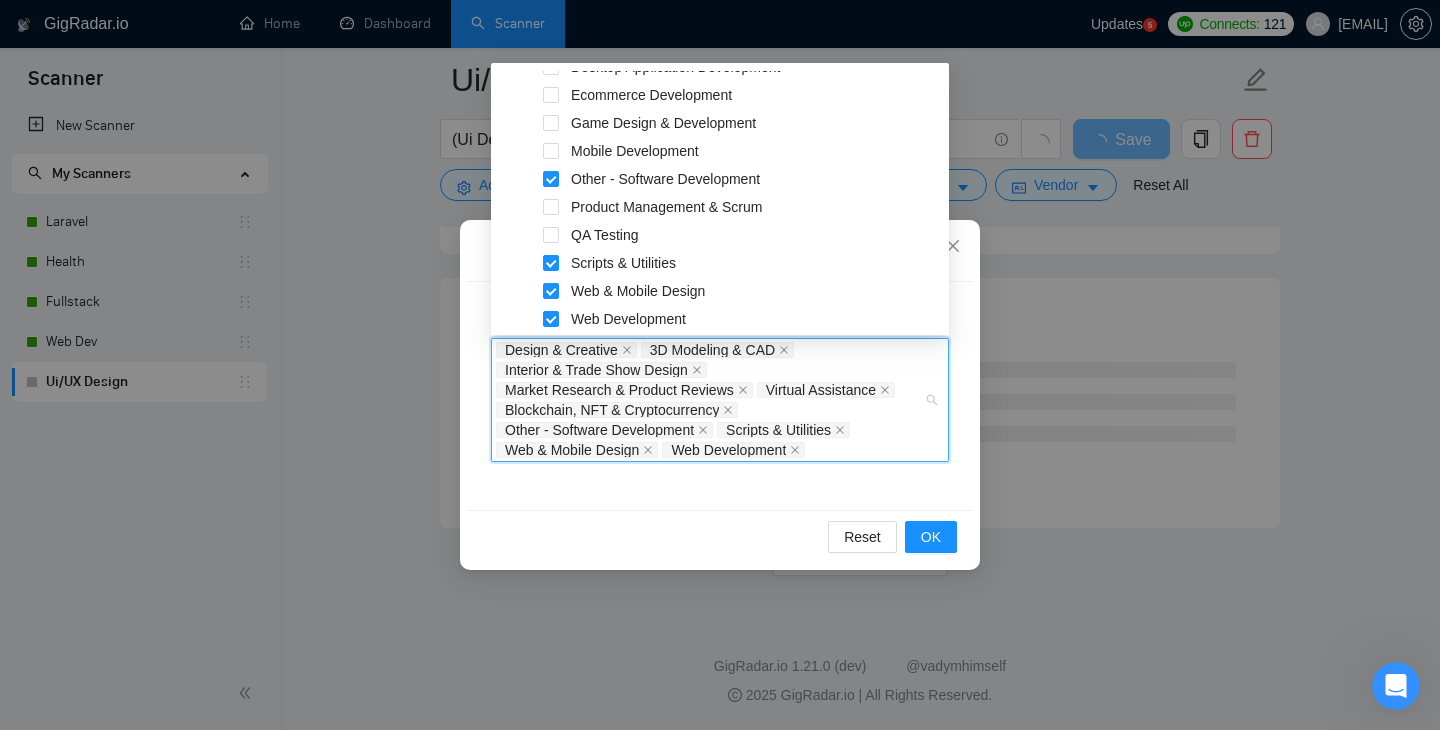 scroll, scrollTop: 1136, scrollLeft: 0, axis: vertical 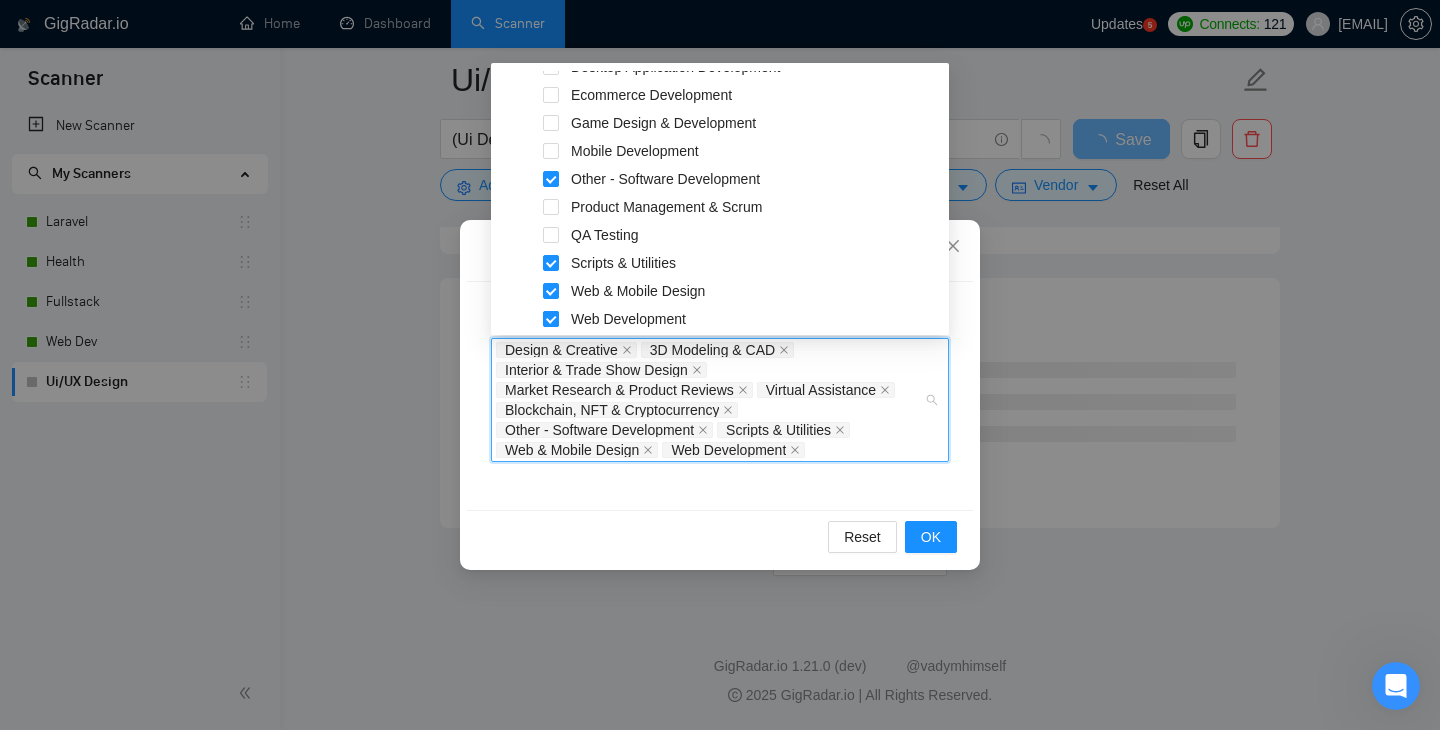 click at bounding box center [551, 319] 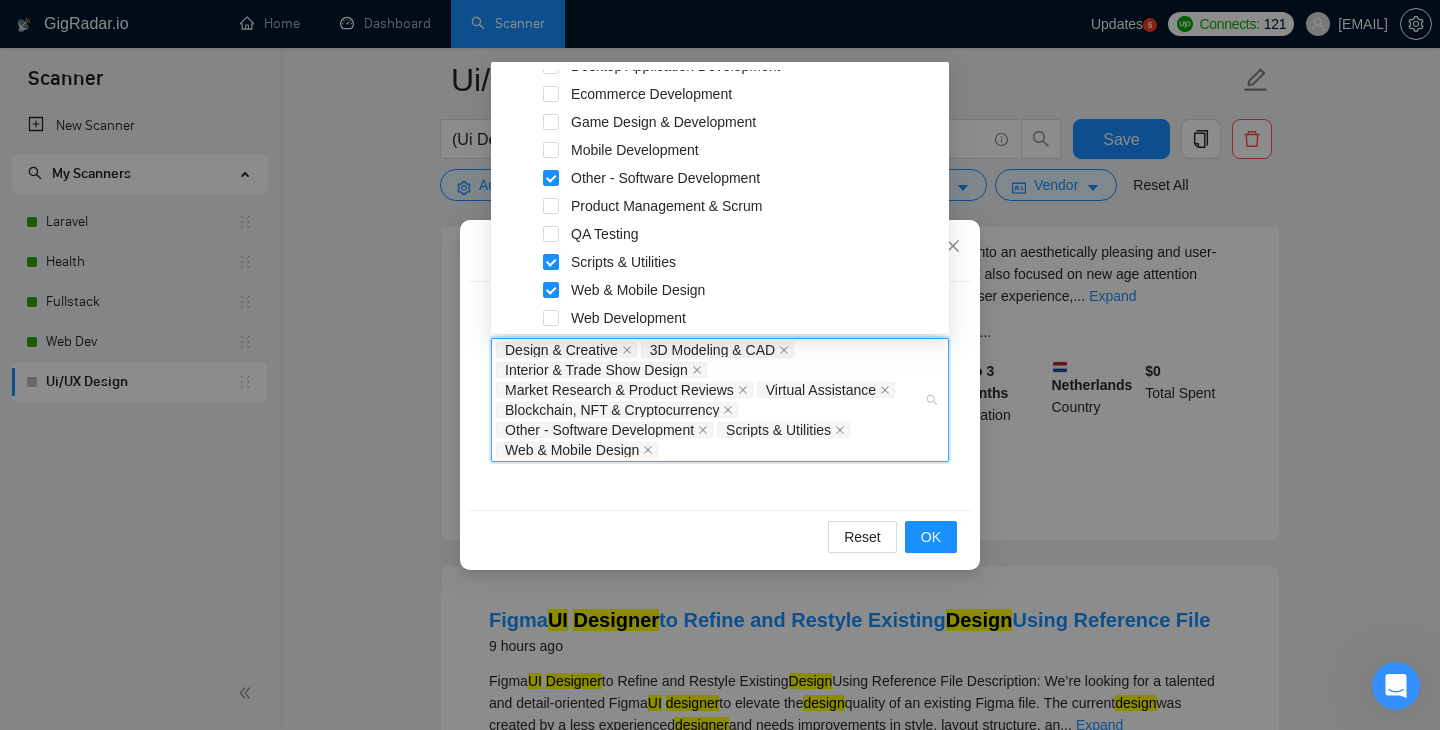 click at bounding box center [551, 262] 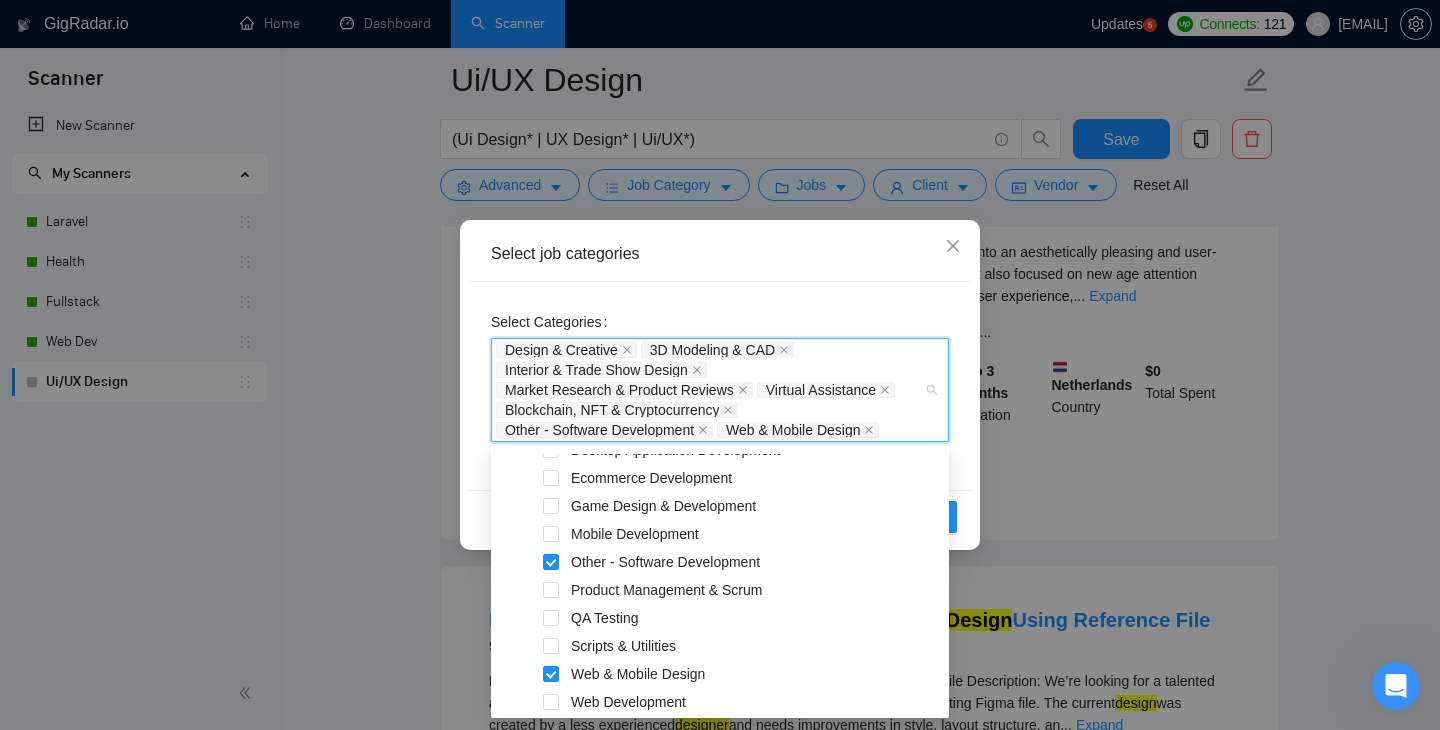 scroll, scrollTop: 1136, scrollLeft: 0, axis: vertical 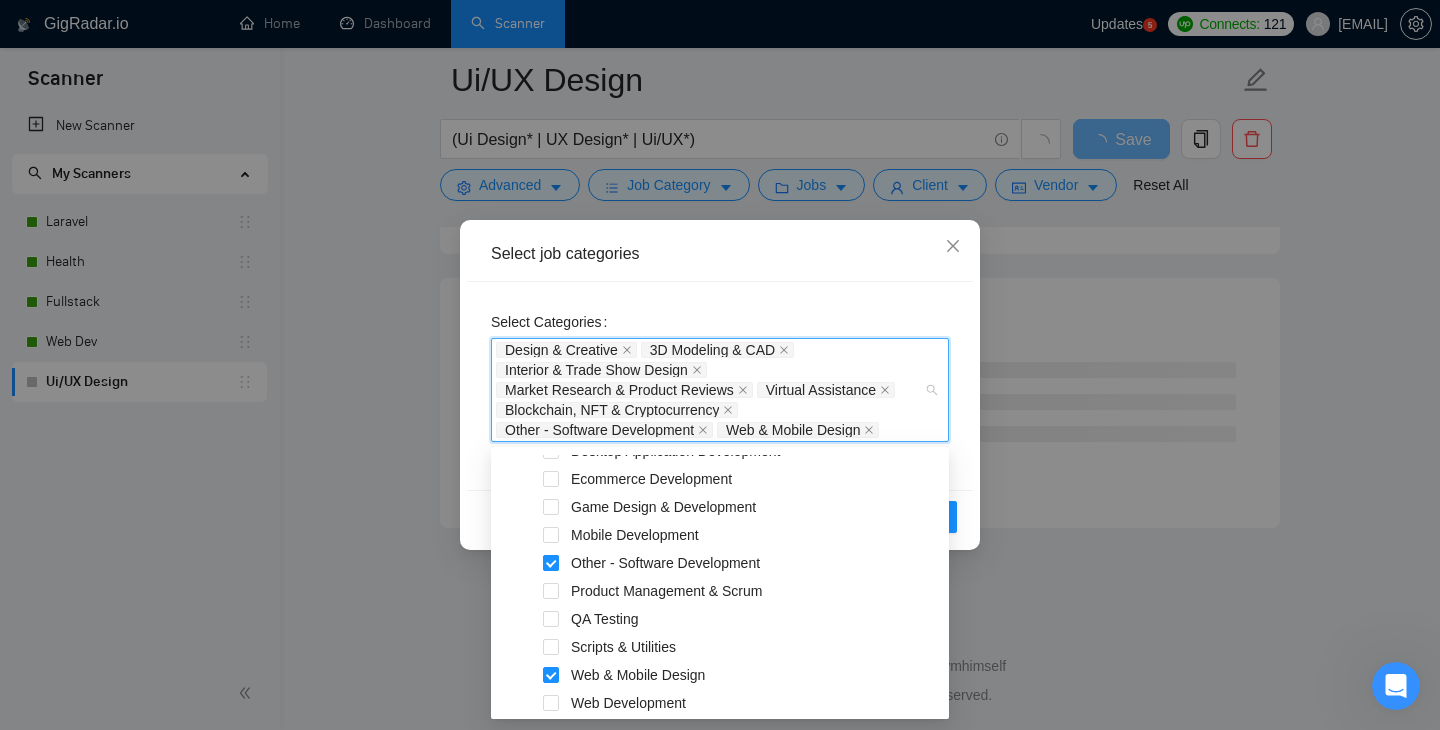 click at bounding box center [551, 563] 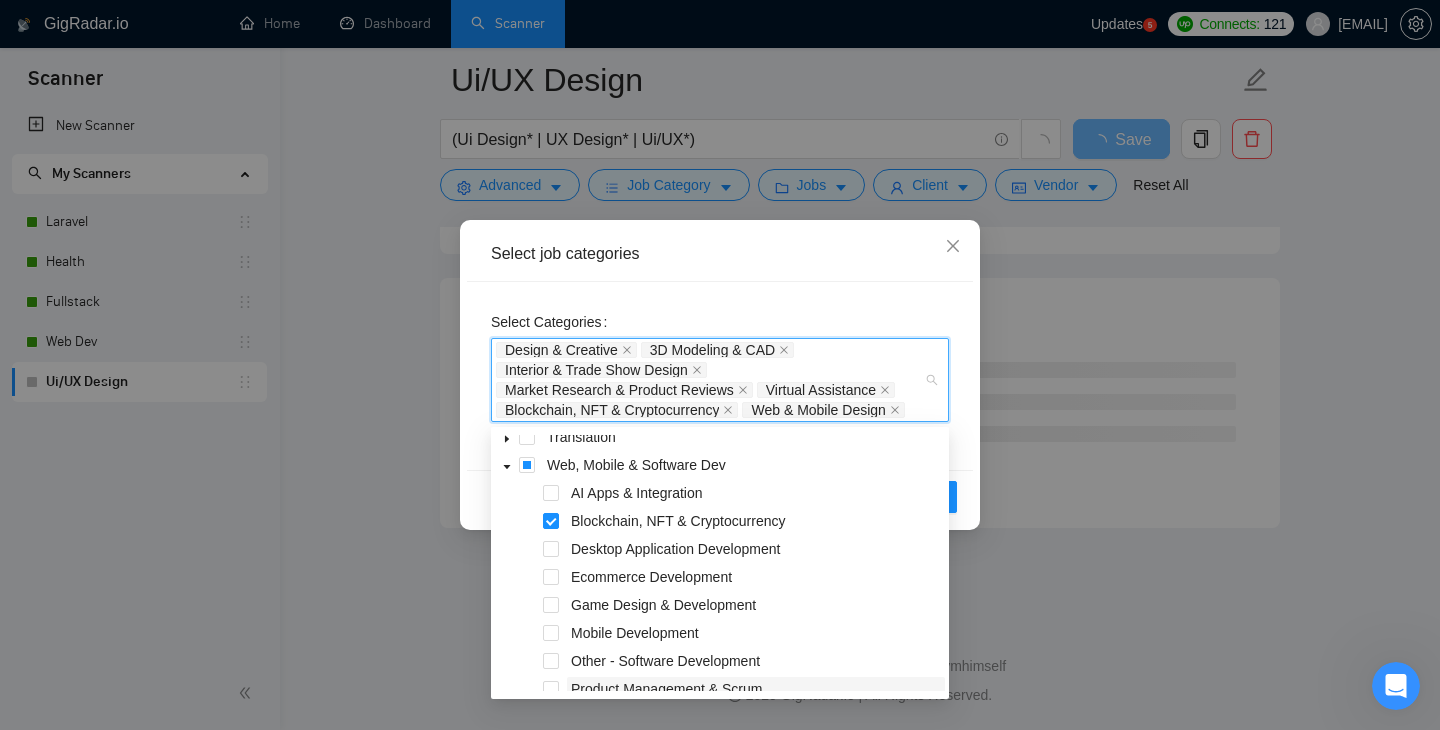 scroll, scrollTop: 1011, scrollLeft: 0, axis: vertical 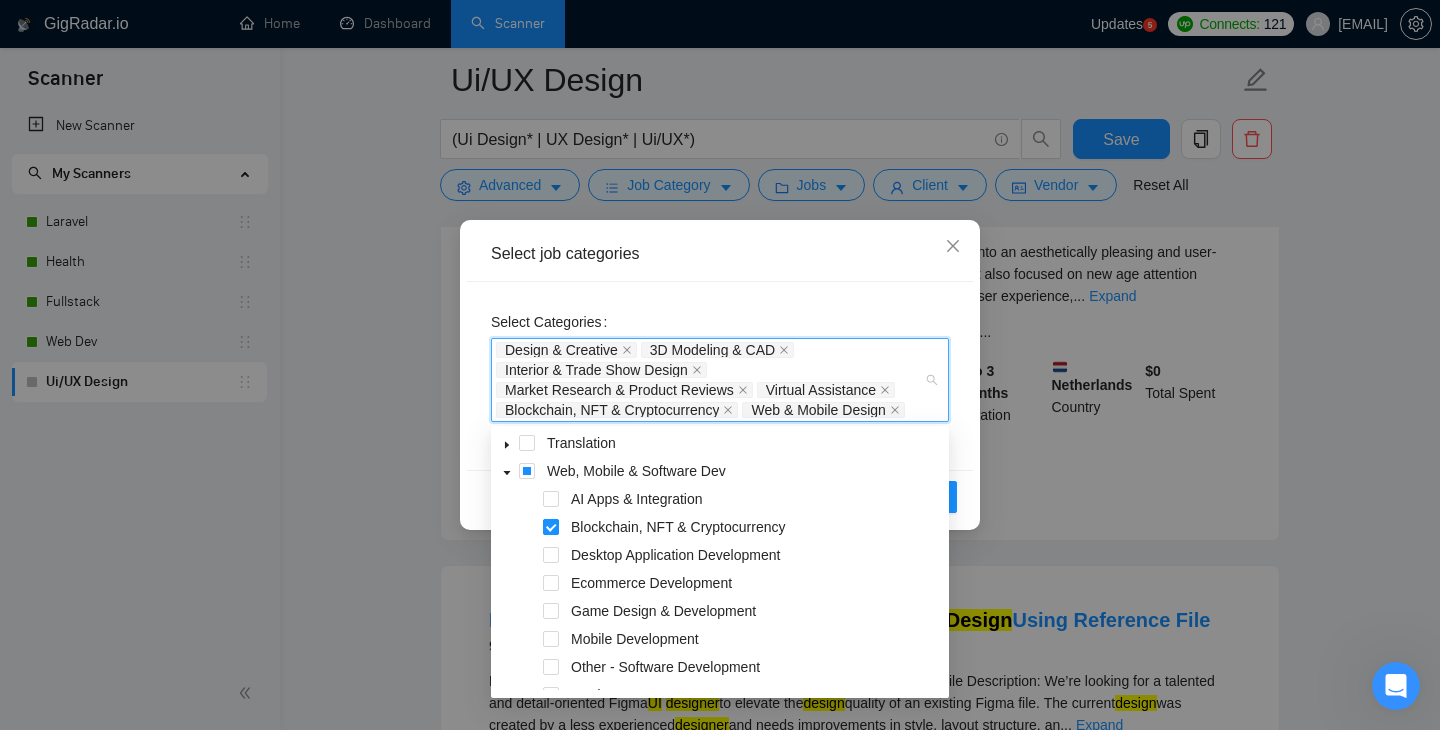 click at bounding box center (551, 527) 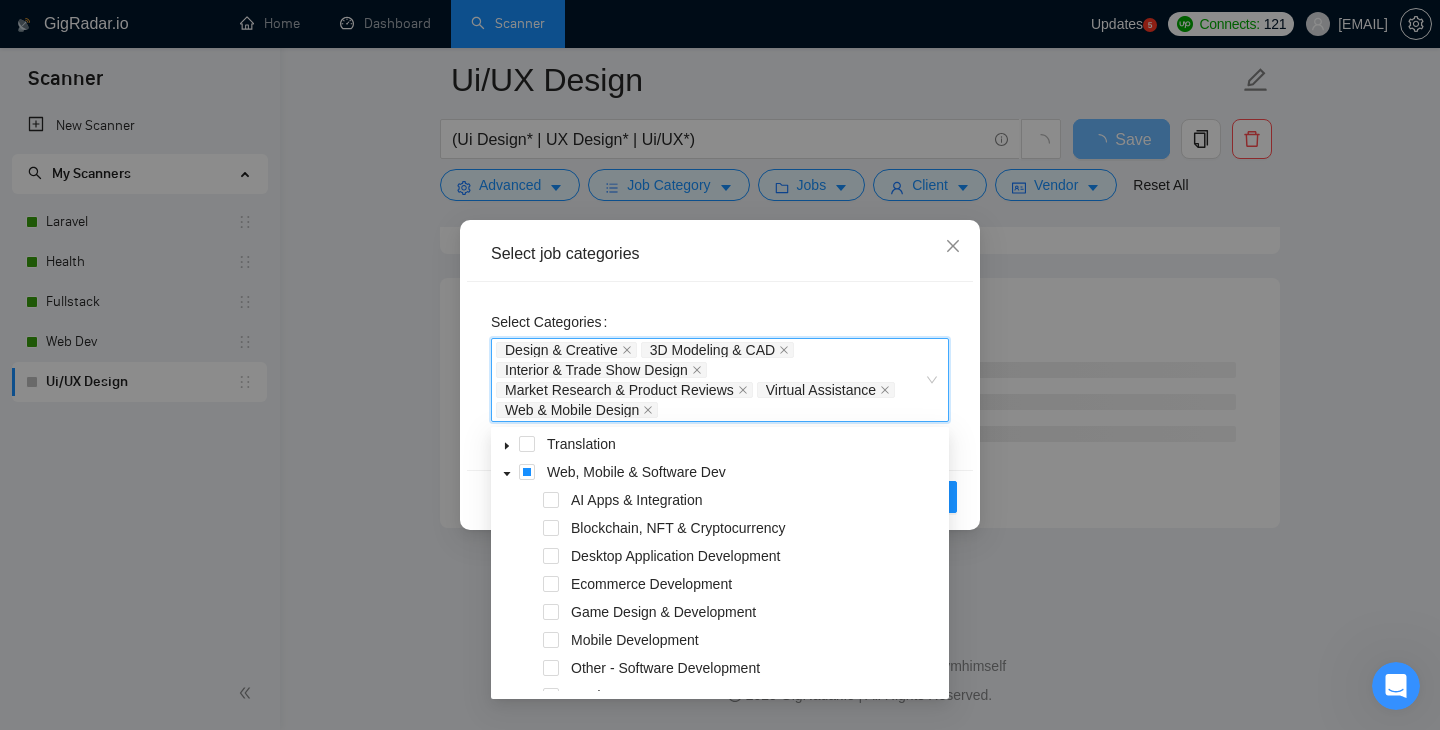 click on "Design & Creative 3D Modeling & CAD Interior & Trade Show Design Market Research & Product Reviews Virtual Assistance Web & Mobile Design" at bounding box center (710, 380) 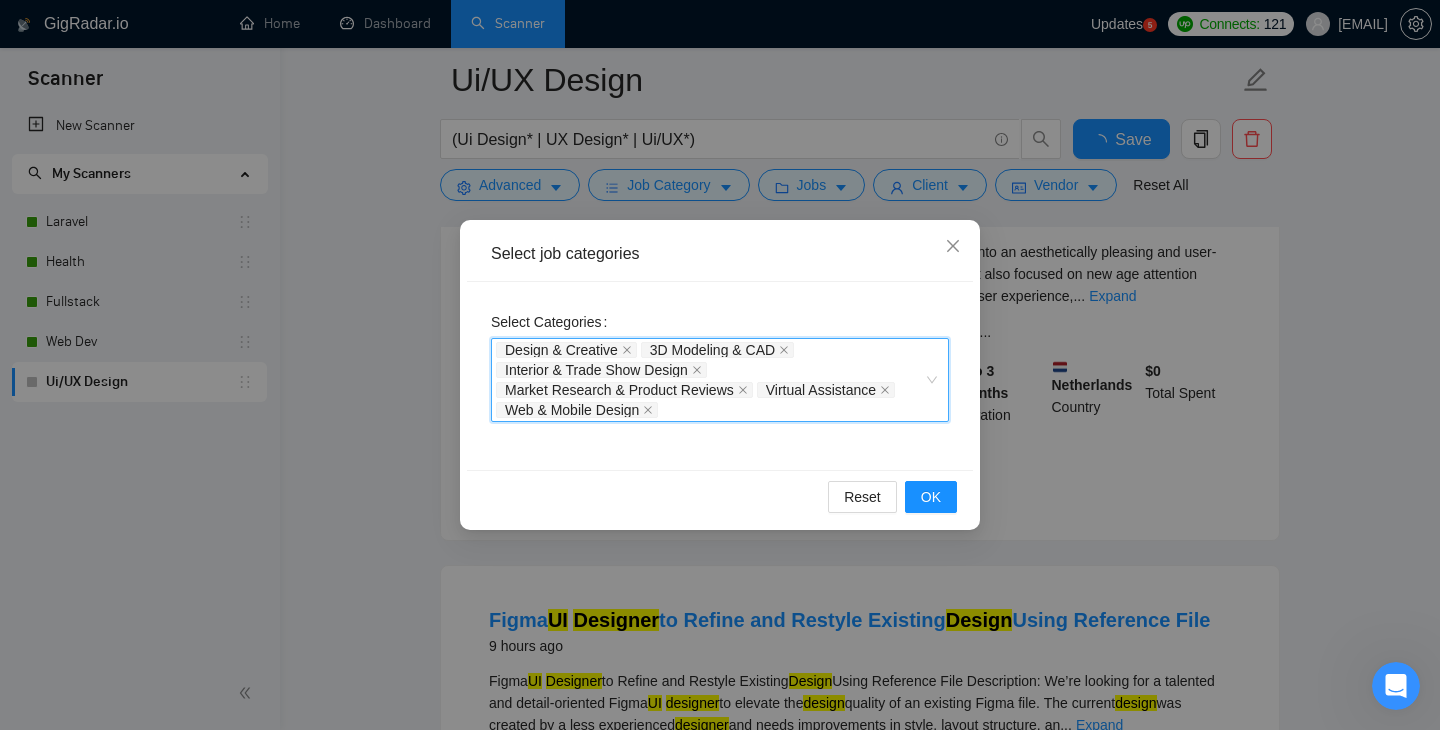 scroll, scrollTop: 1011, scrollLeft: 0, axis: vertical 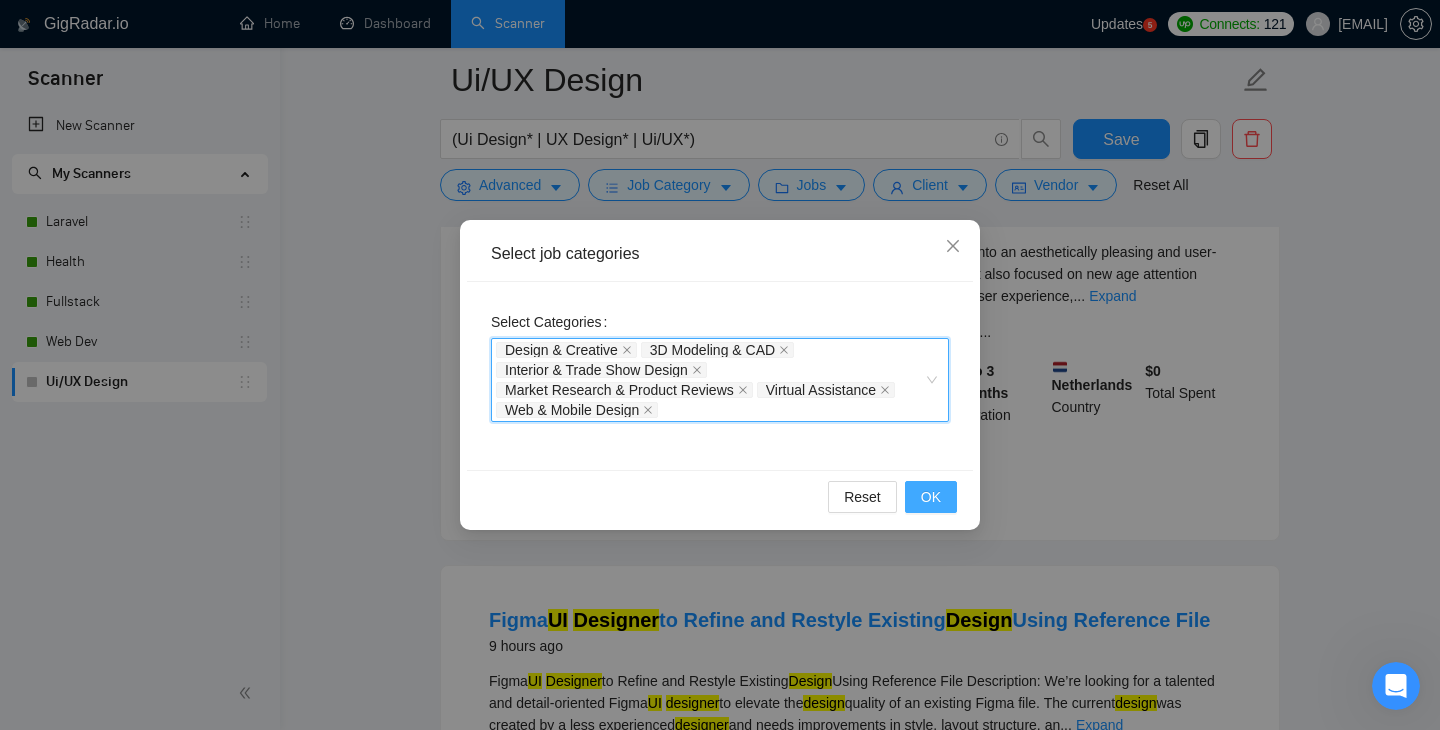 click on "OK" at bounding box center [931, 497] 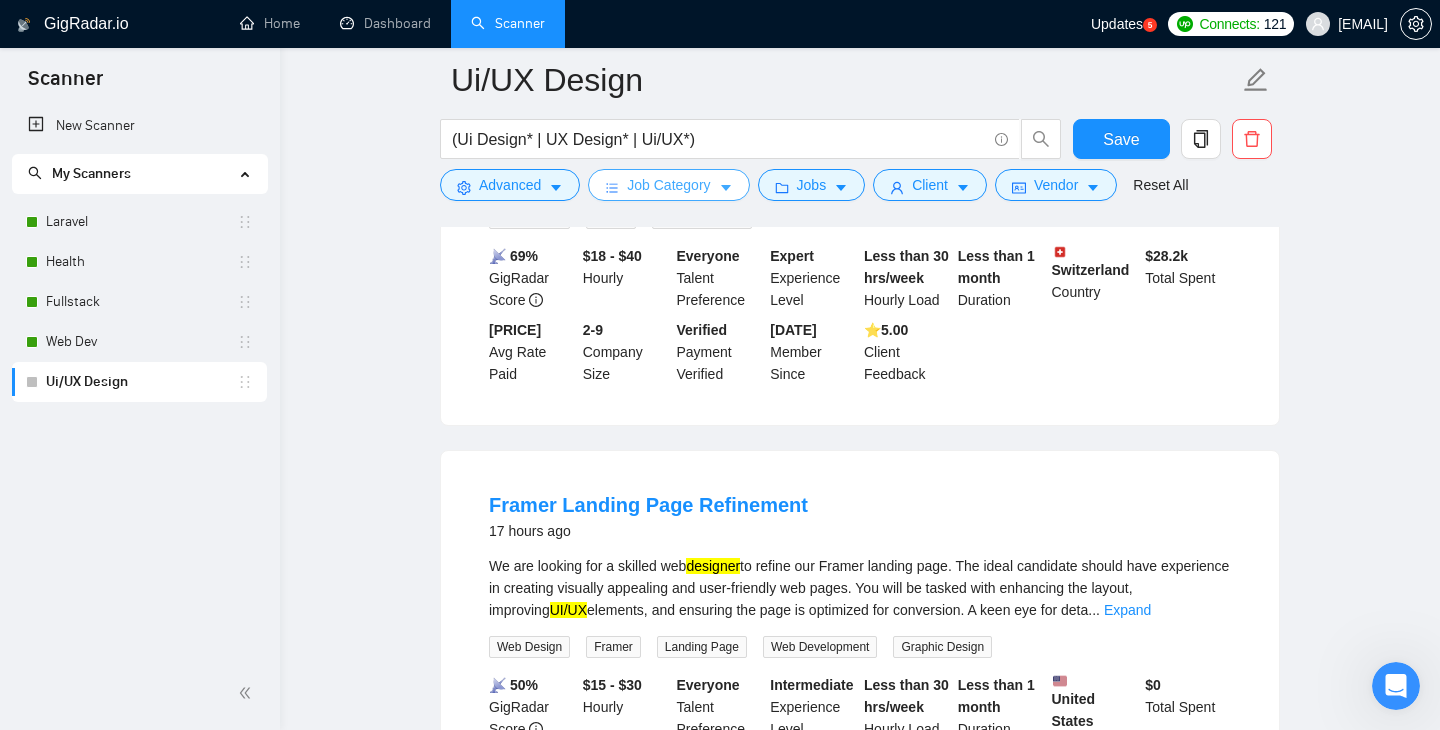 scroll, scrollTop: 4055, scrollLeft: 0, axis: vertical 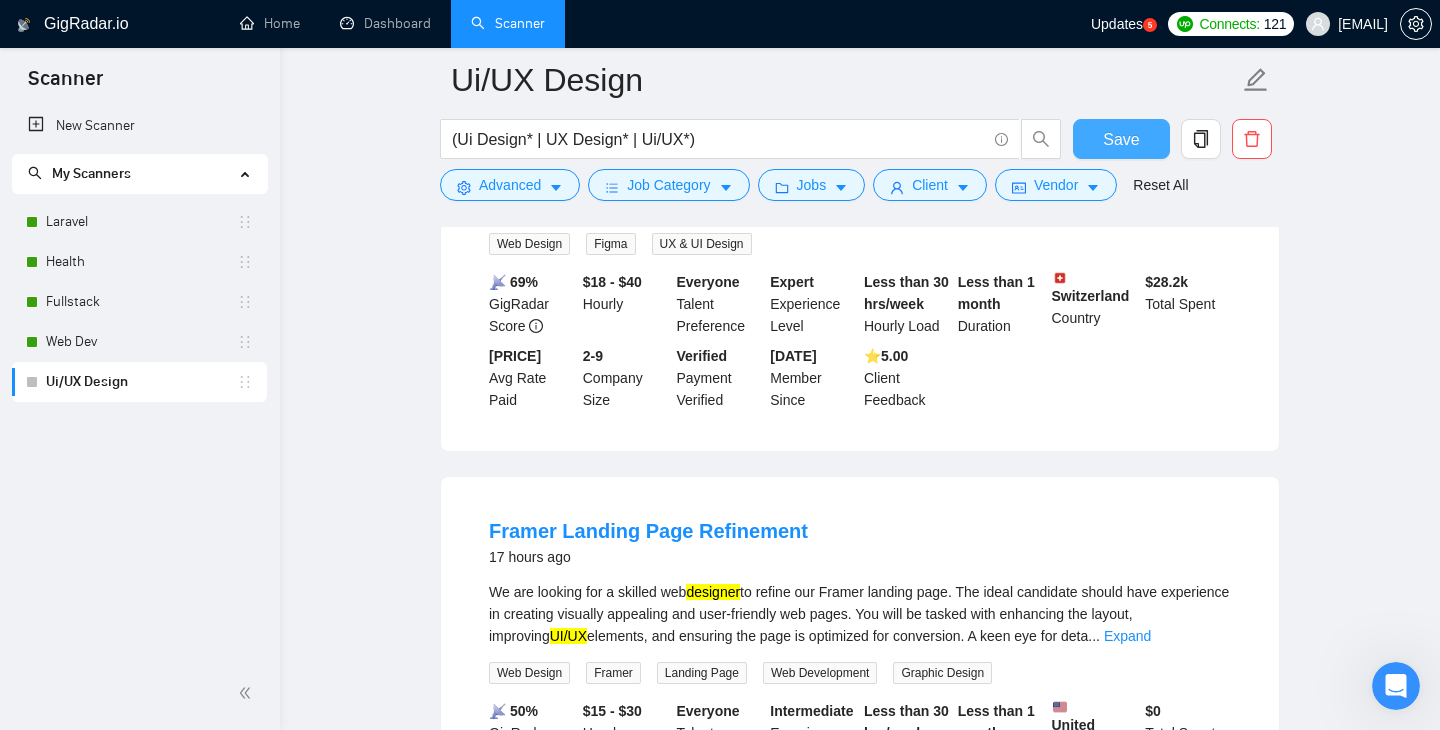 click on "Save" at bounding box center (1121, 139) 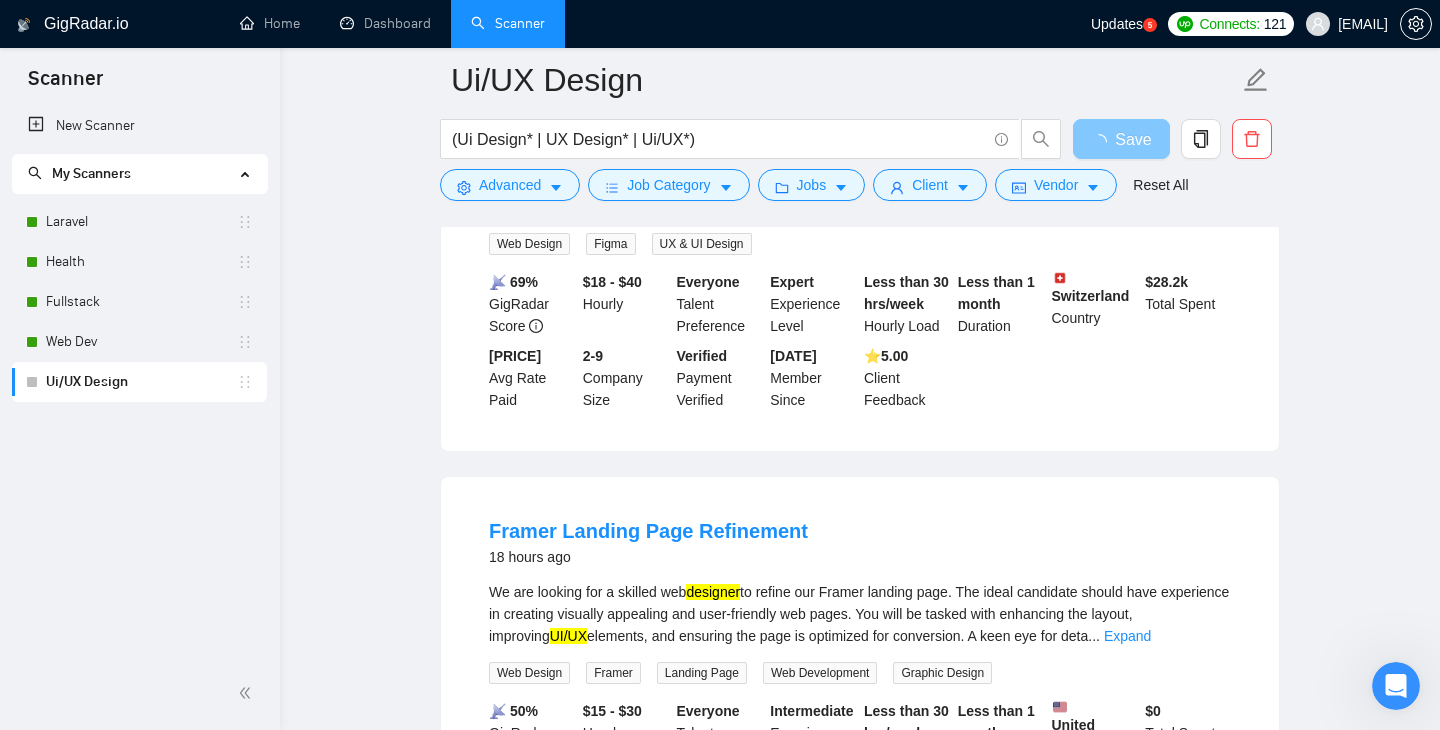 click on "Save" at bounding box center (1121, 139) 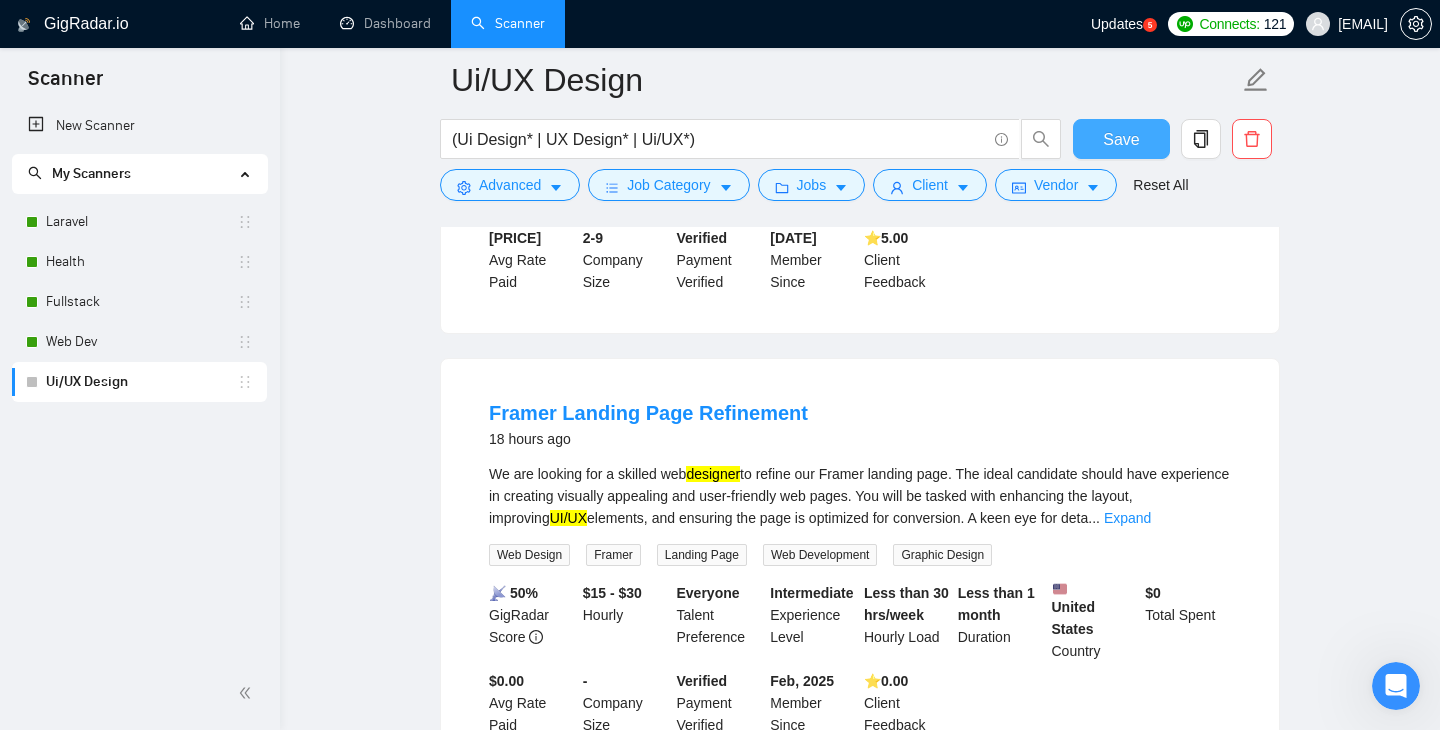 scroll, scrollTop: 4313, scrollLeft: 0, axis: vertical 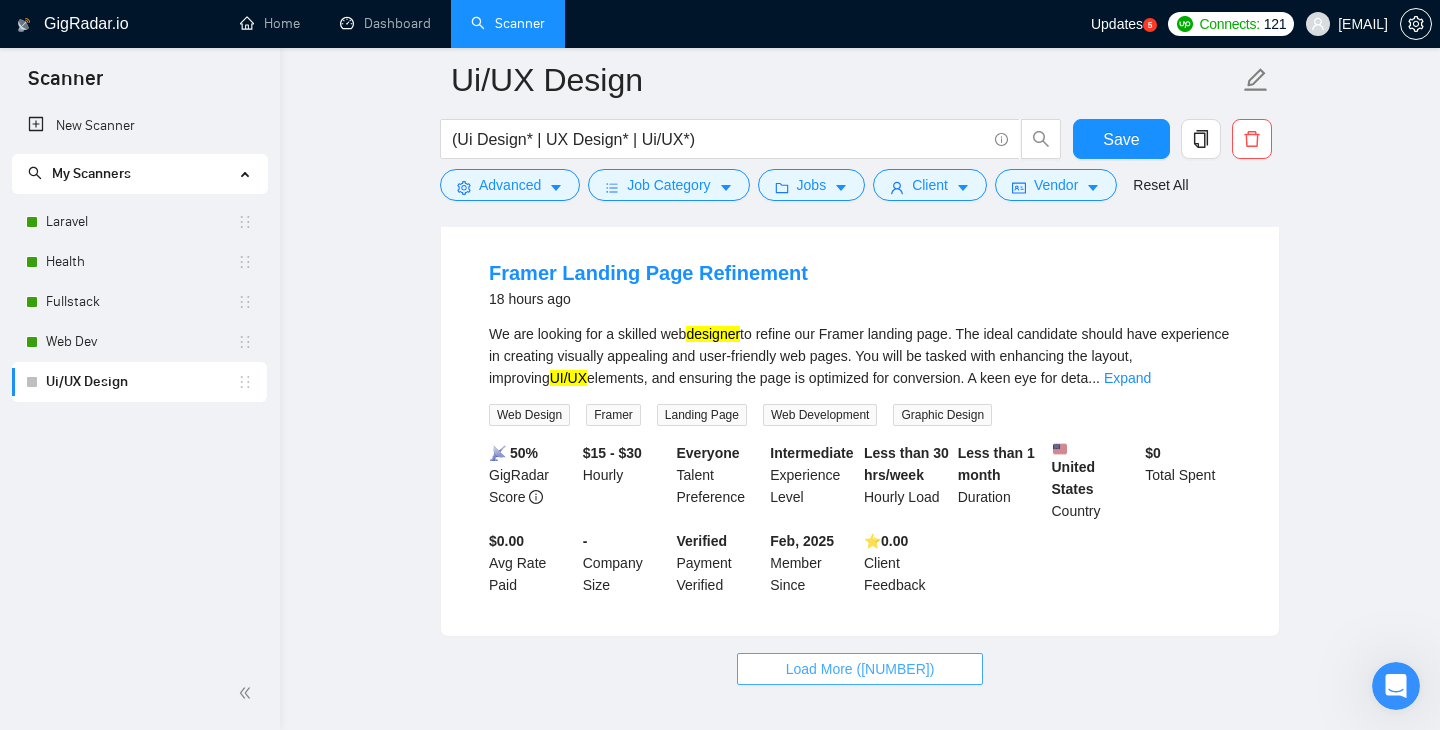 click on "Load More ([NUMBER])" at bounding box center [860, 669] 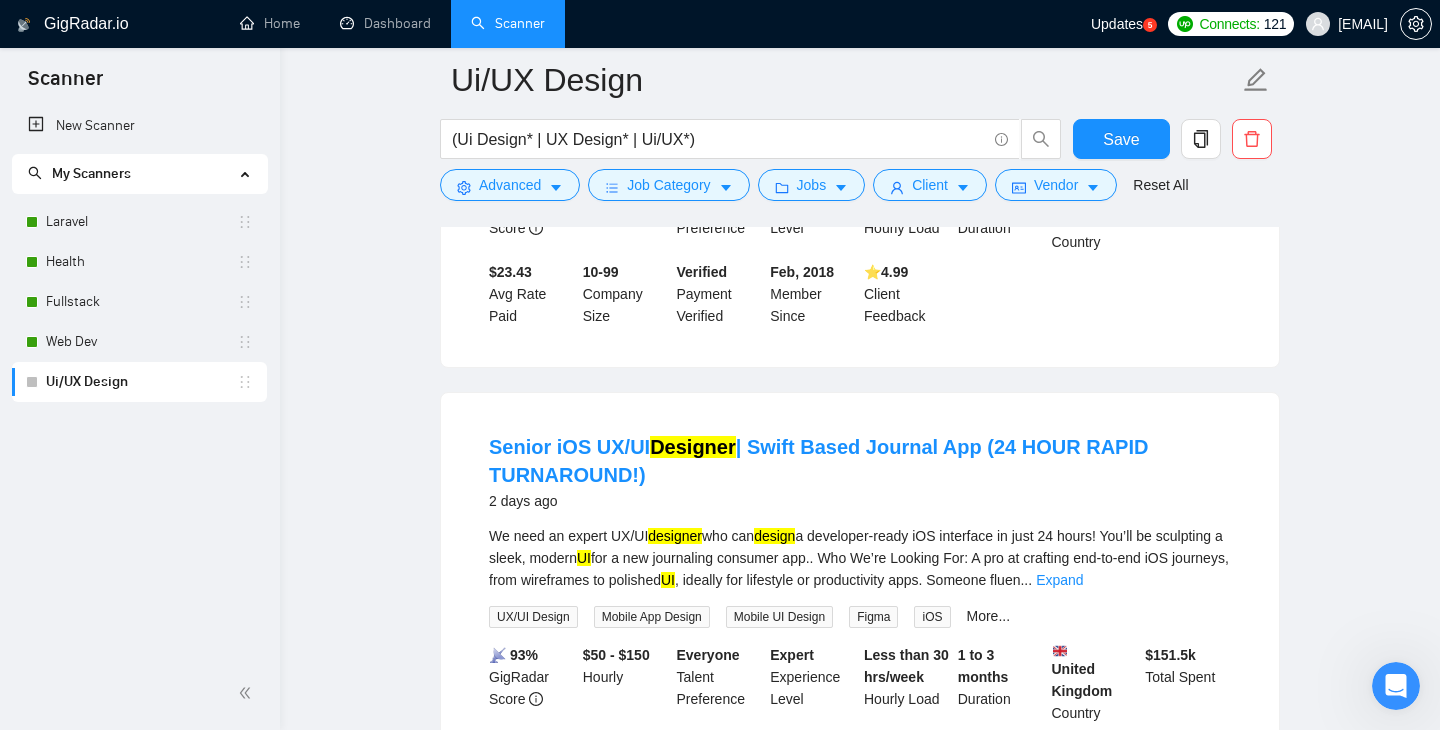 scroll, scrollTop: 8612, scrollLeft: 0, axis: vertical 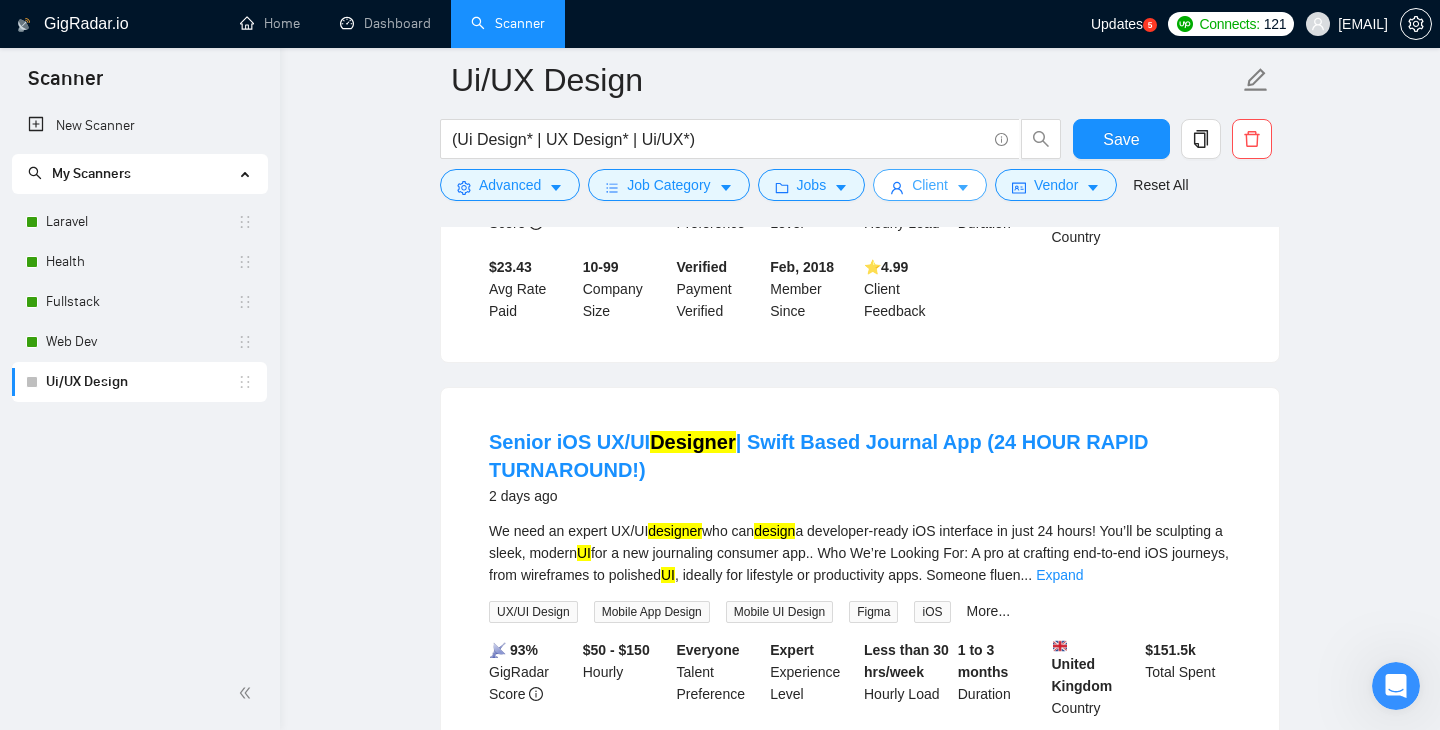 click 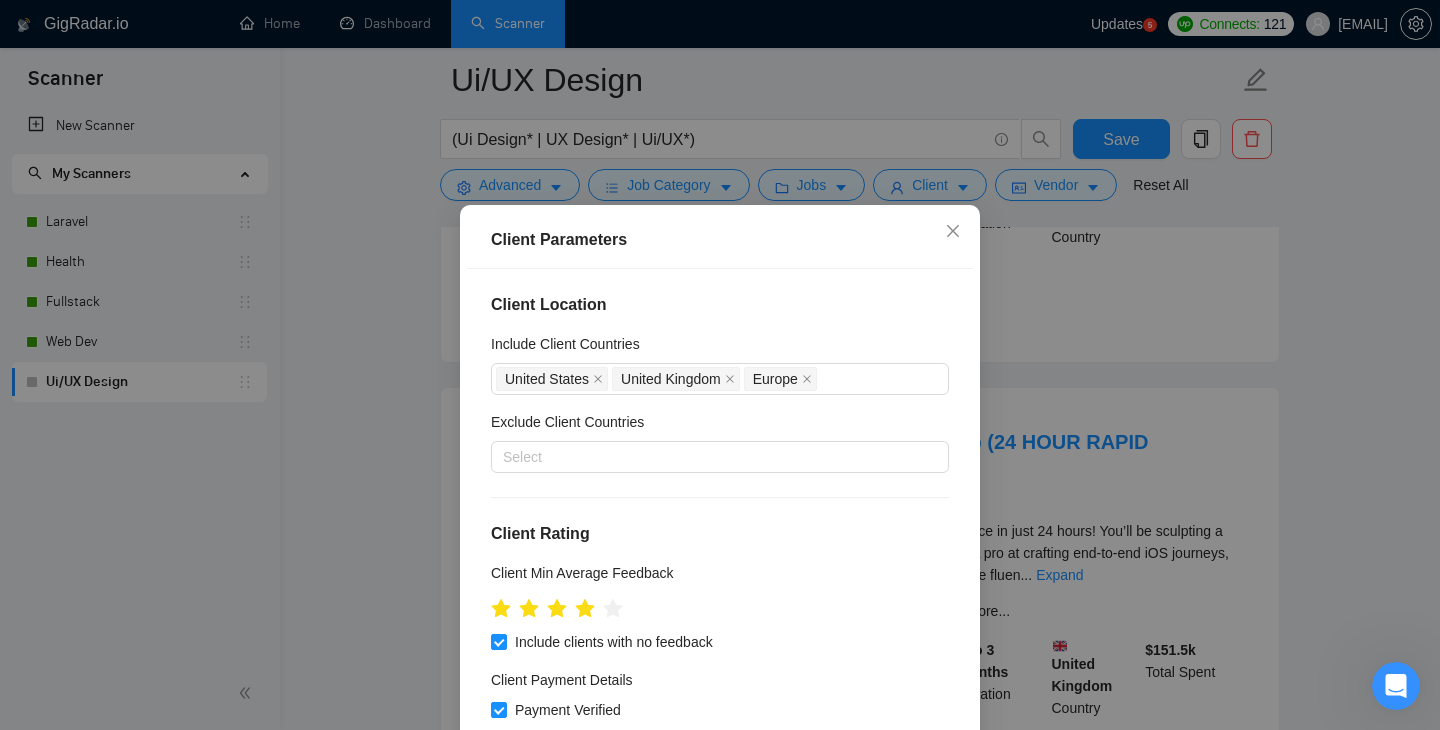 click on "Client Parameters Client Location Include Client Countries United States United Kingdom Europe   Exclude Client Countries   Select Client Rating Client Min Average Feedback Include clients with no feedback Client Payment Details Payment Verified Hire Rate Stats   Client Total Spent $ Min - $ Max Client Hire Rate New Mid Rates High Rates Max Rates     Avg Hourly Rate Paid New $ 20 Min - $ Max Include Clients without Sufficient History Client Profile Client Industry New   Any industry Client Company Size   Any company size Enterprise Clients New   Any clients Reset OK" at bounding box center (720, 365) 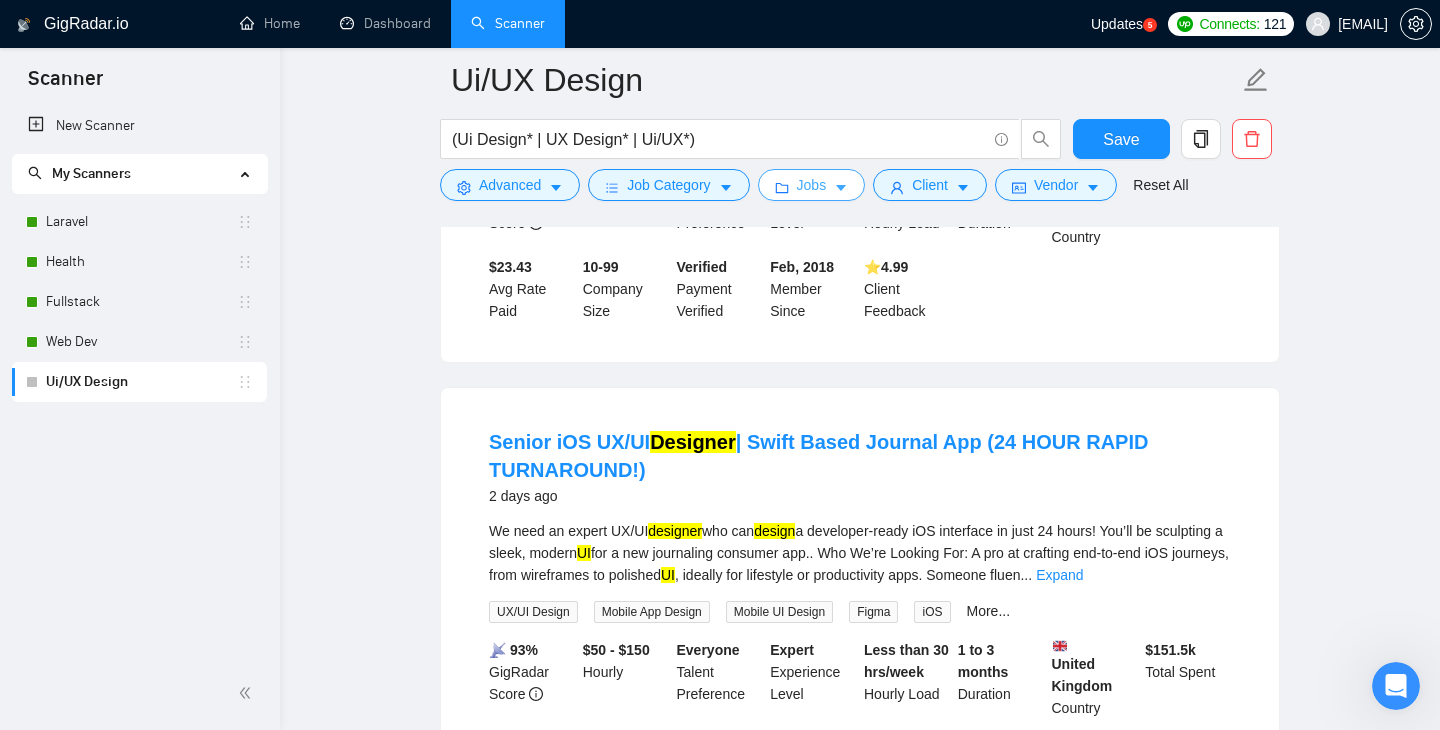 click on "Jobs" at bounding box center (812, 185) 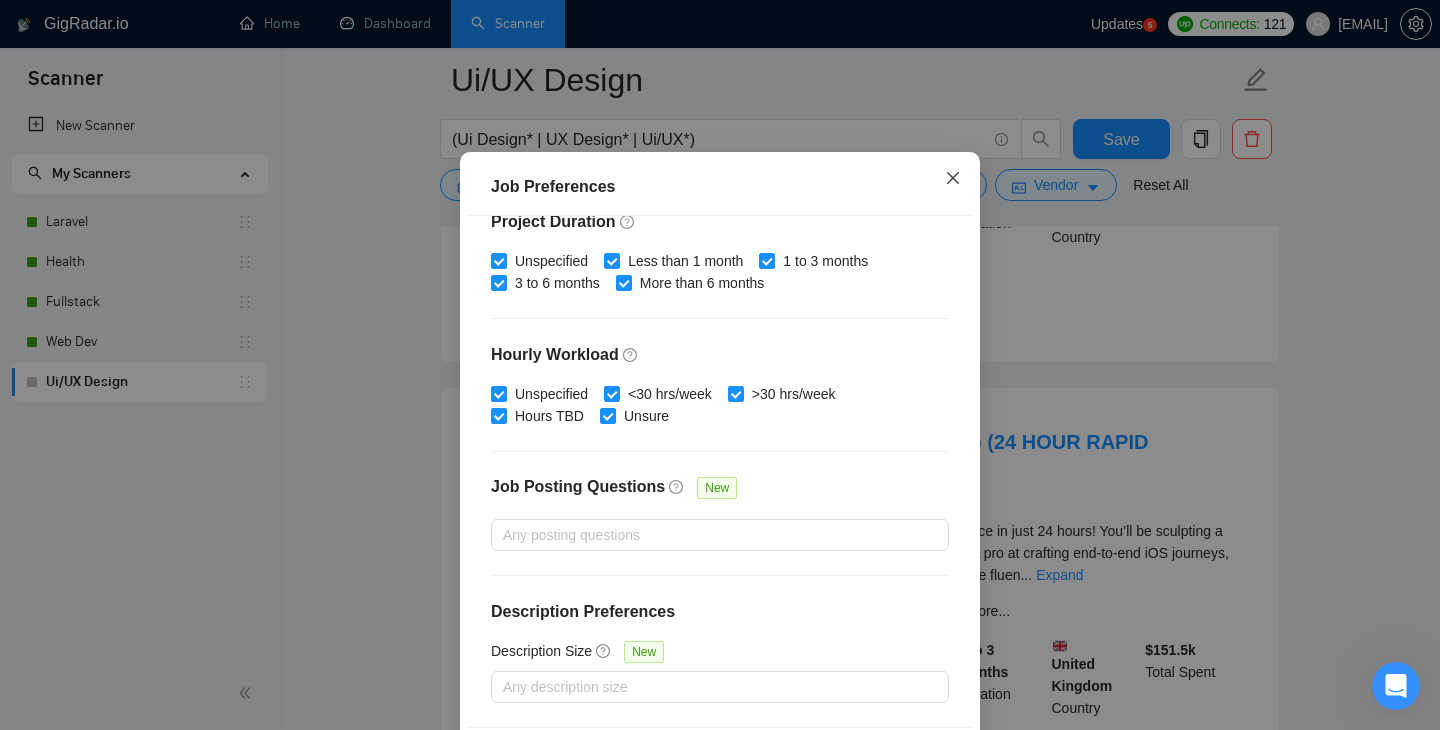 click 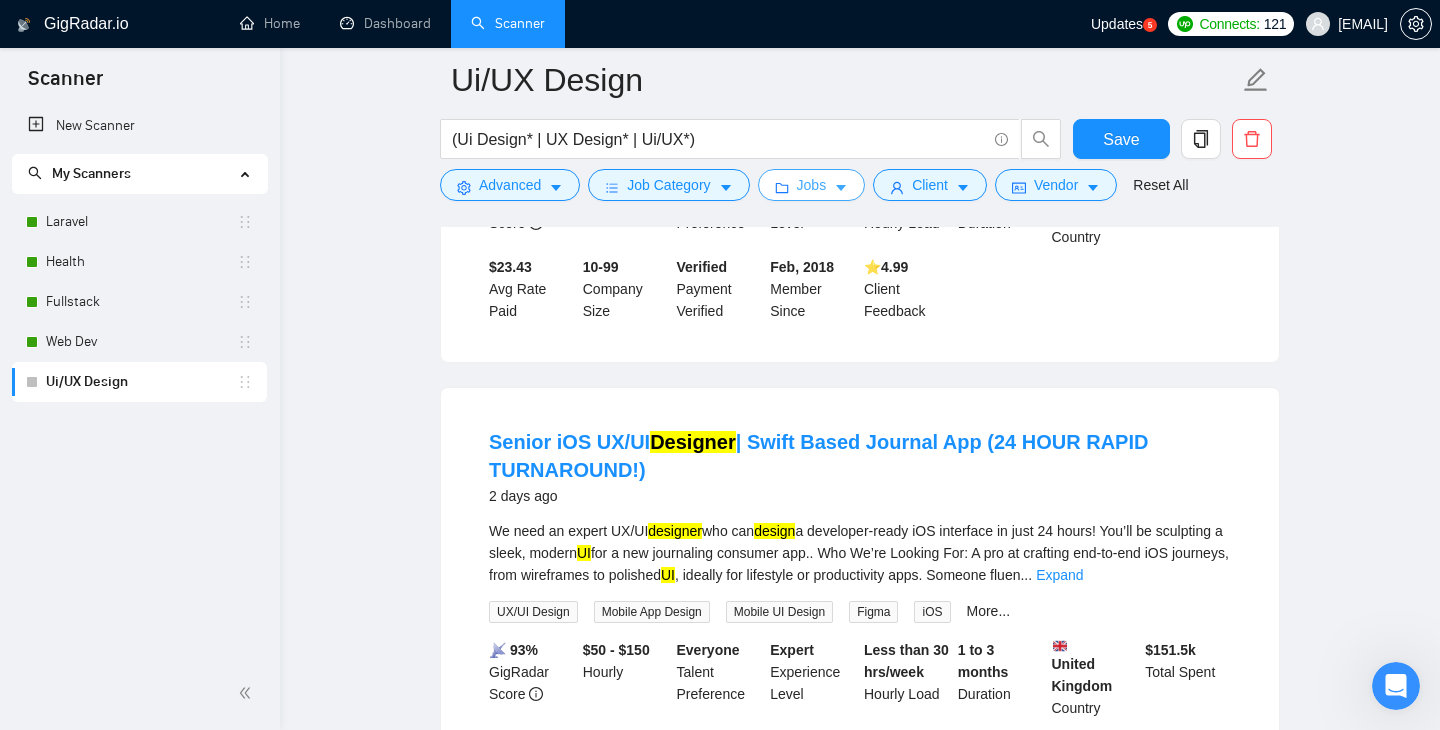 click 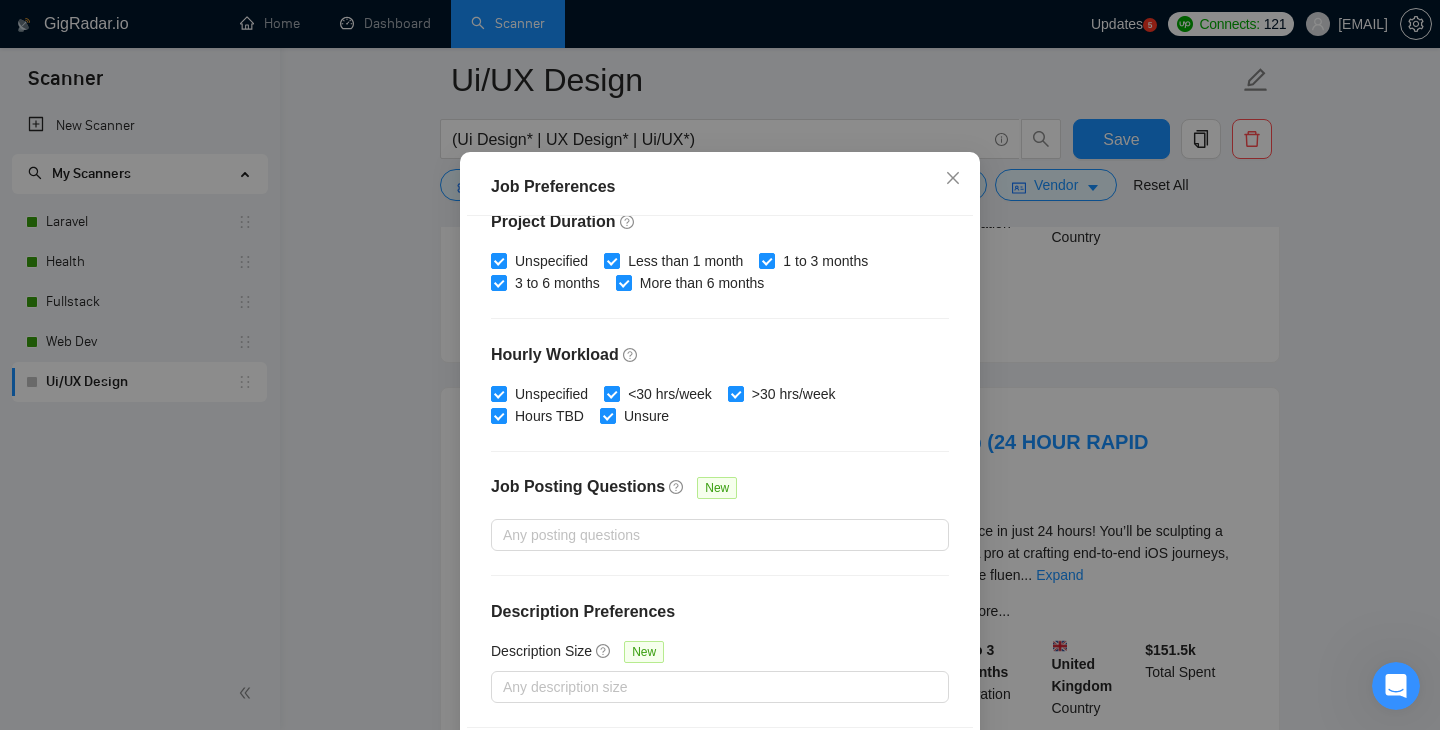 click on "Job Preferences Budget Project Type All Fixed Price Hourly Rate   Fixed Price Budget $ 1000 Min - $ Max Estimate Fixed Price When It’s Not Available New   Hourly Rate Price Budget $ 20 Min - $ Max Estimate Hourly Rate When It’s Not Available New Include Budget Placeholders Include Jobs with Unspecified Budget   Connects Price New Min - Max Project Duration   Unspecified Less than 1 month 1 to 3 months 3 to 6 months More than 6 months Hourly Workload   Unspecified <30 hrs/week >30 hrs/week Hours TBD Unsure Job Posting Questions New   Any posting questions Description Preferences Description Size New   Any description size Reset OK" at bounding box center (720, 365) 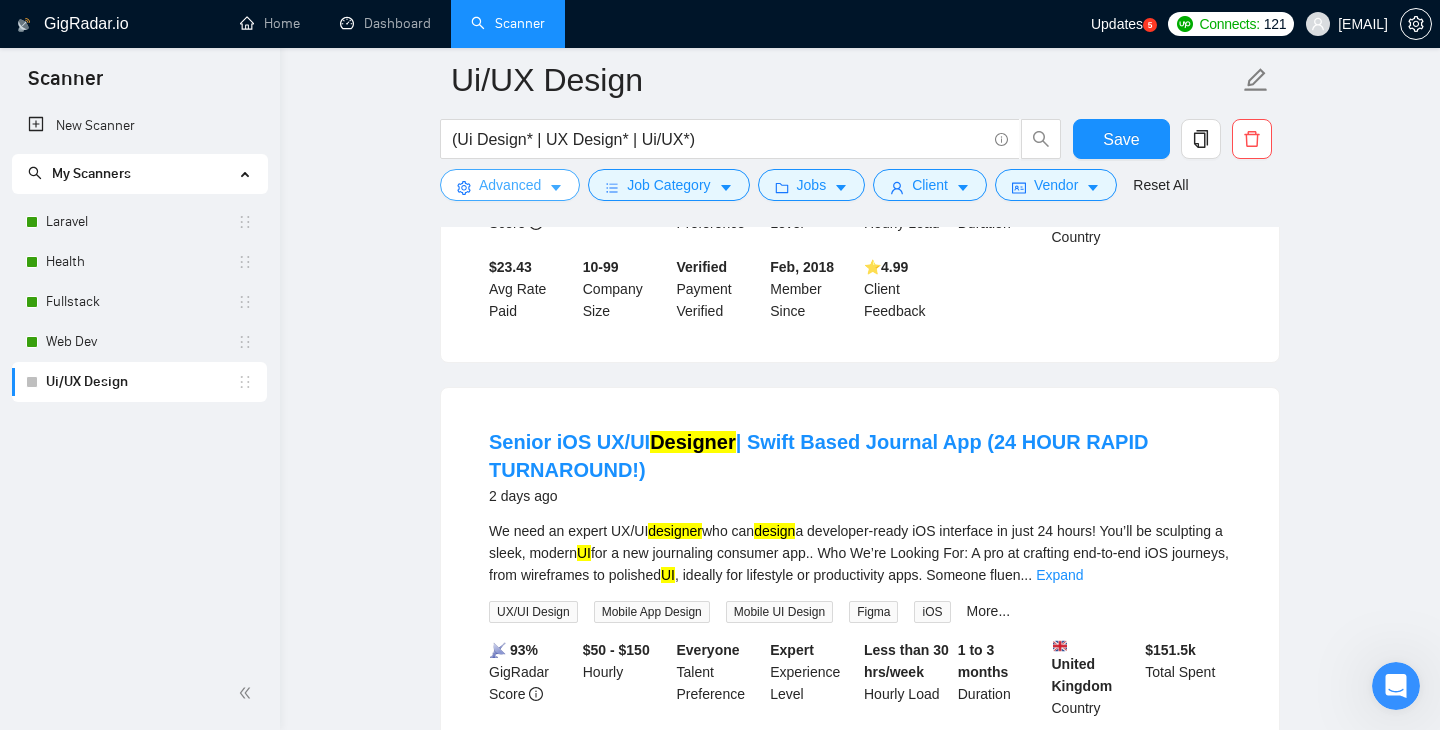 click 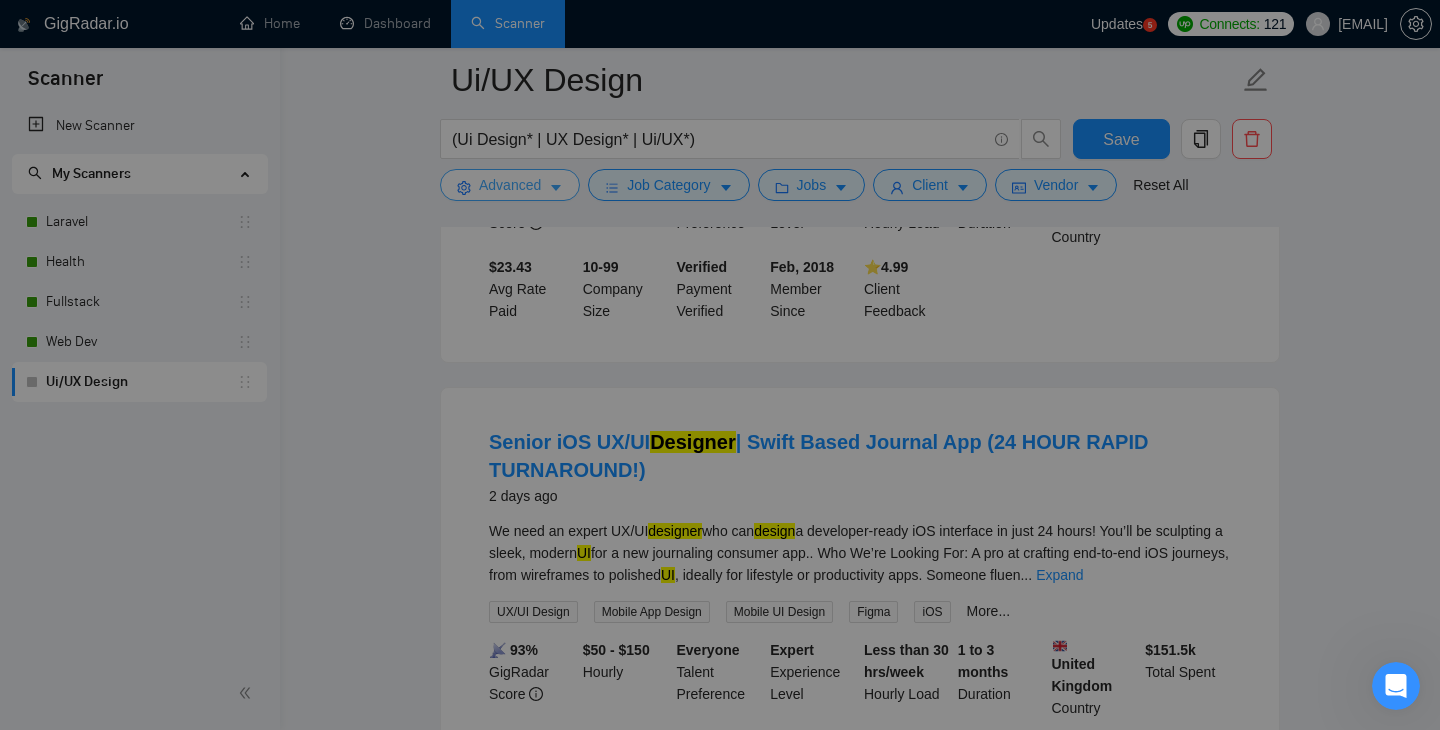 scroll, scrollTop: 0, scrollLeft: 737, axis: horizontal 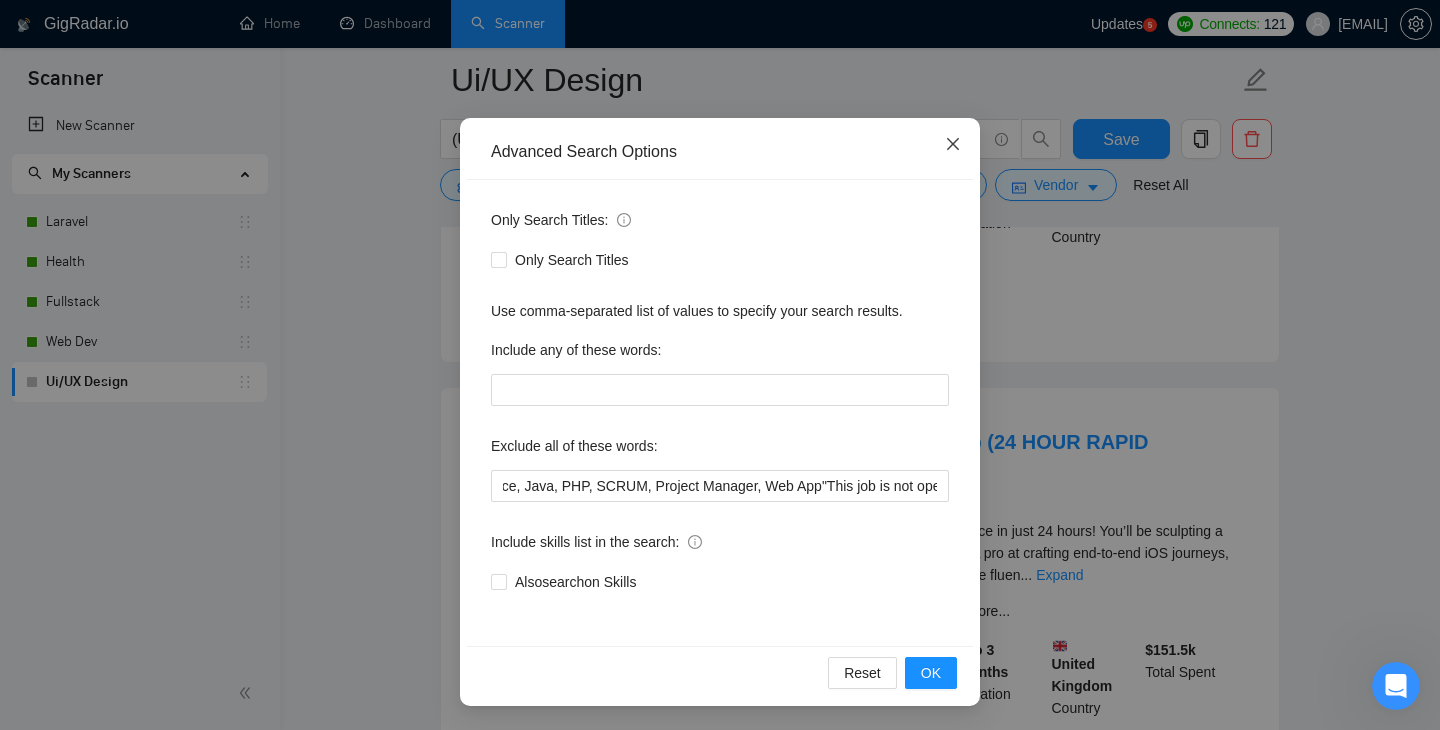 click 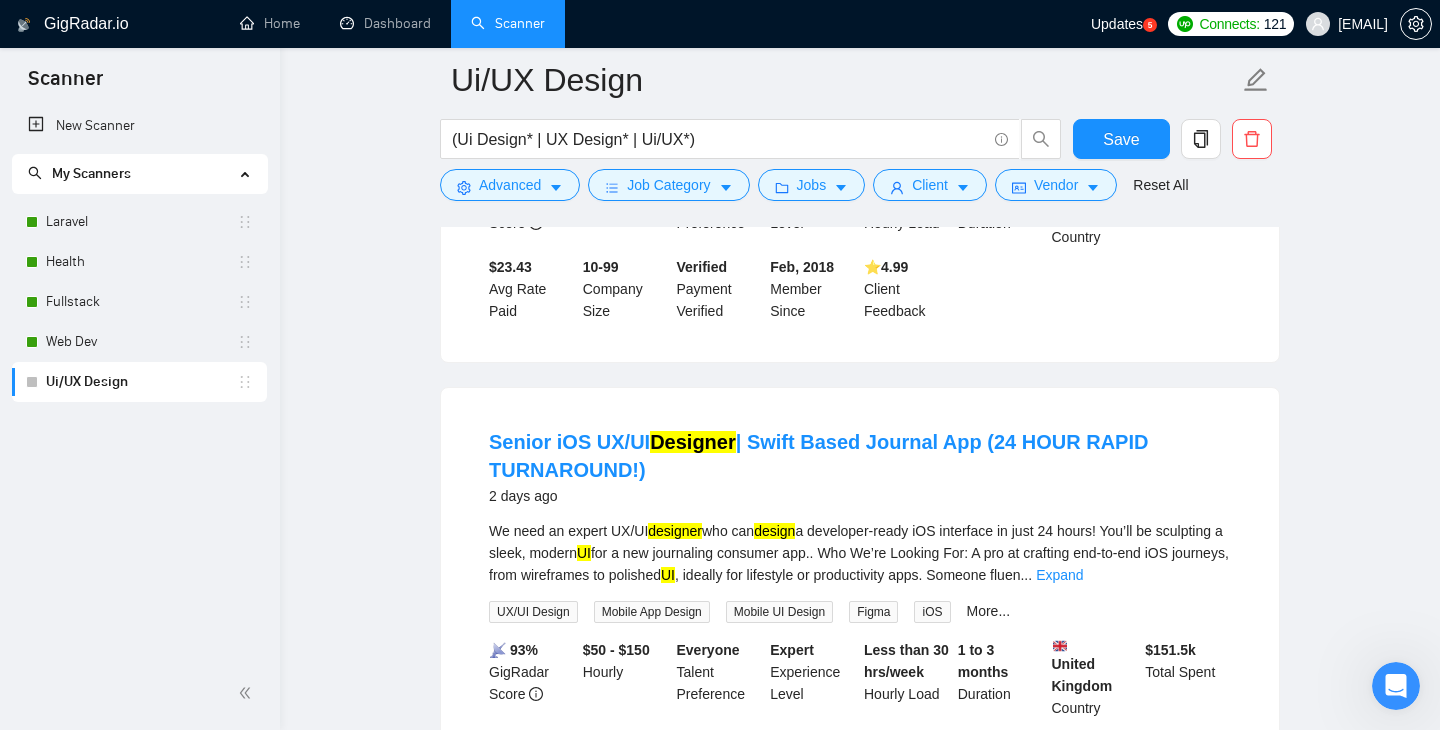 scroll, scrollTop: 3, scrollLeft: 0, axis: vertical 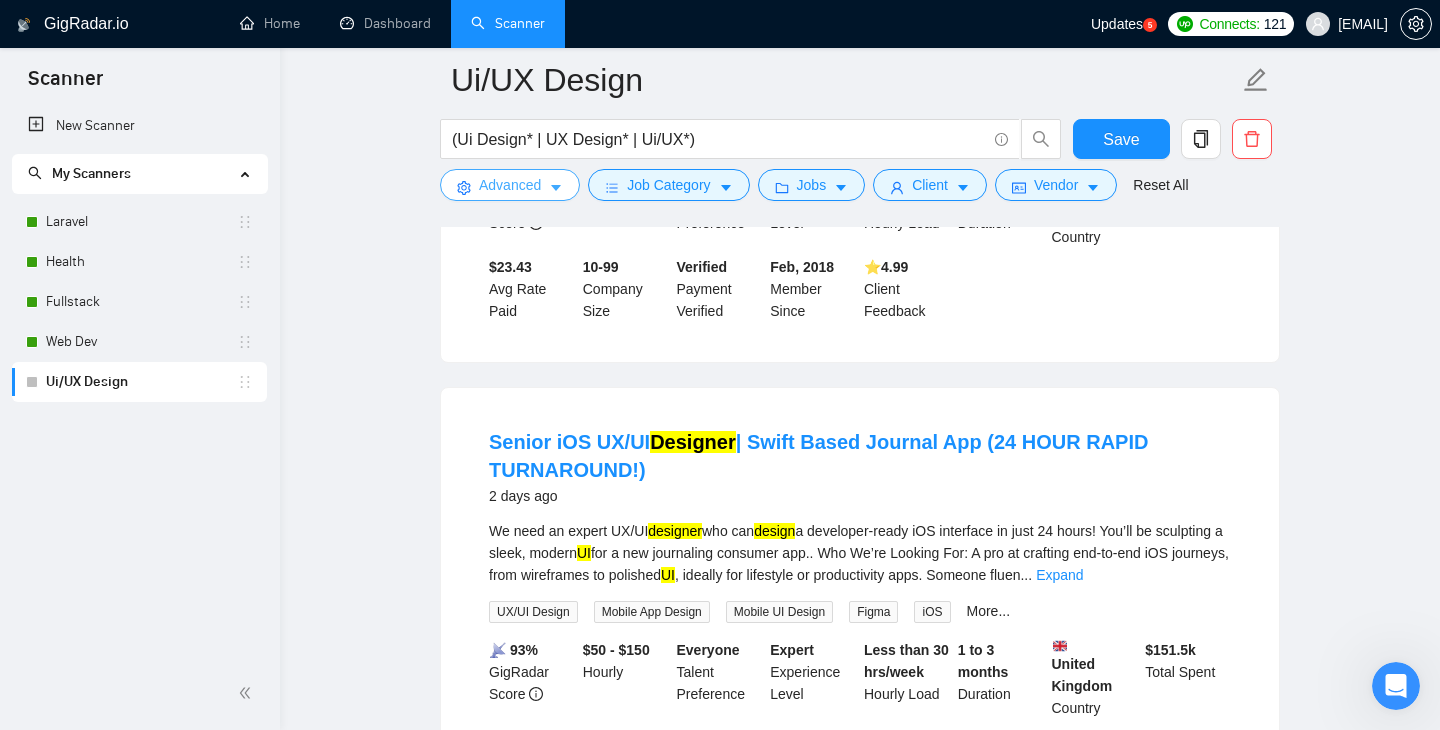 click 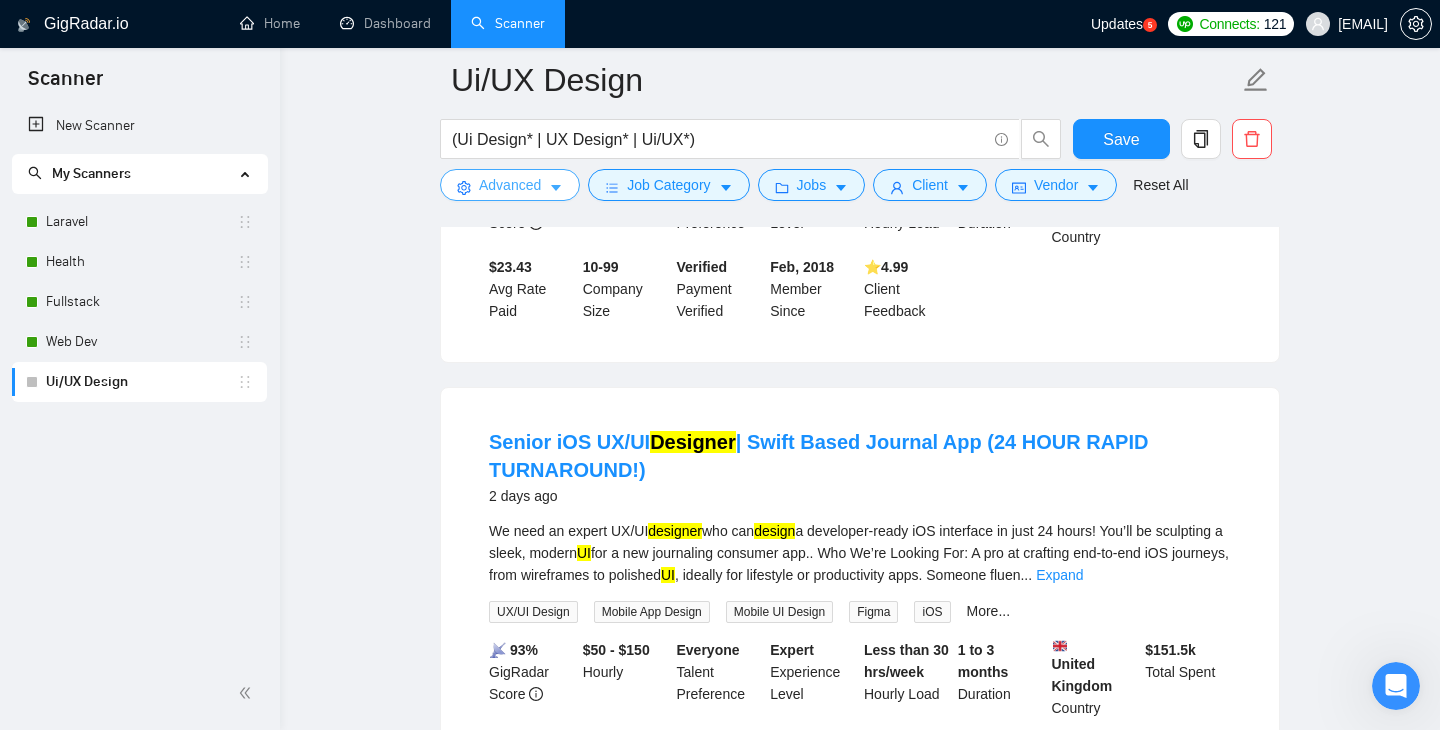 scroll, scrollTop: 0, scrollLeft: 737, axis: horizontal 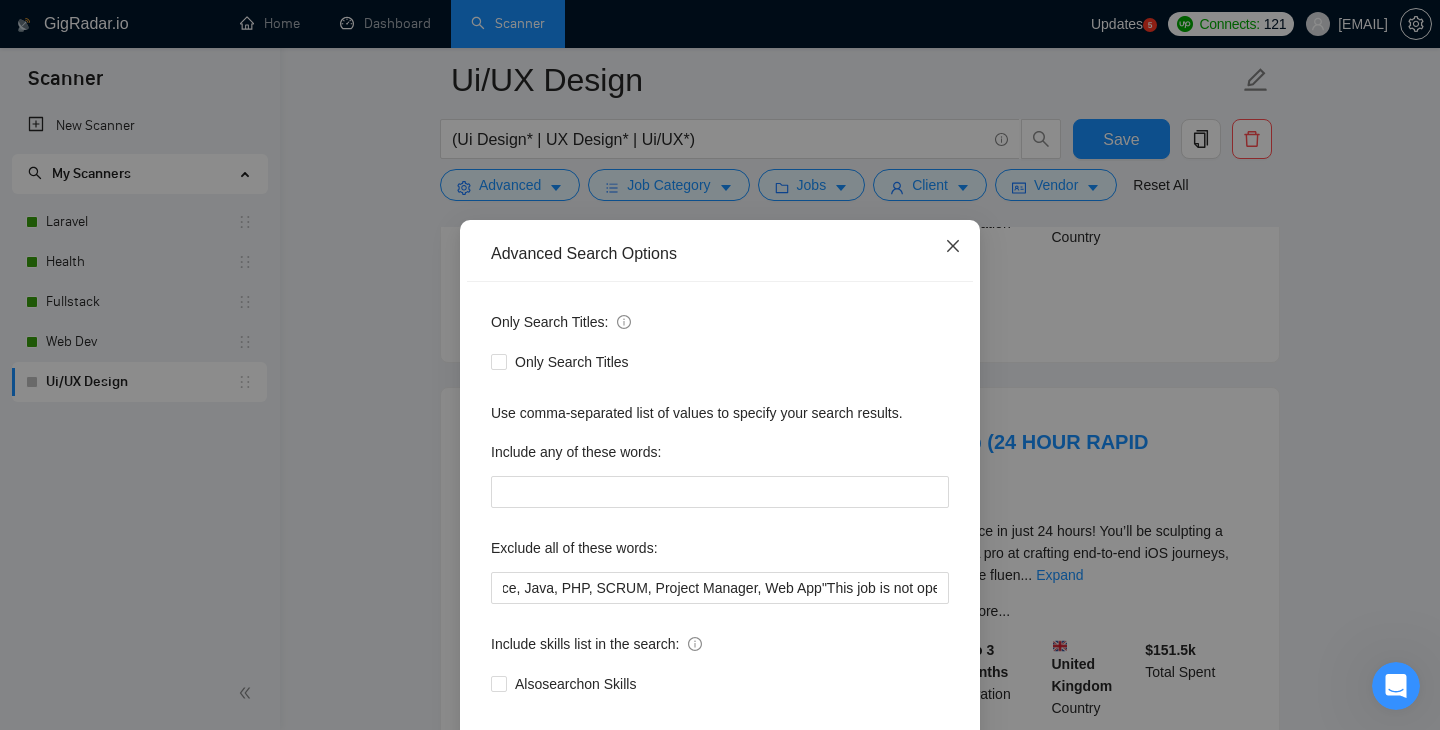 click 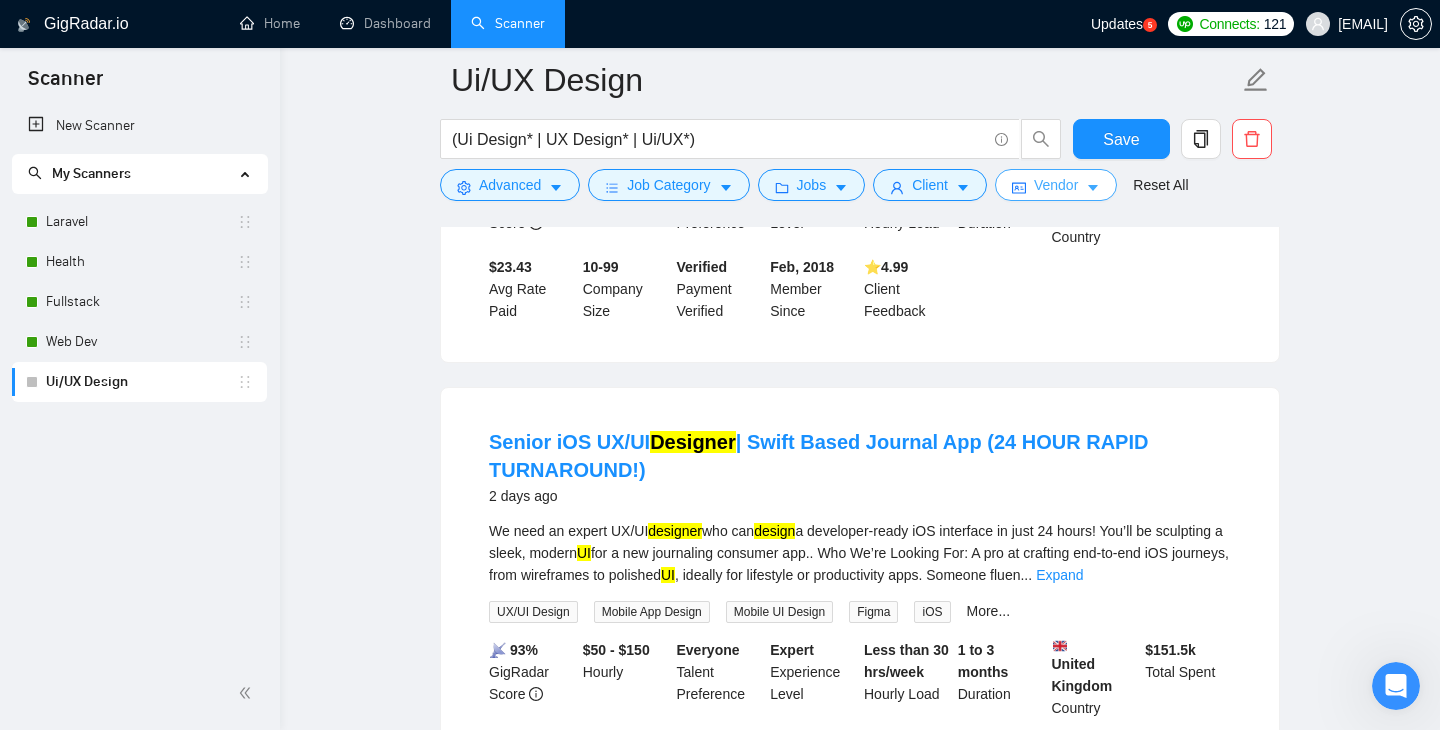 click 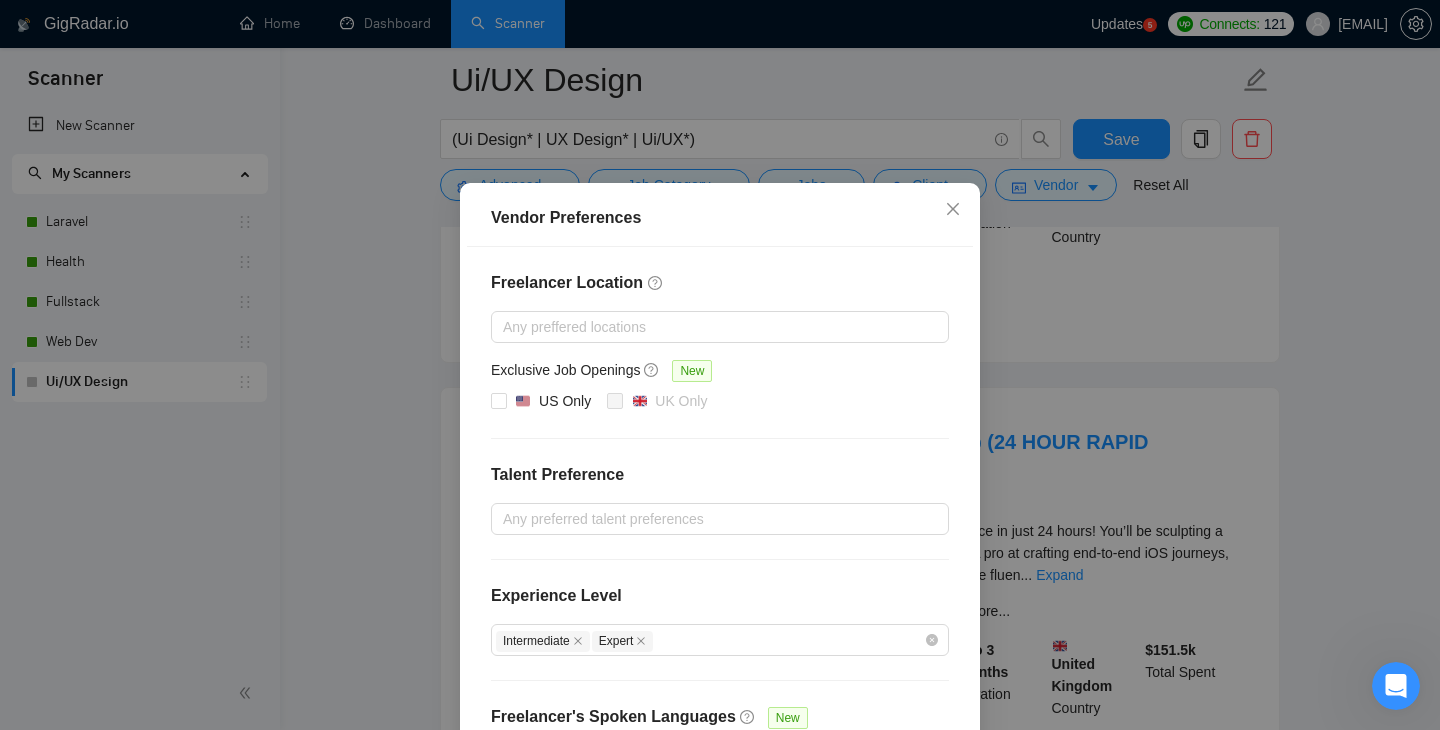 scroll, scrollTop: 0, scrollLeft: 0, axis: both 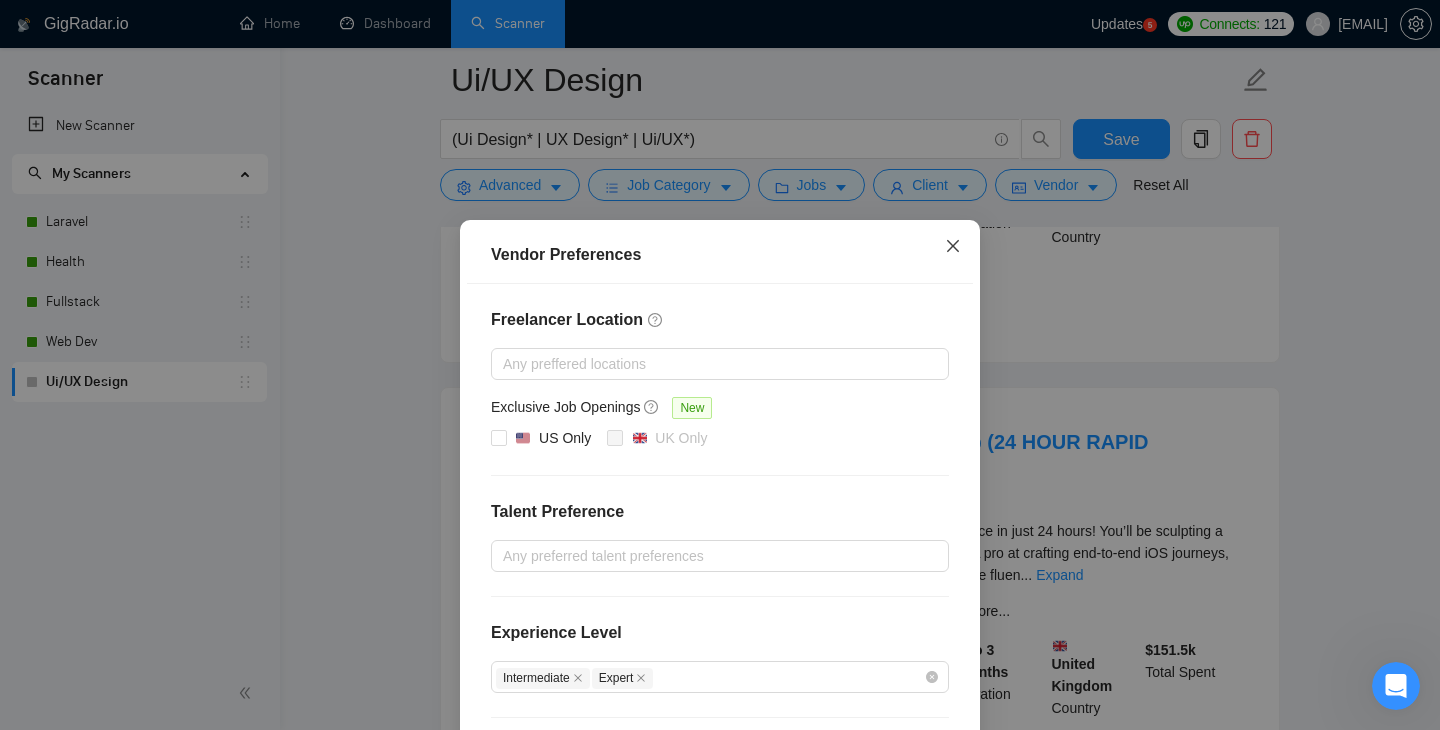 click 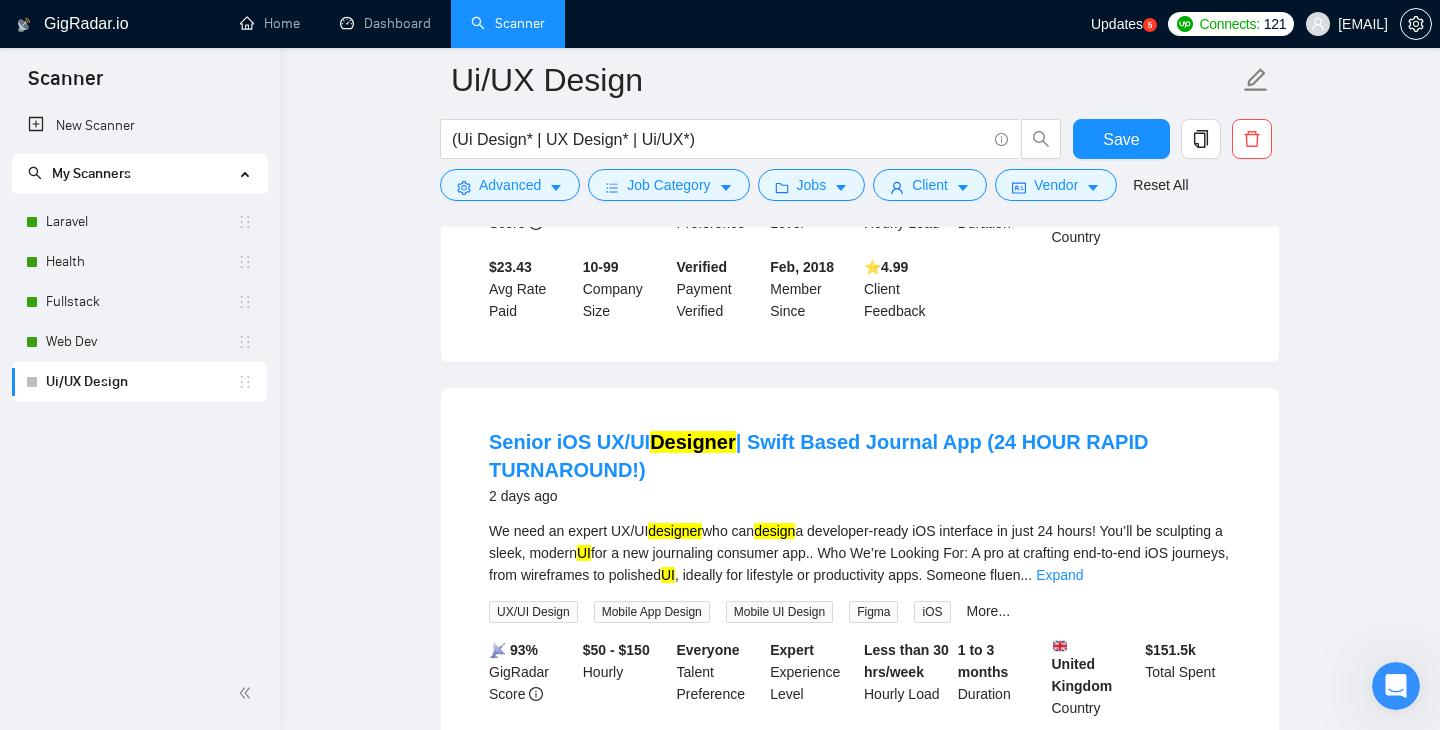 click on "Updates" at bounding box center [1117, 24] 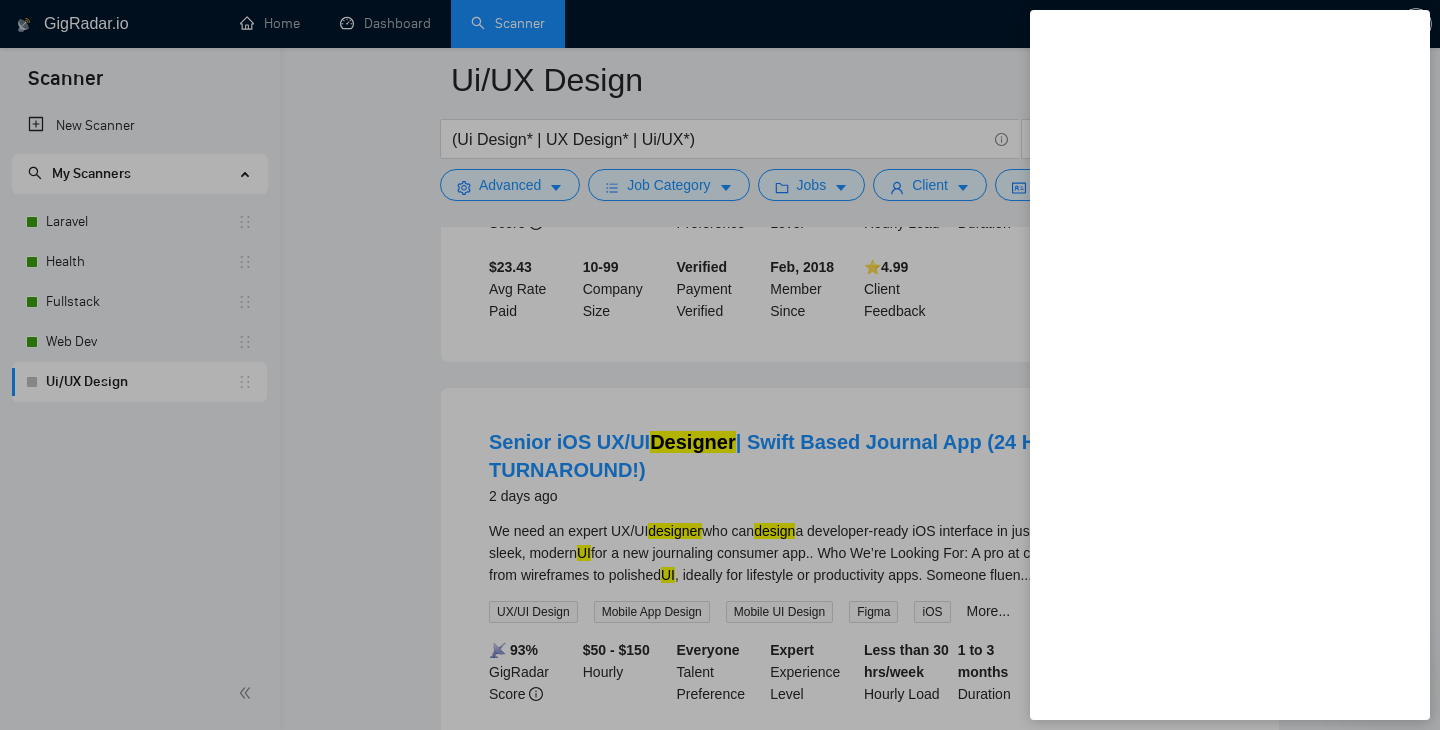 click at bounding box center [720, 365] 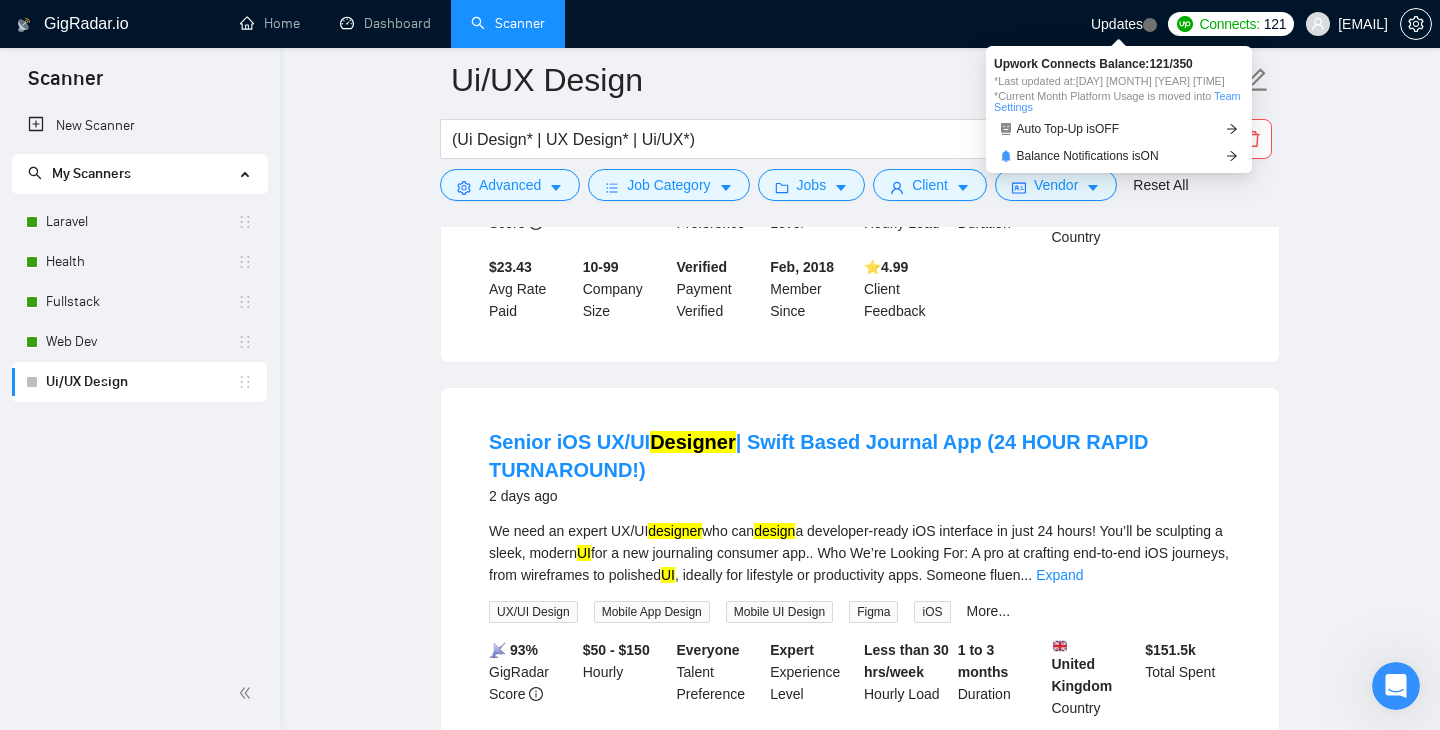 click on "Team Settings" at bounding box center (1117, 101) 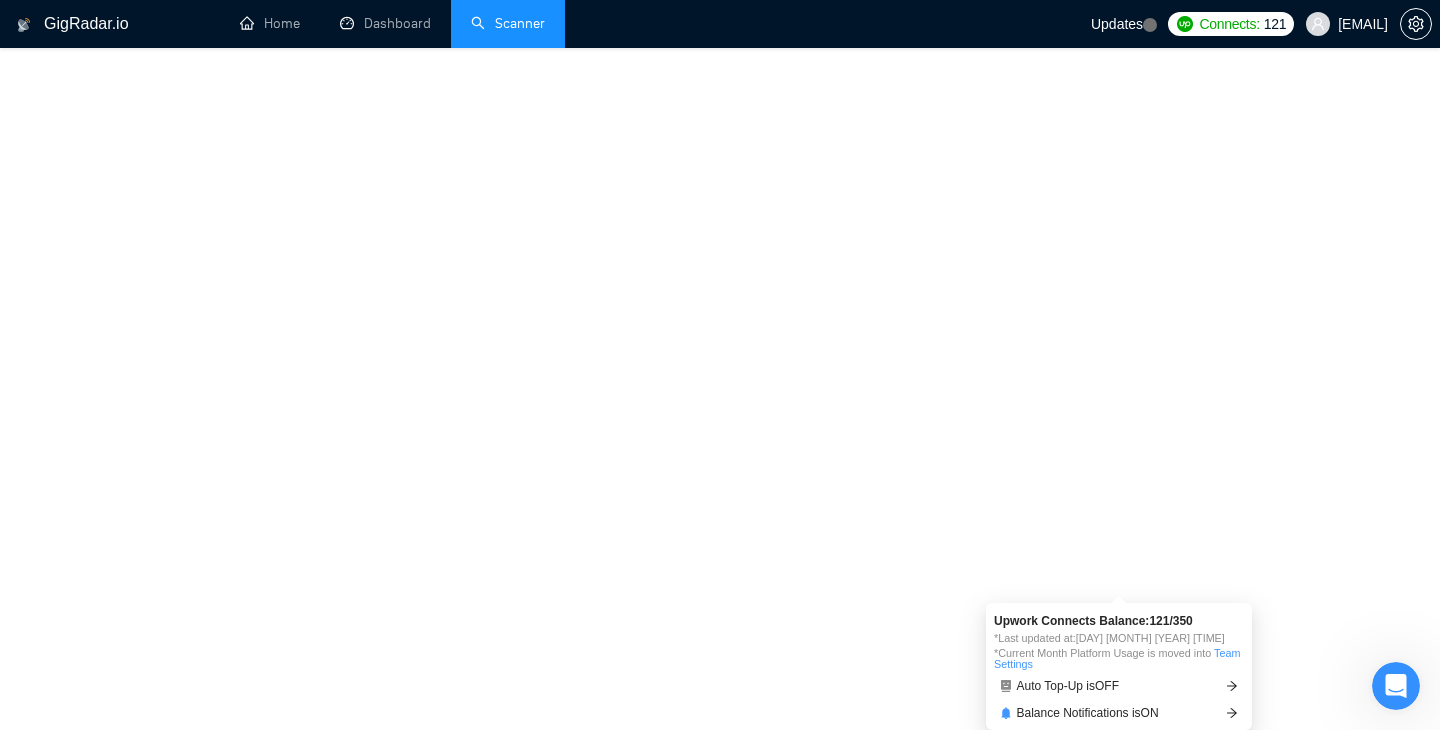 scroll, scrollTop: 0, scrollLeft: 0, axis: both 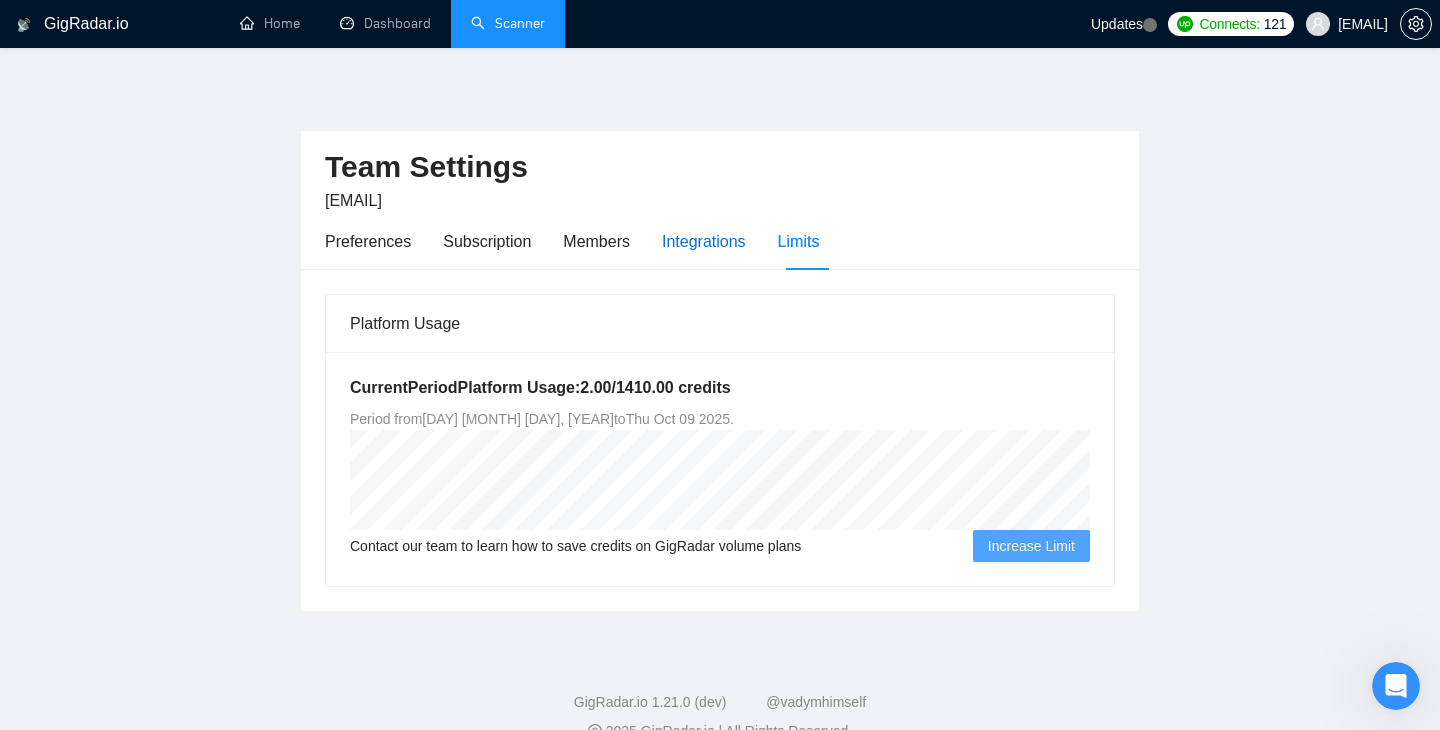 click on "Integrations" at bounding box center [704, 241] 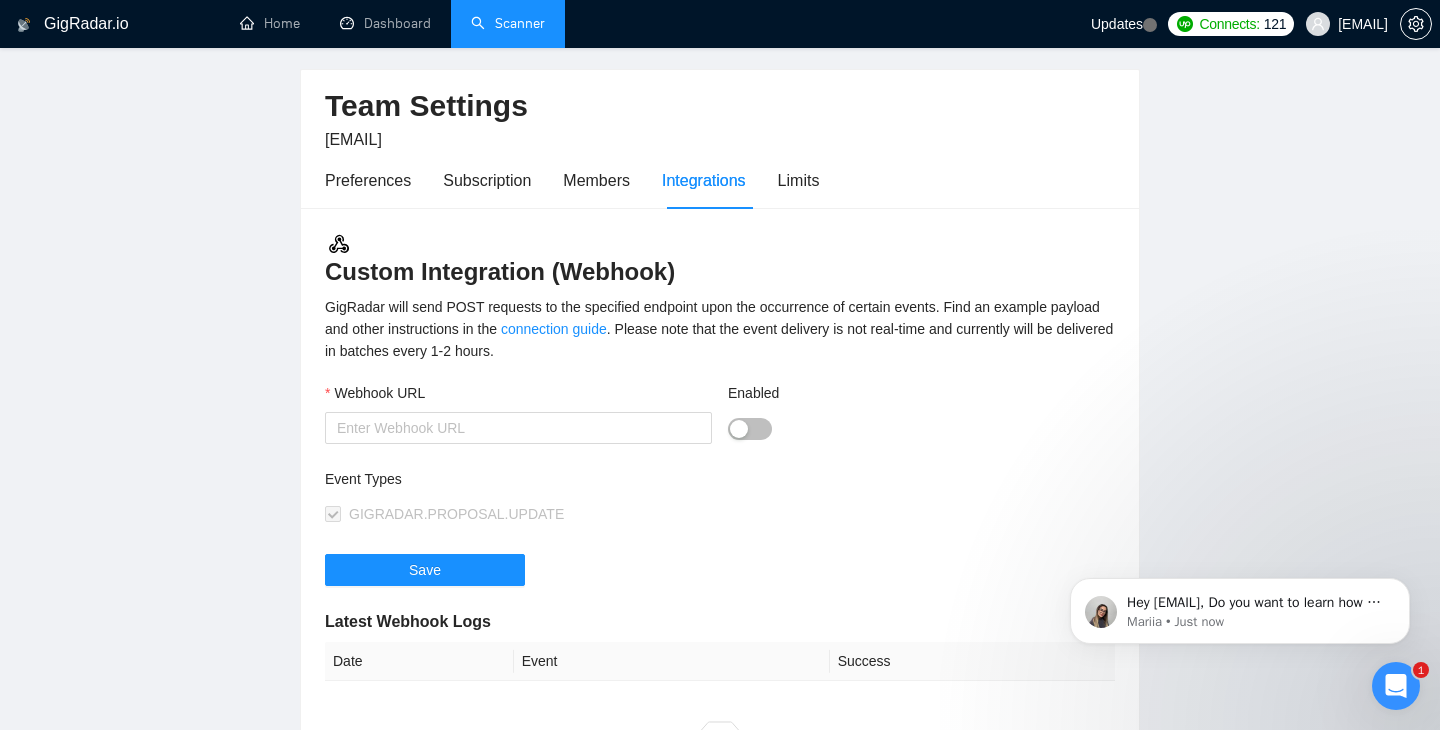 scroll, scrollTop: 0, scrollLeft: 0, axis: both 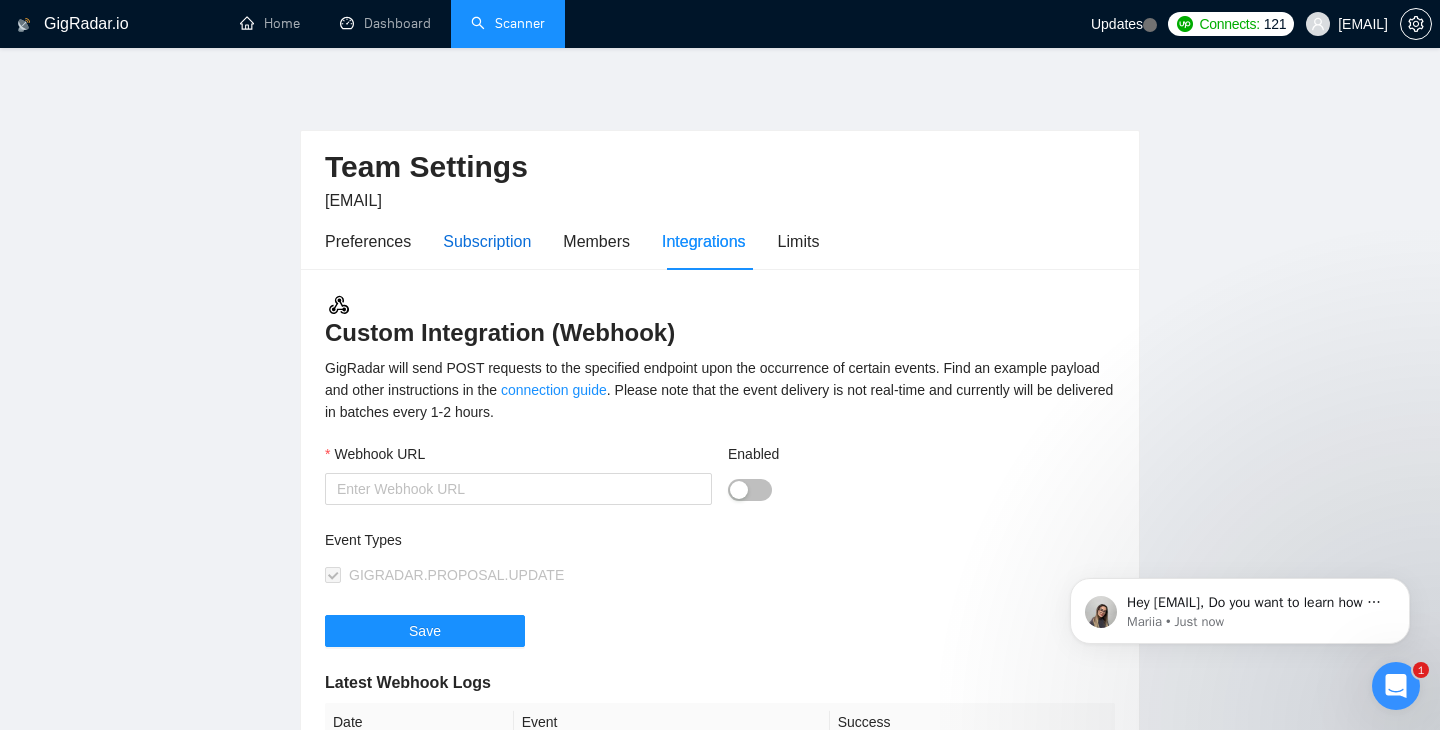 click on "Subscription" at bounding box center (487, 241) 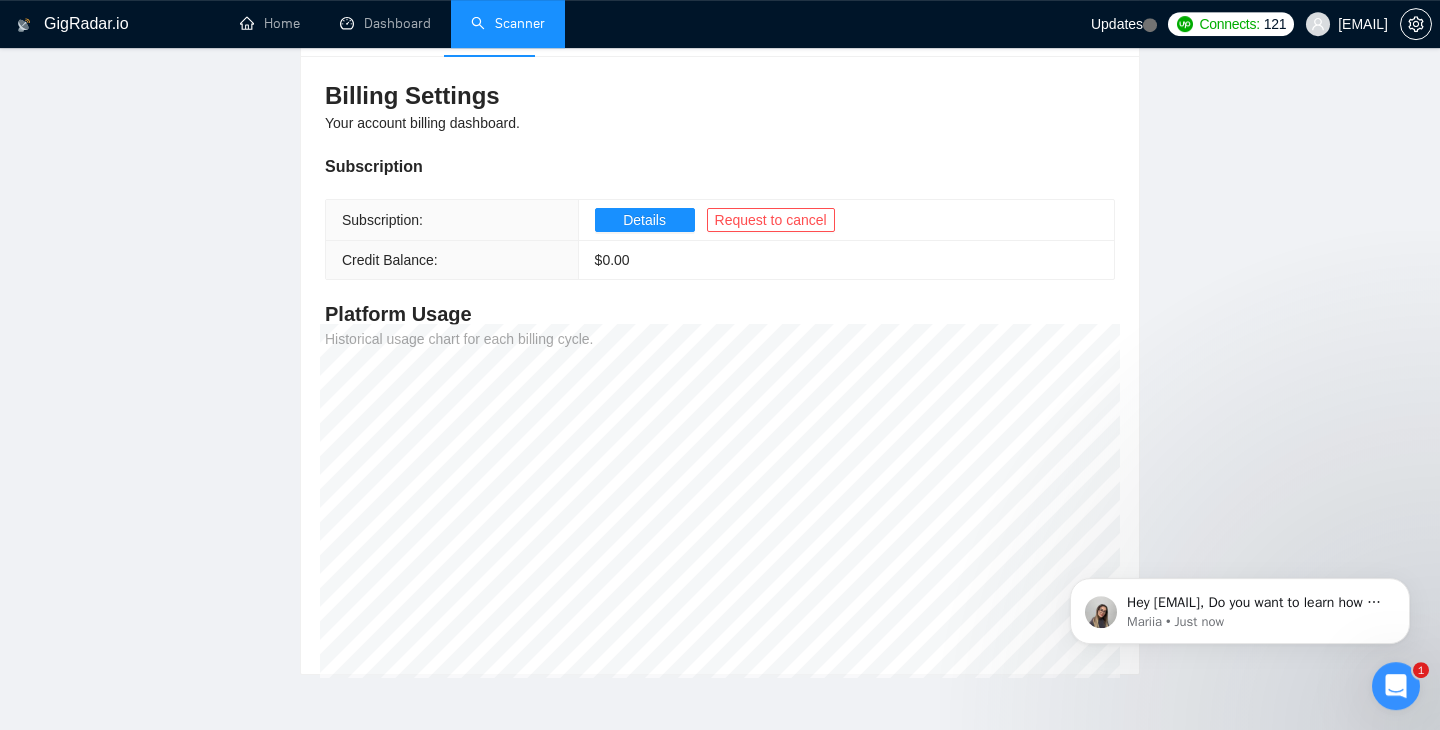 scroll, scrollTop: 0, scrollLeft: 0, axis: both 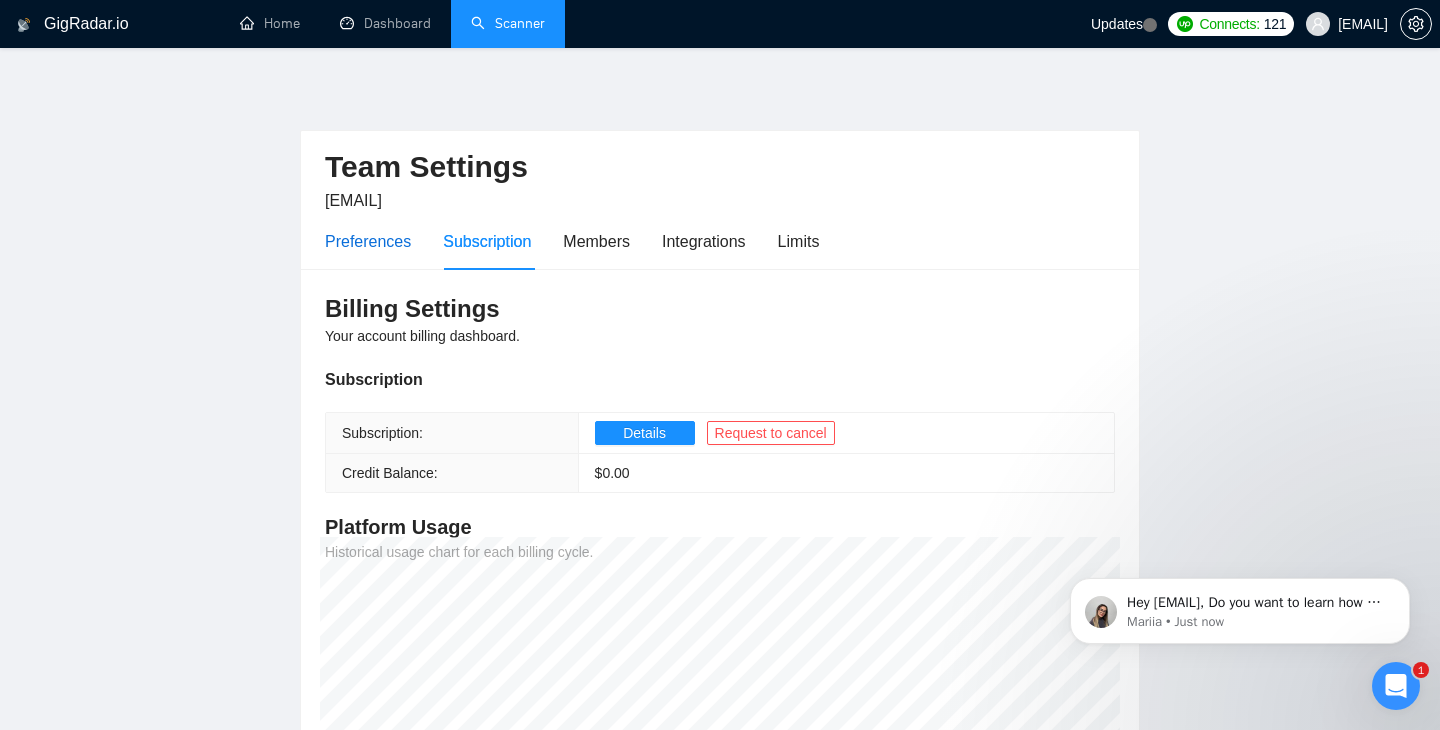 click on "Preferences" at bounding box center (368, 241) 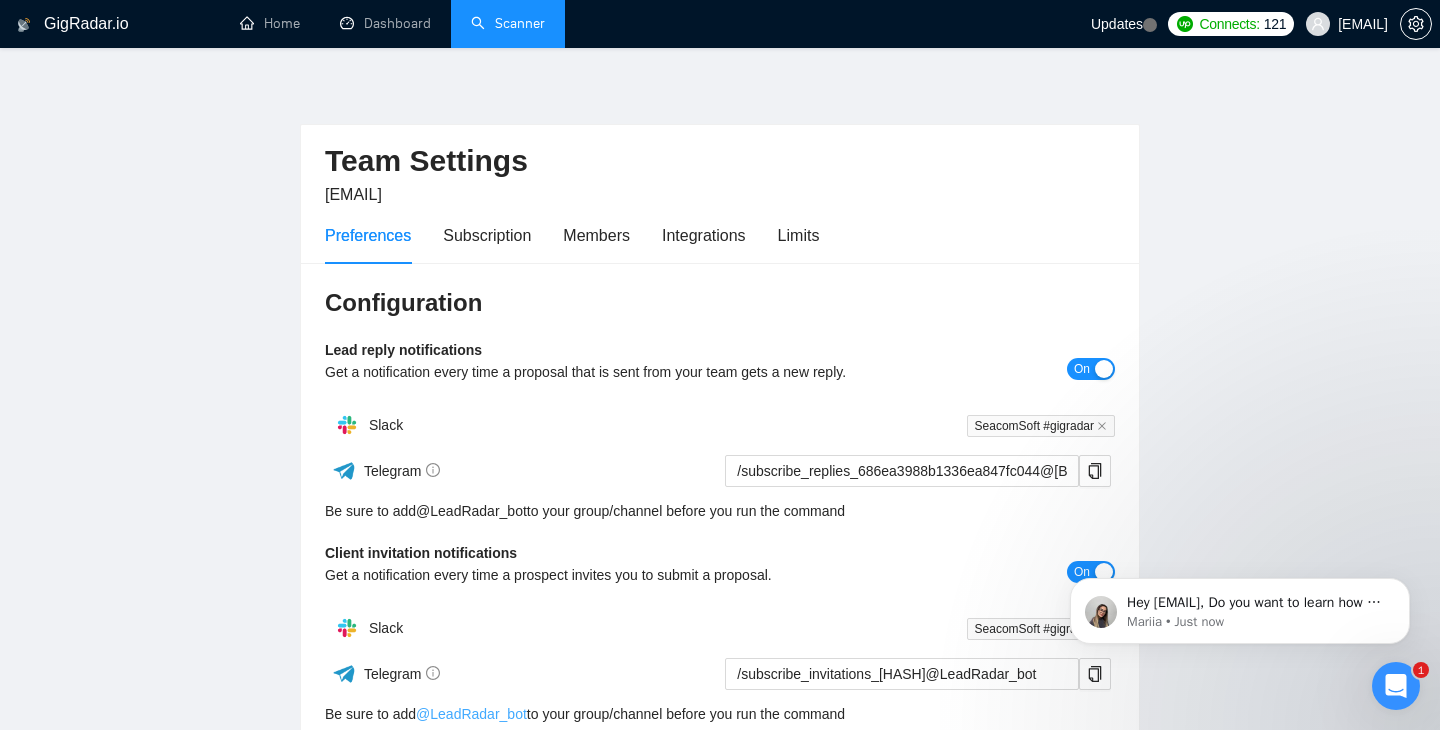 scroll, scrollTop: 0, scrollLeft: 0, axis: both 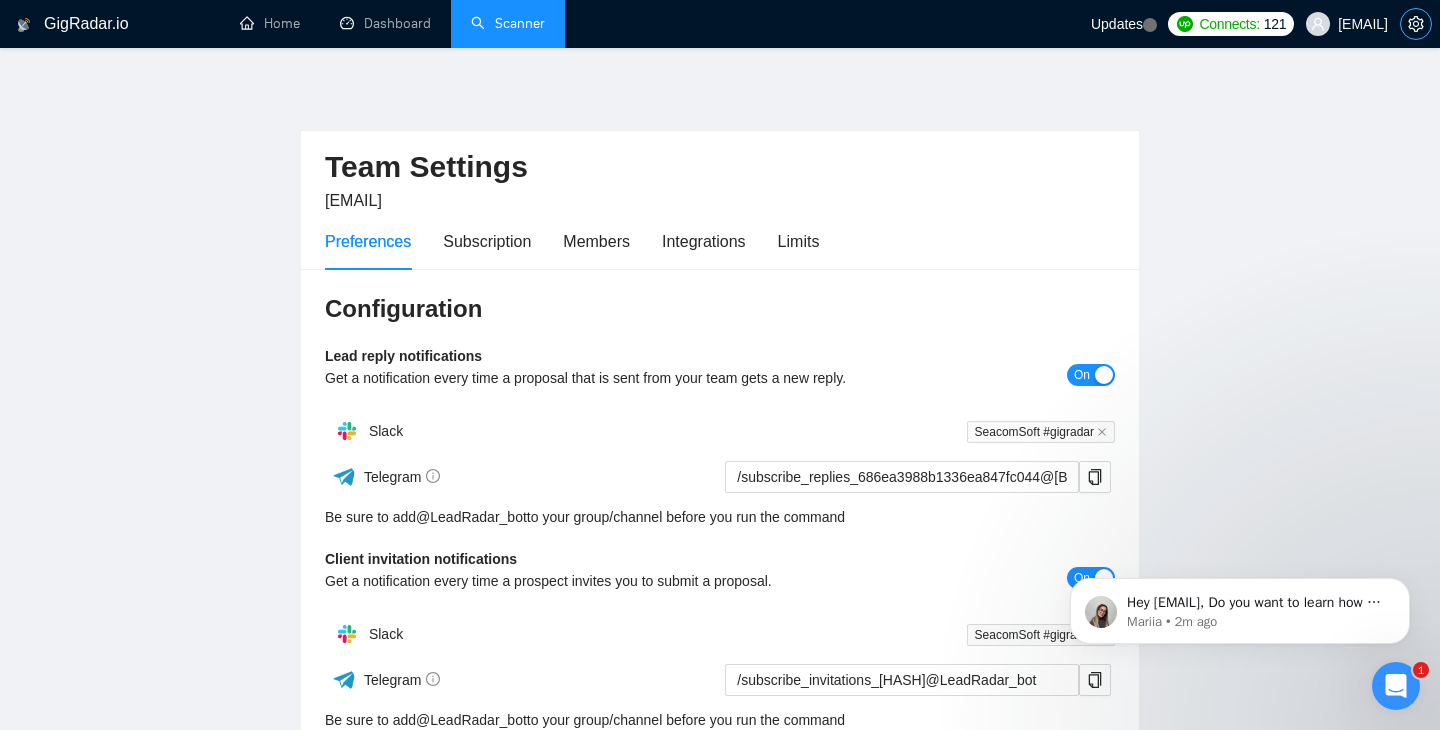 click 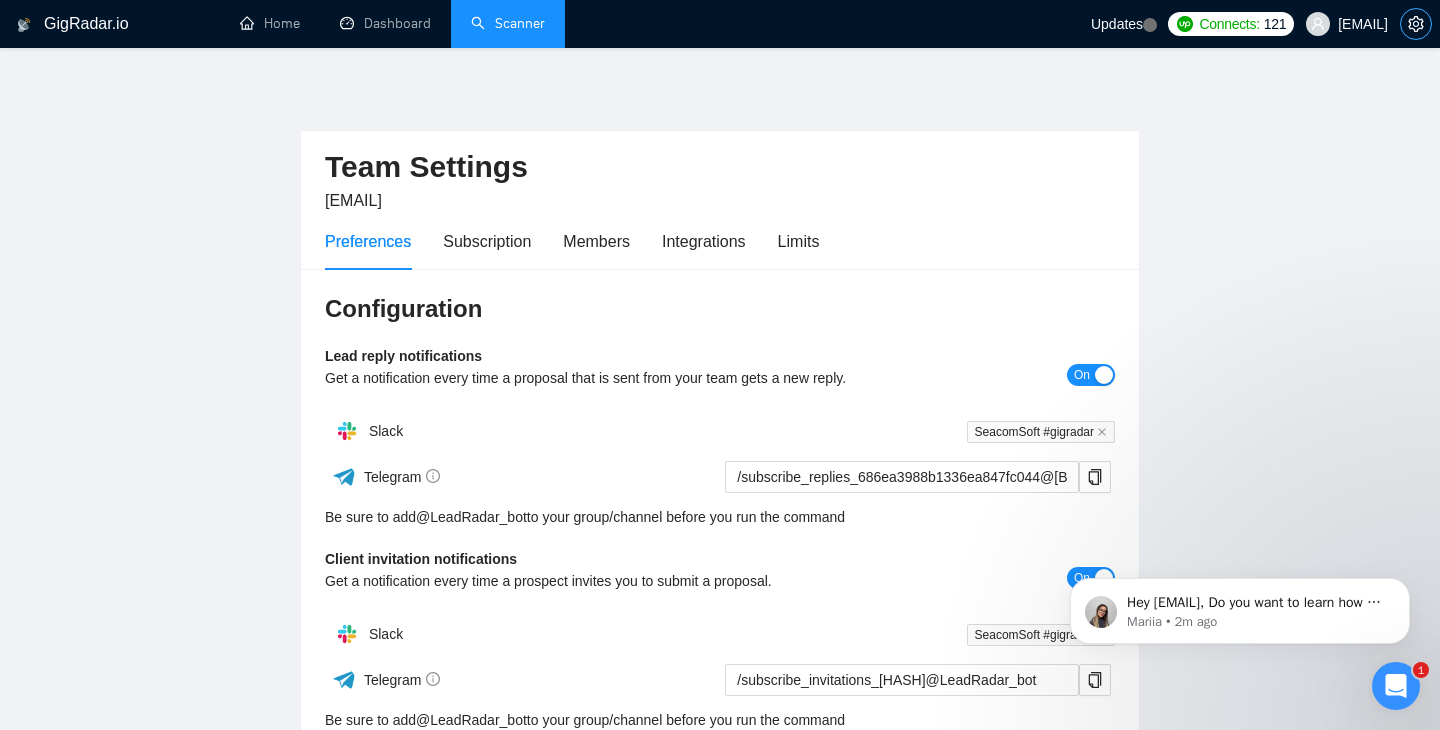 click 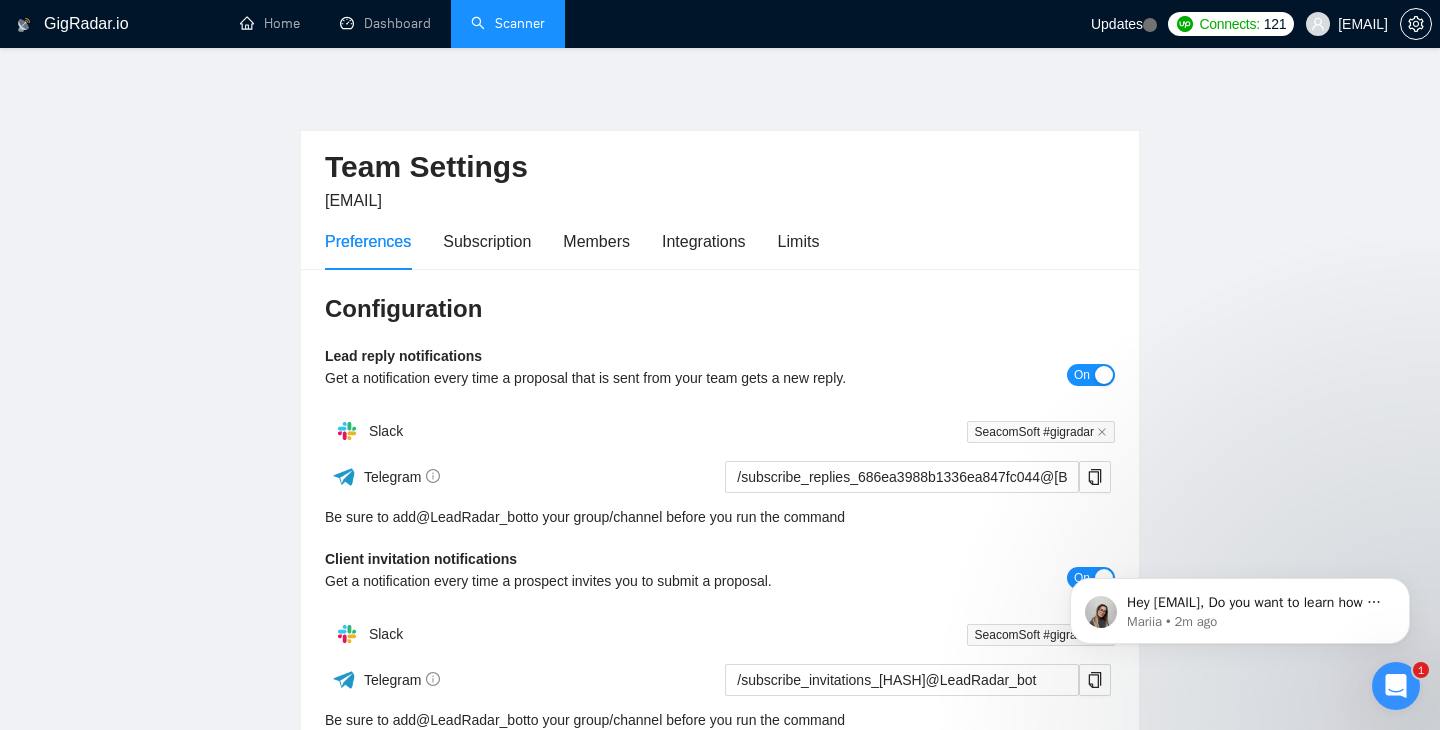 click on "Scanner" at bounding box center (508, 23) 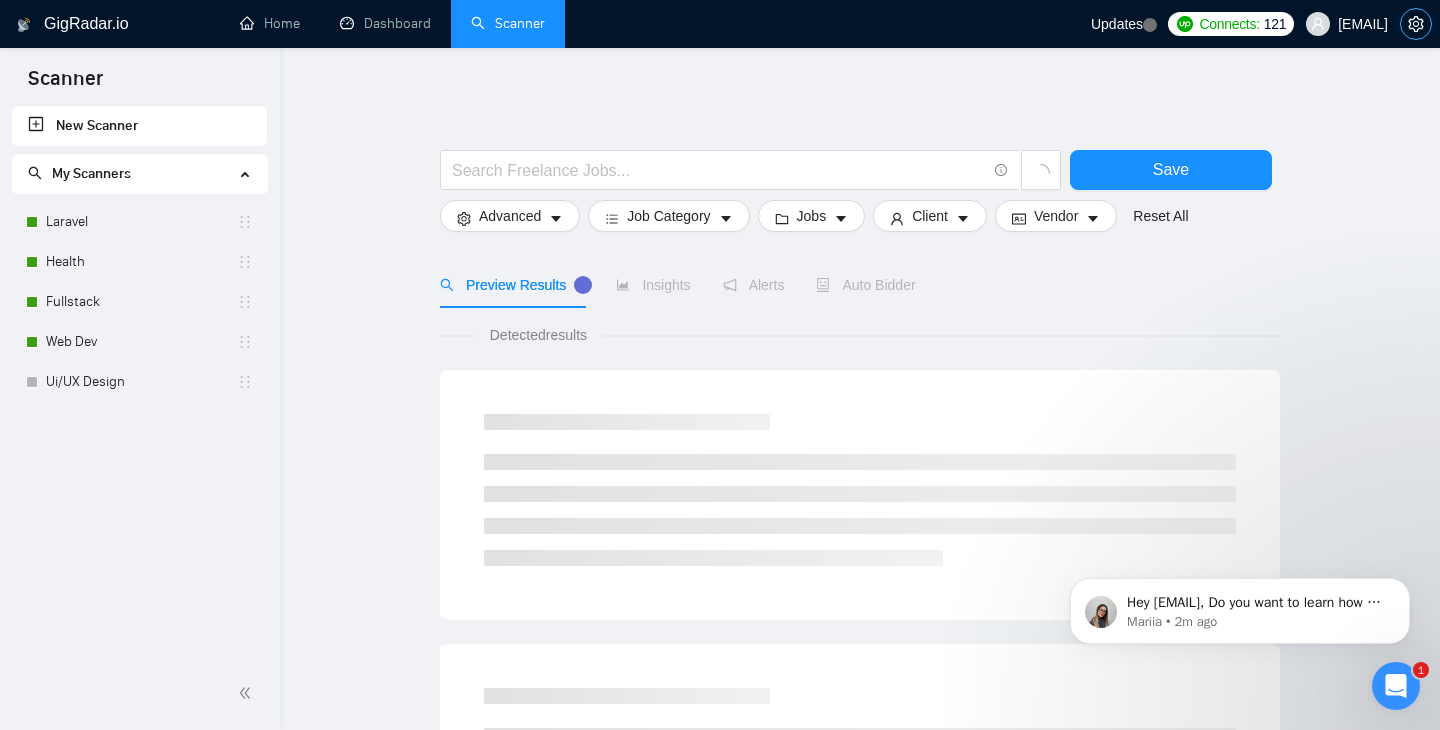 click 